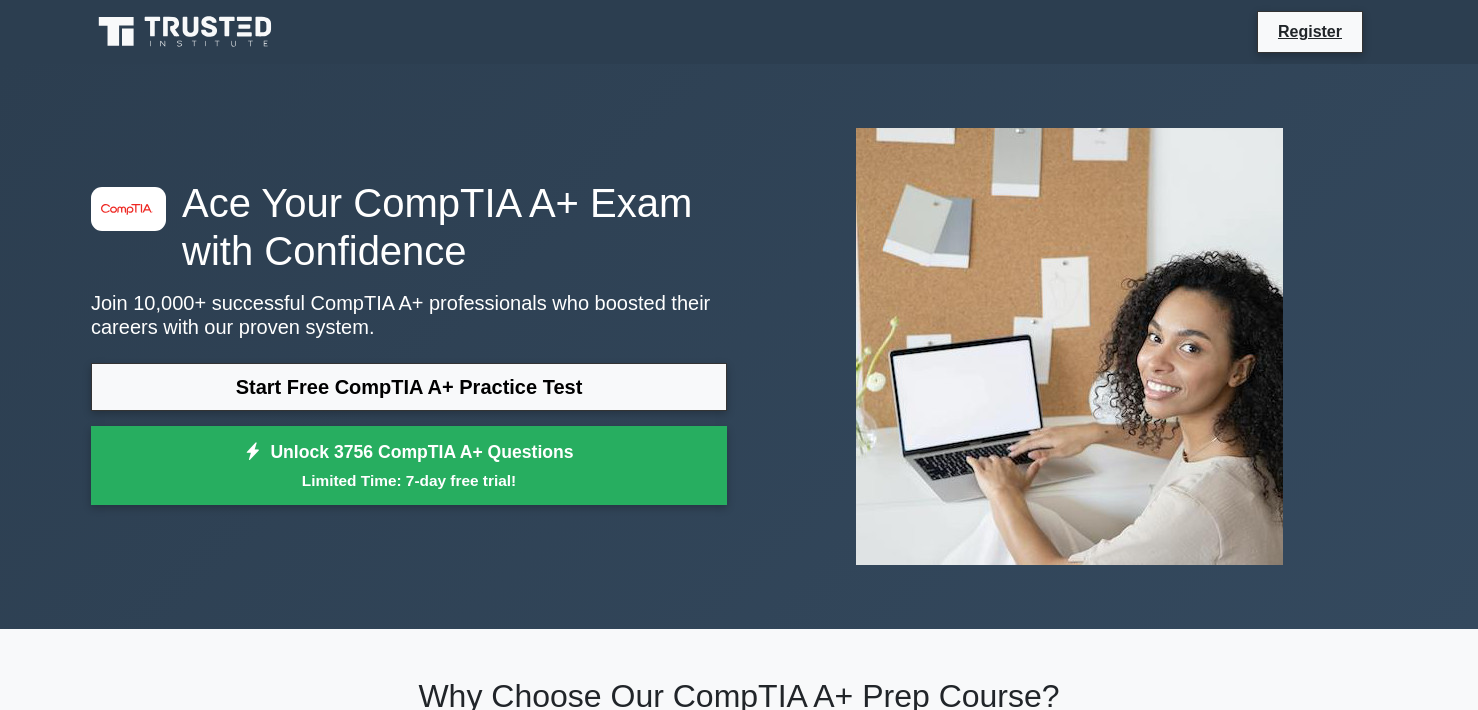 scroll, scrollTop: 0, scrollLeft: 0, axis: both 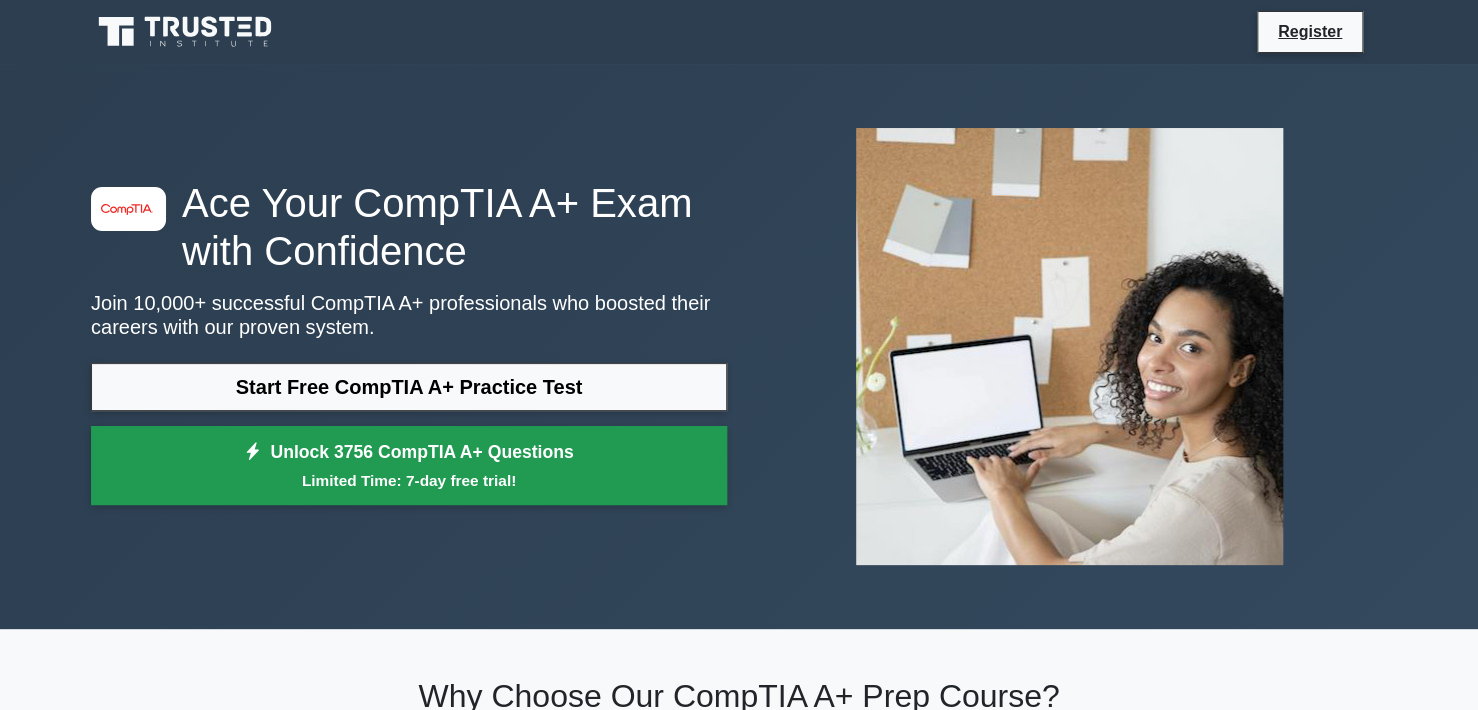 click on "Unlock 3756 CompTIA A+ Questions
Limited Time: 7-day free trial!" at bounding box center [409, 466] 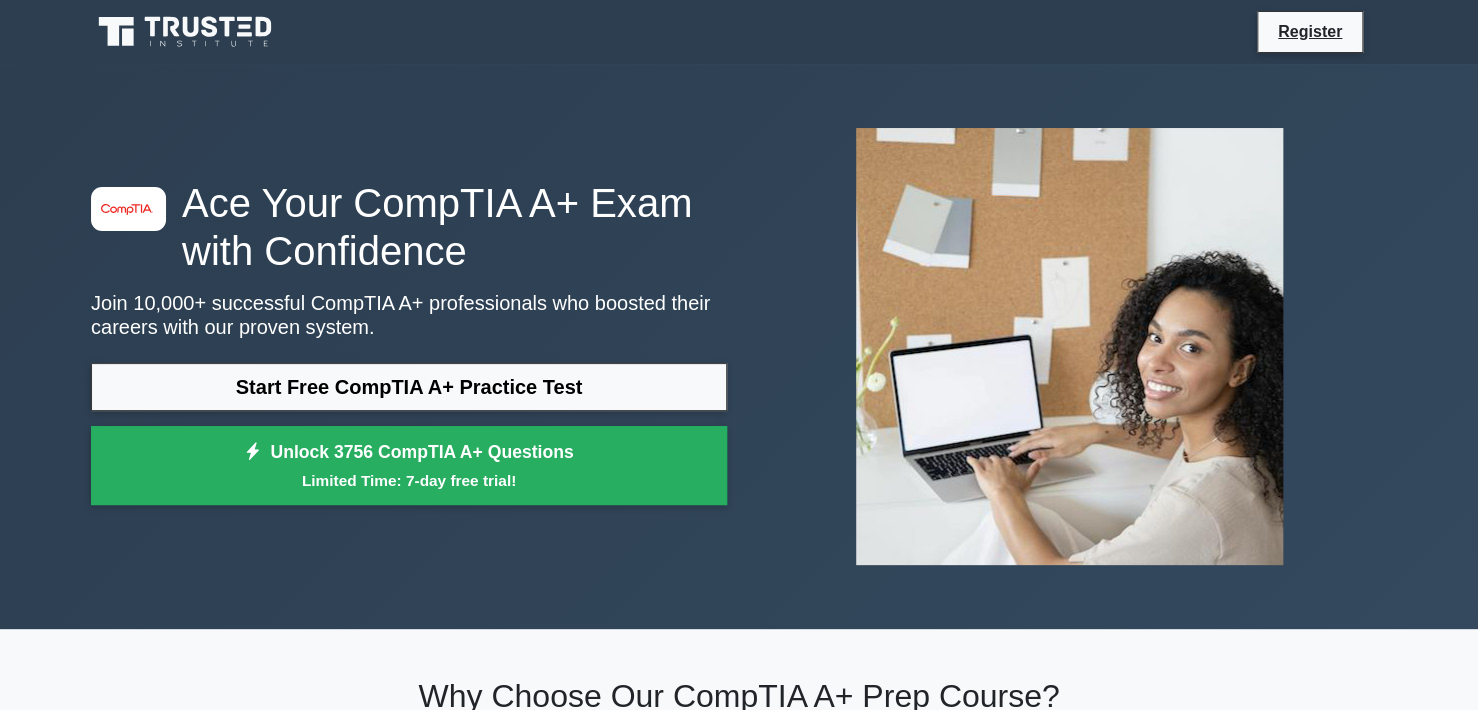 drag, startPoint x: 277, startPoint y: 417, endPoint x: 289, endPoint y: 414, distance: 12.369317 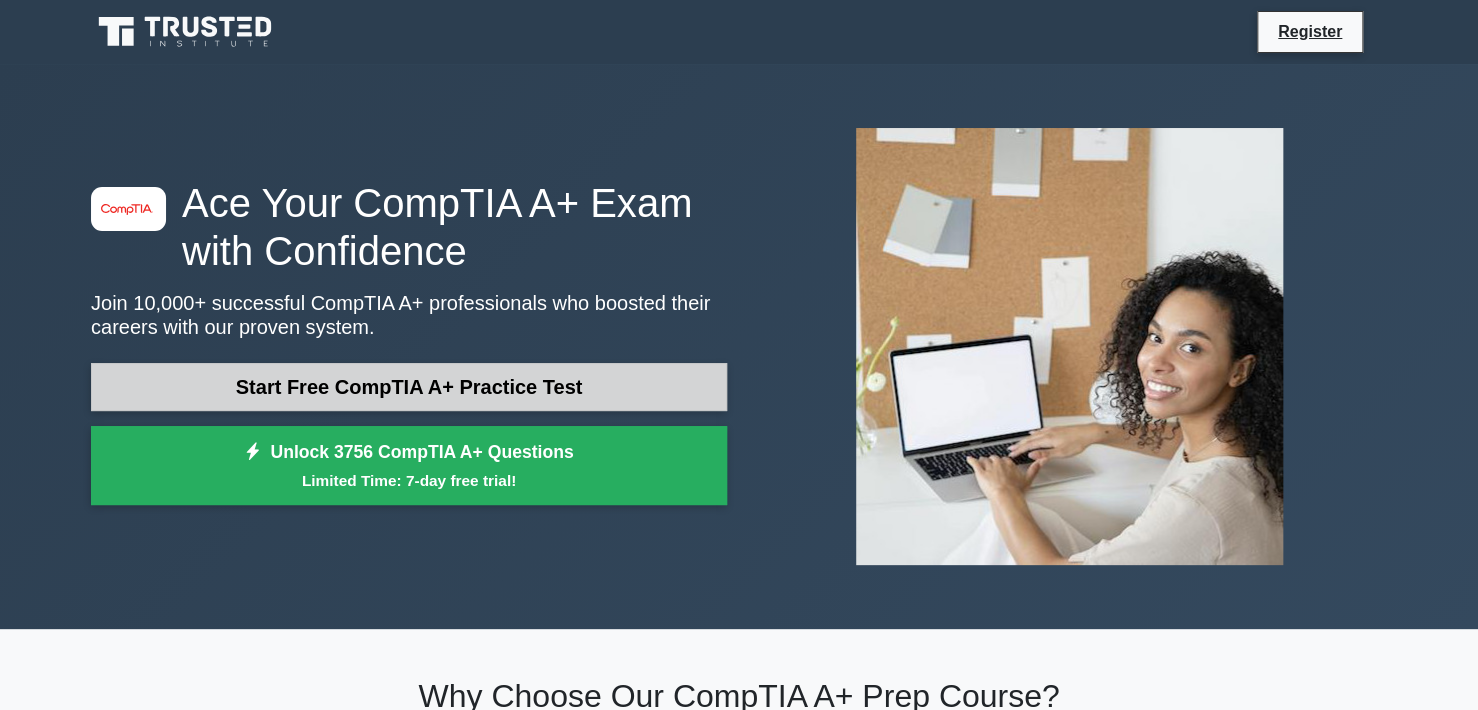 click on "Start Free CompTIA A+ Practice Test" at bounding box center [409, 387] 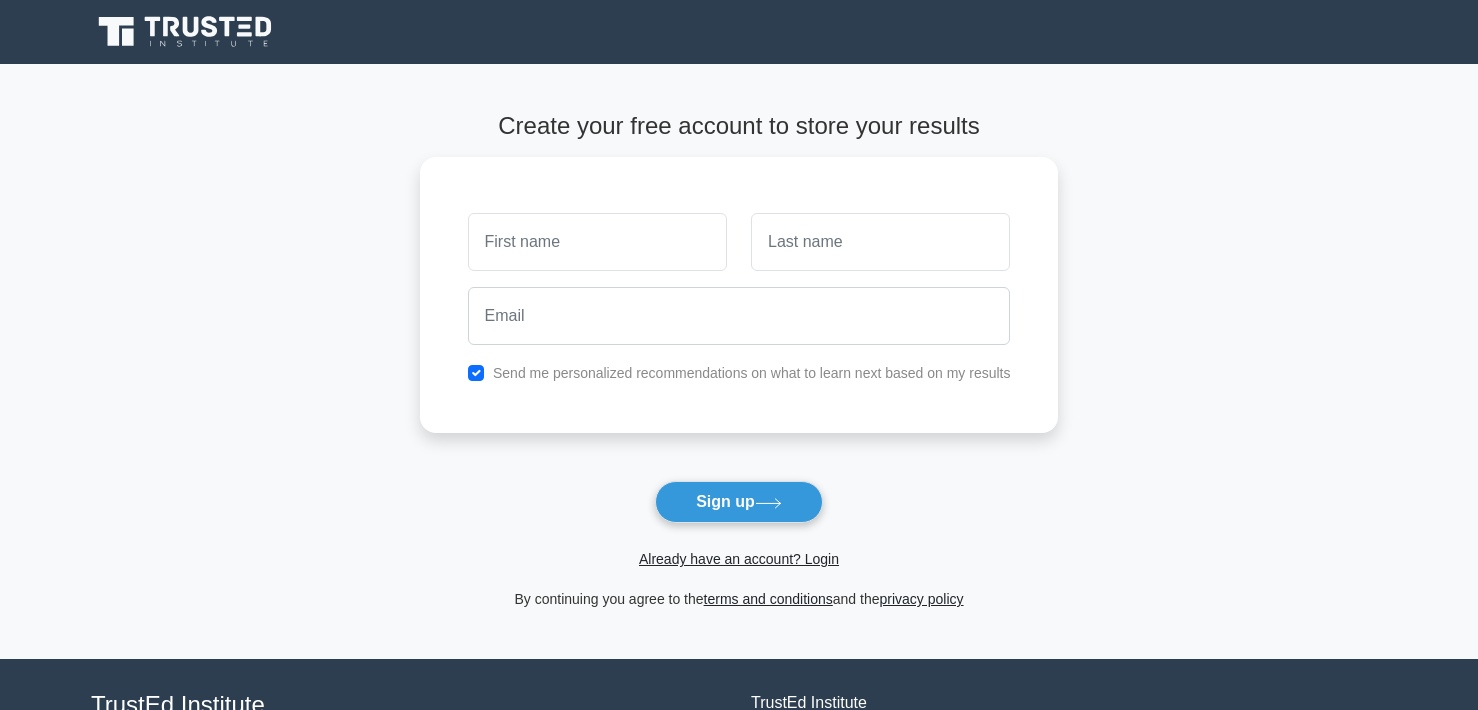 scroll, scrollTop: 0, scrollLeft: 0, axis: both 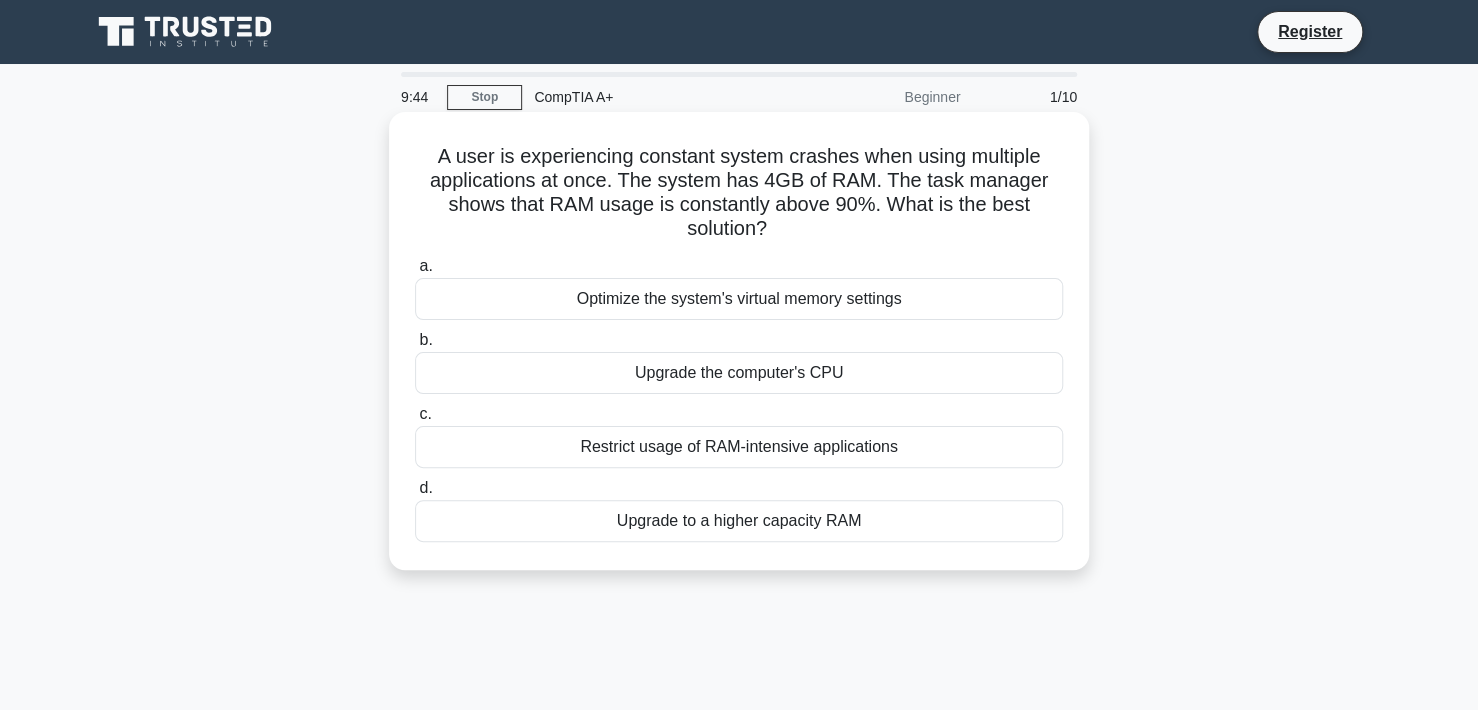 click on "Upgrade to a higher capacity RAM" at bounding box center [739, 521] 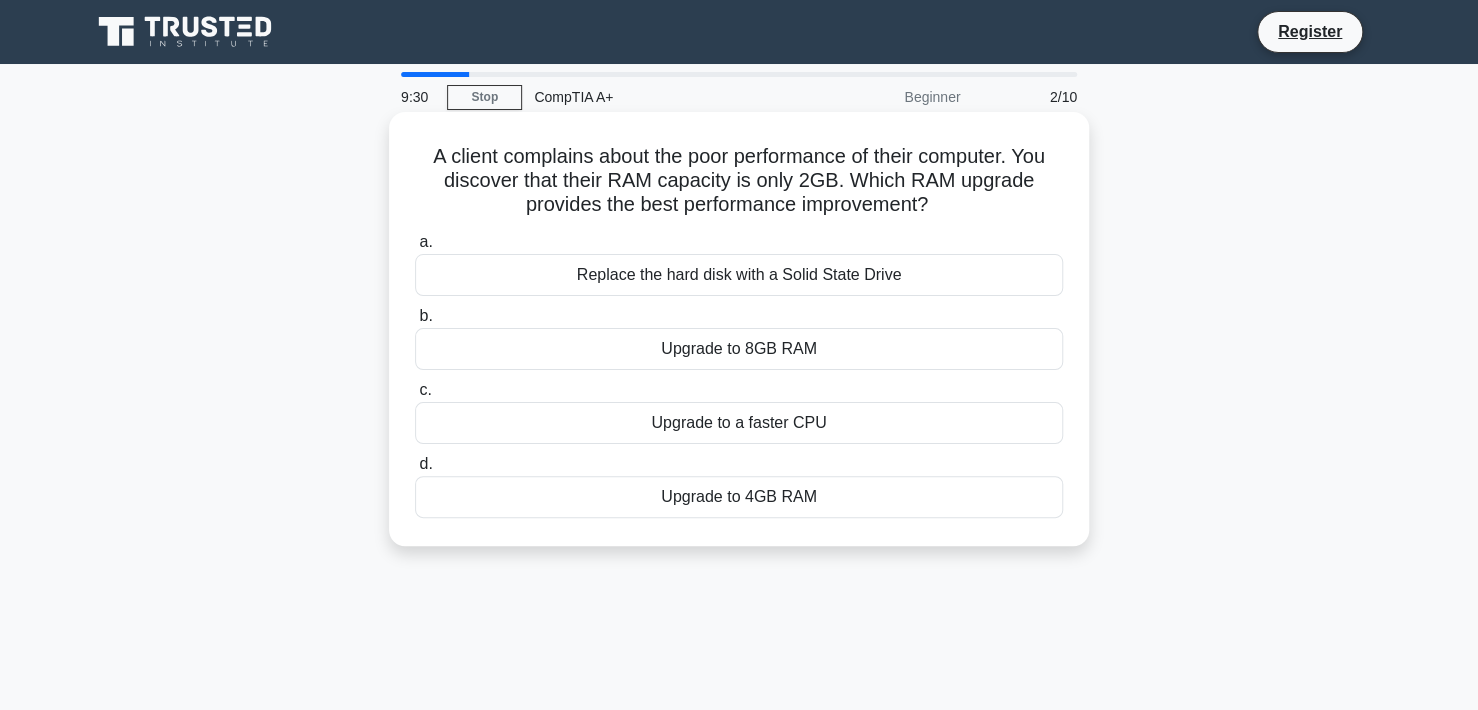 click on "Upgrade to 8GB RAM" at bounding box center [739, 349] 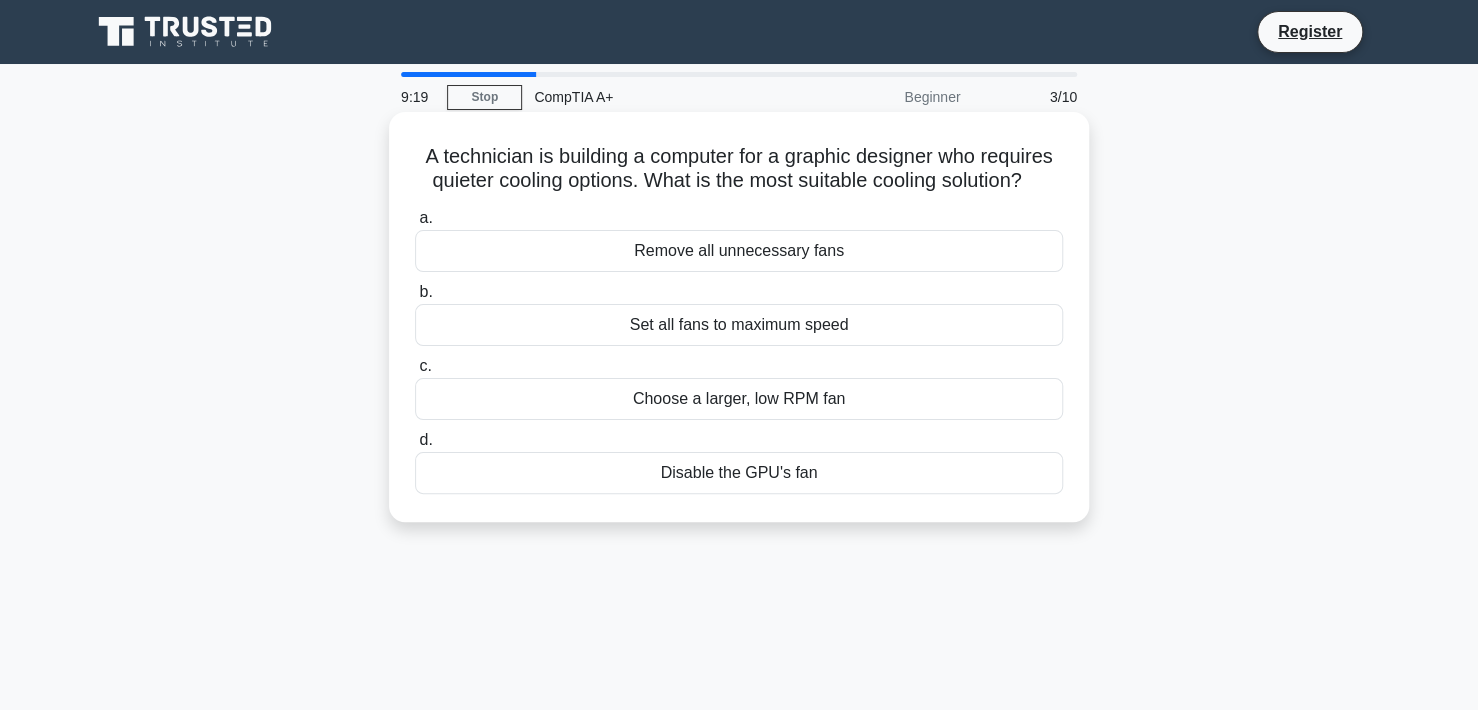 click on "Choose a larger, low RPM fan" at bounding box center (739, 399) 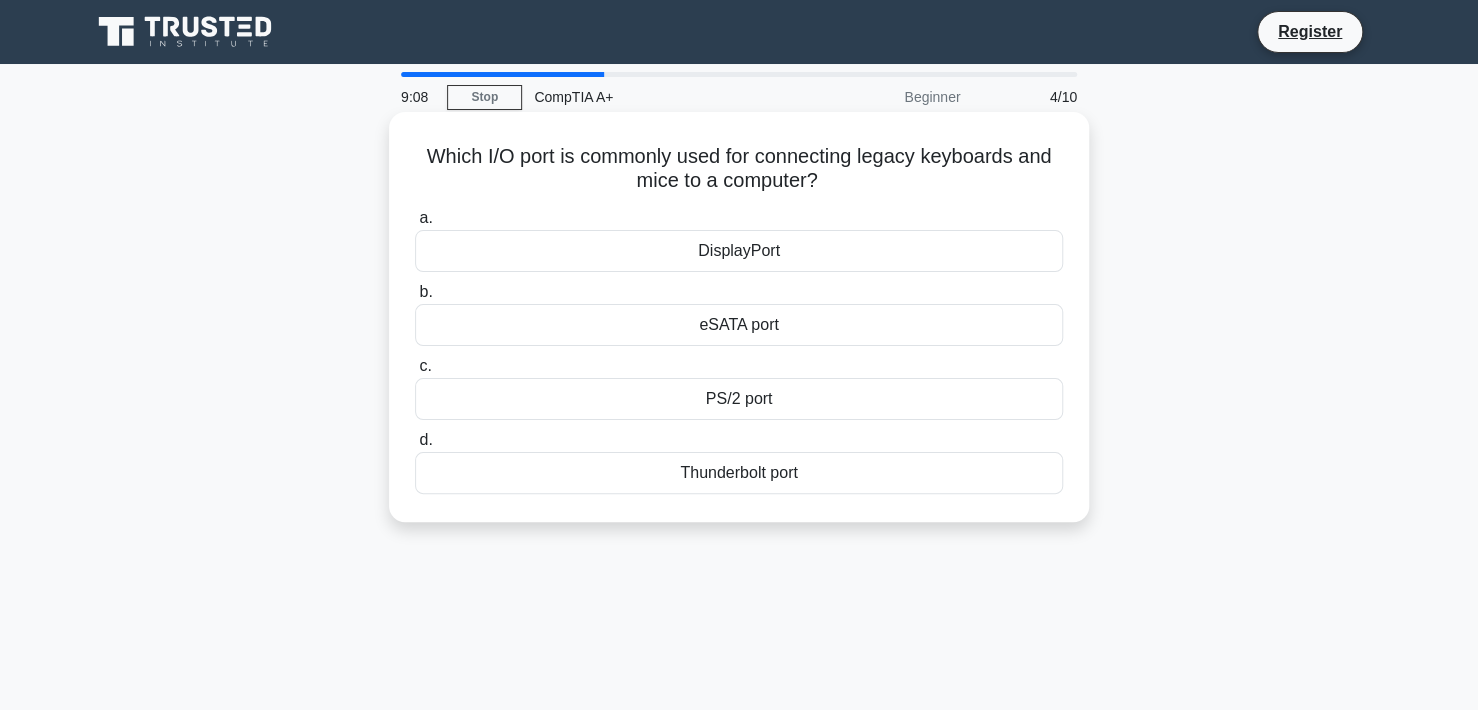 click on "PS/2 port" at bounding box center [739, 399] 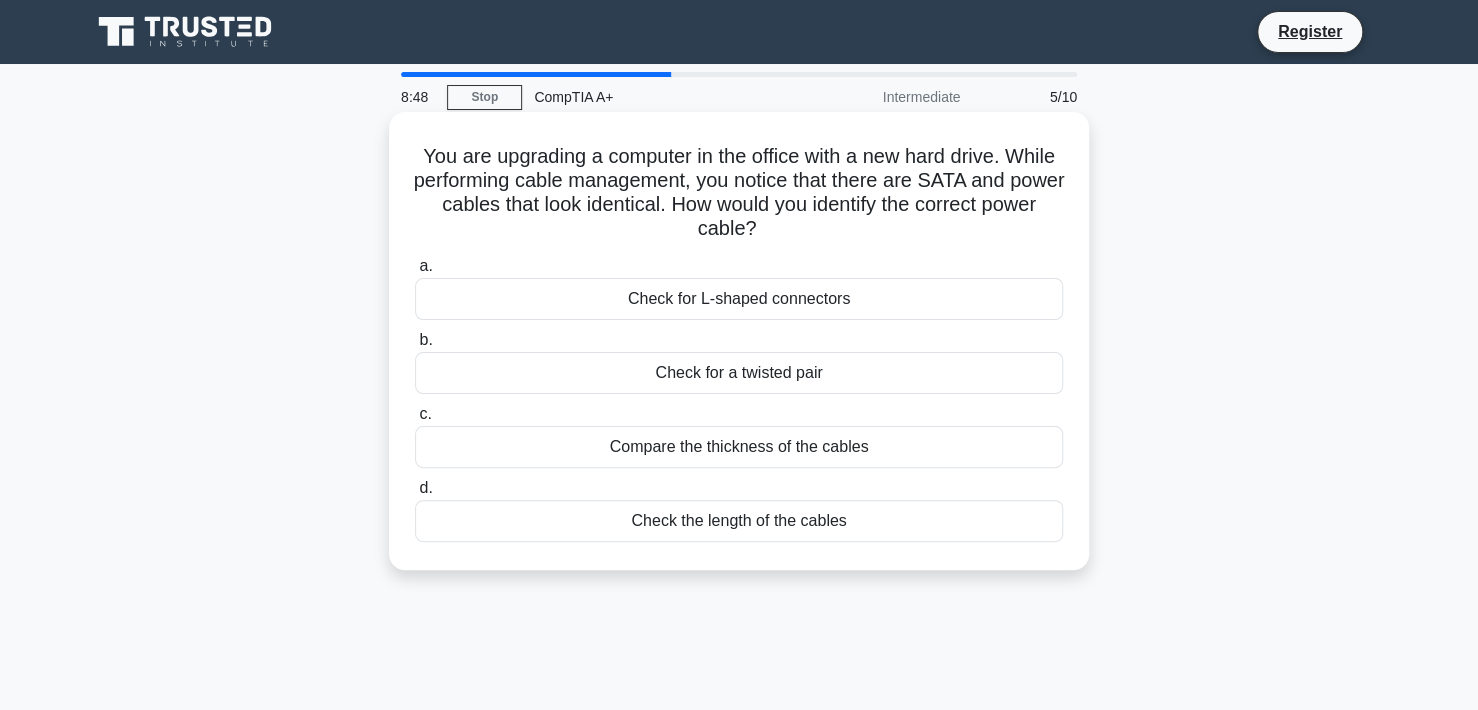 click on "Check for L-shaped connectors" at bounding box center (739, 299) 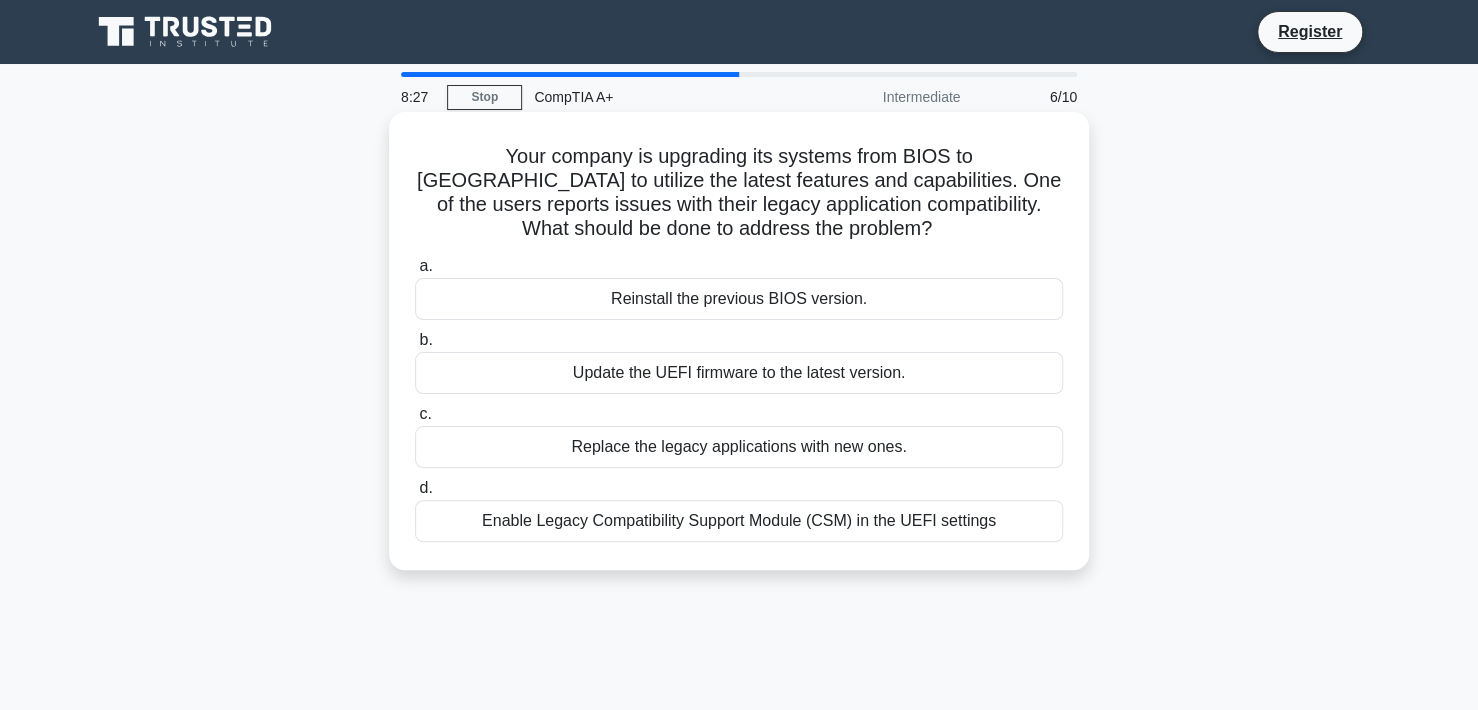 click on "Replace the legacy applications with new ones." at bounding box center [739, 447] 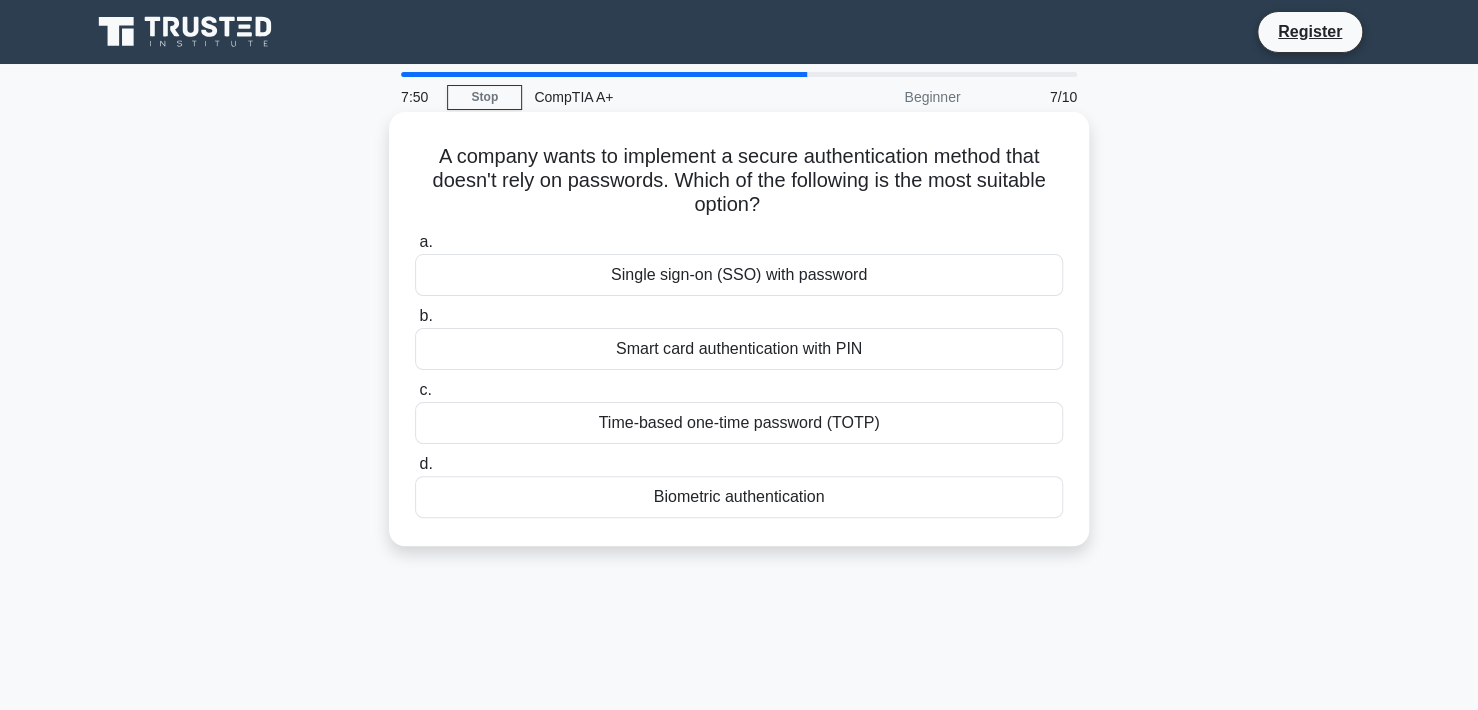click on "Single sign-on (SSO) with password" at bounding box center [739, 275] 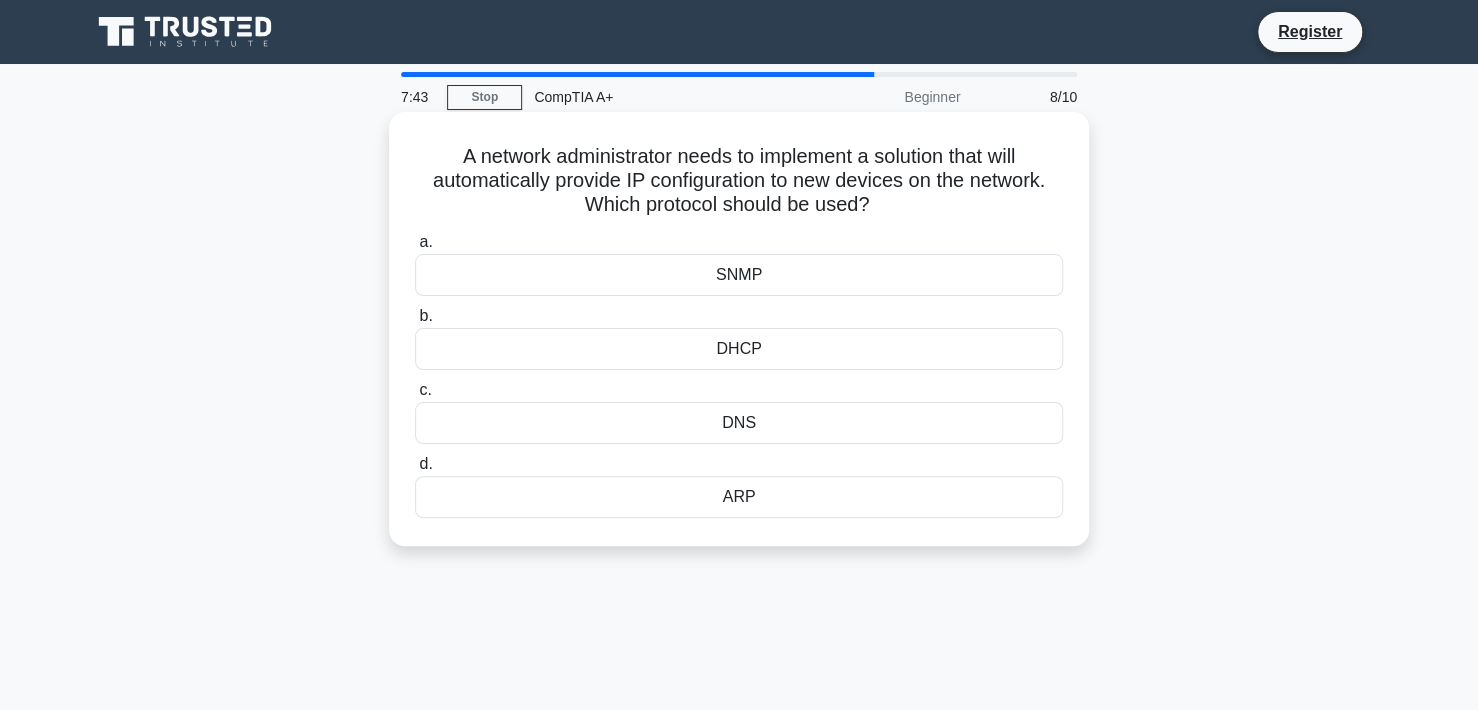 click on "DNS" at bounding box center [739, 423] 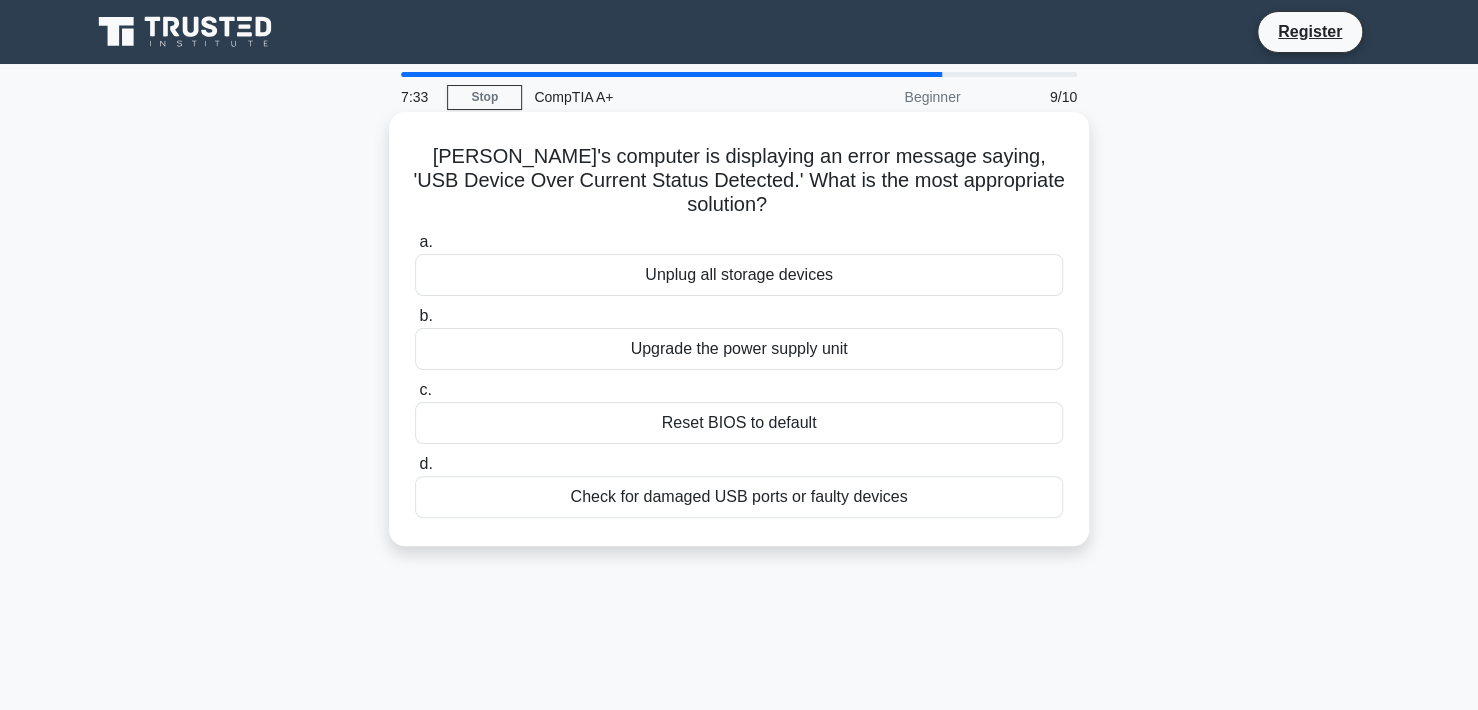 click on "Upgrade the power supply unit" at bounding box center [739, 349] 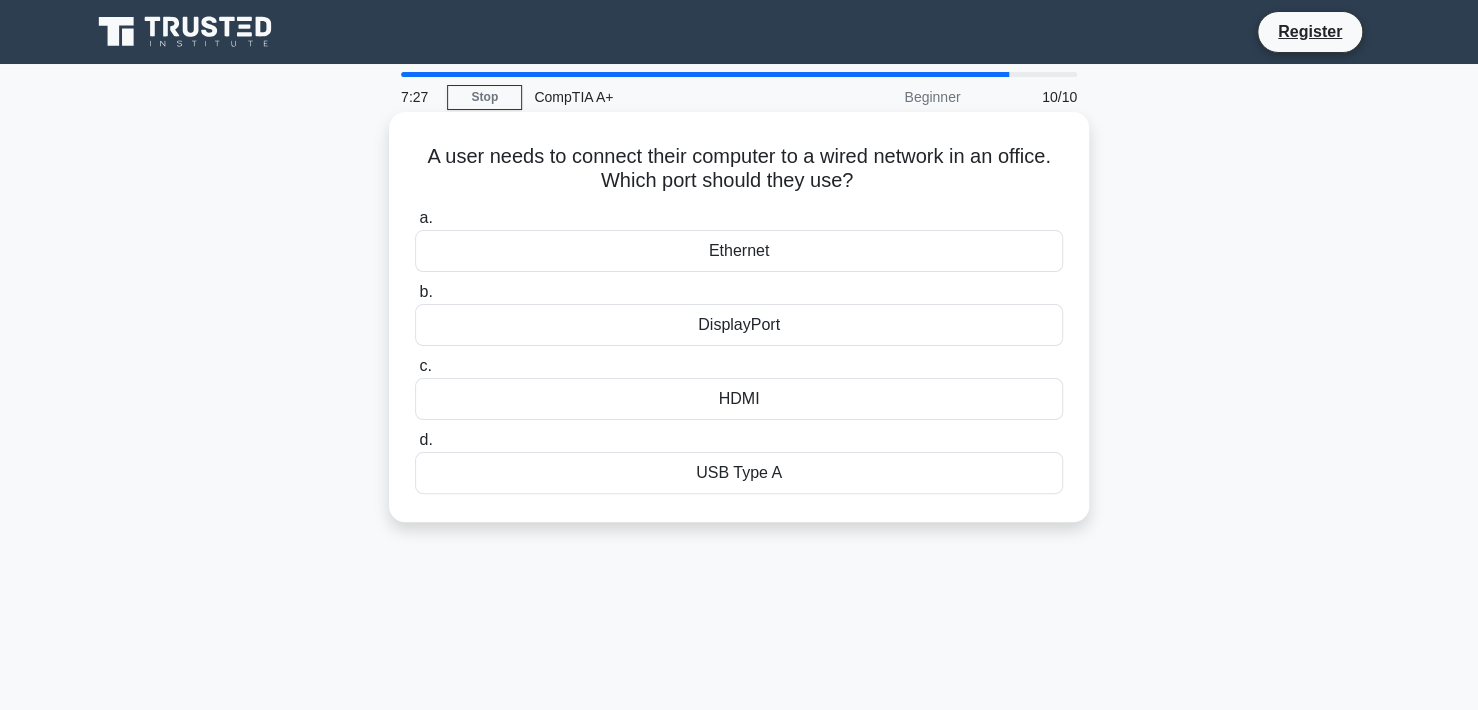 click on "Ethernet" at bounding box center [739, 251] 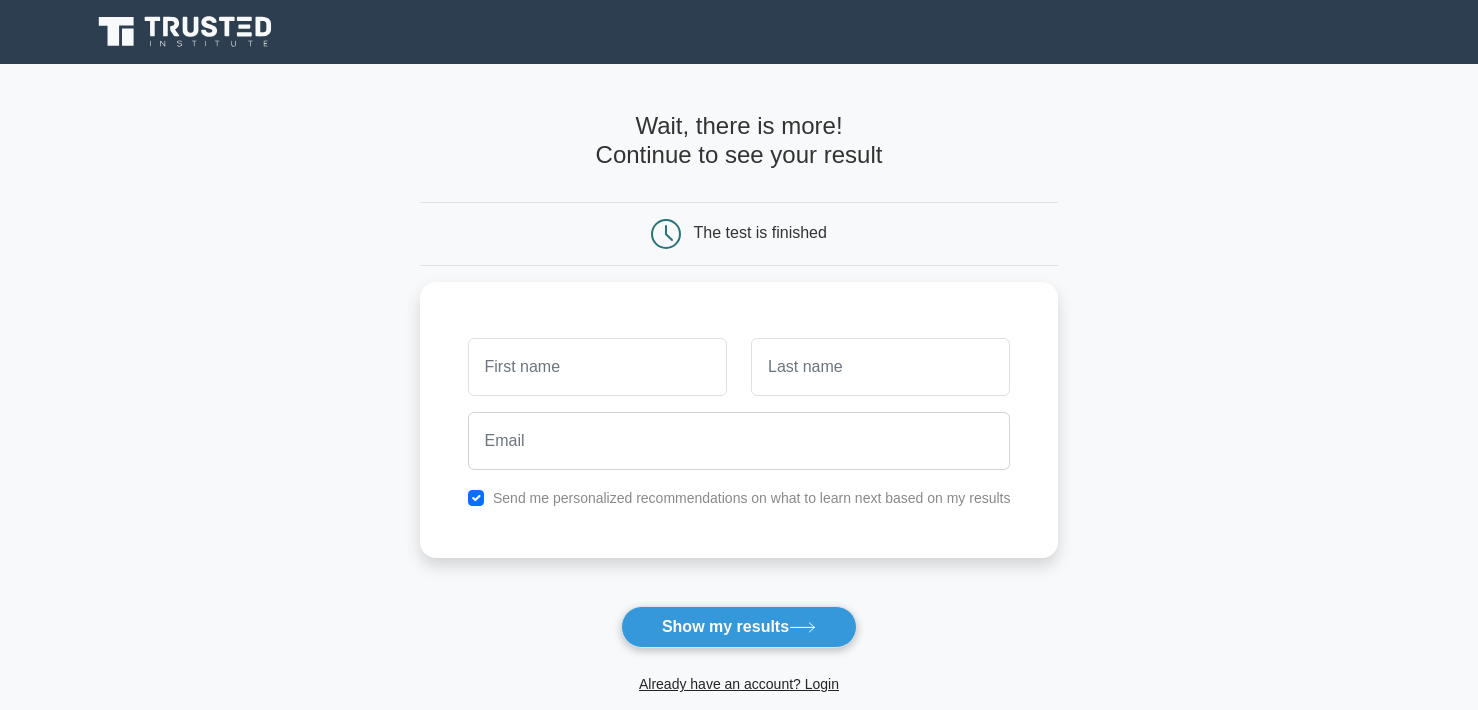 scroll, scrollTop: 0, scrollLeft: 0, axis: both 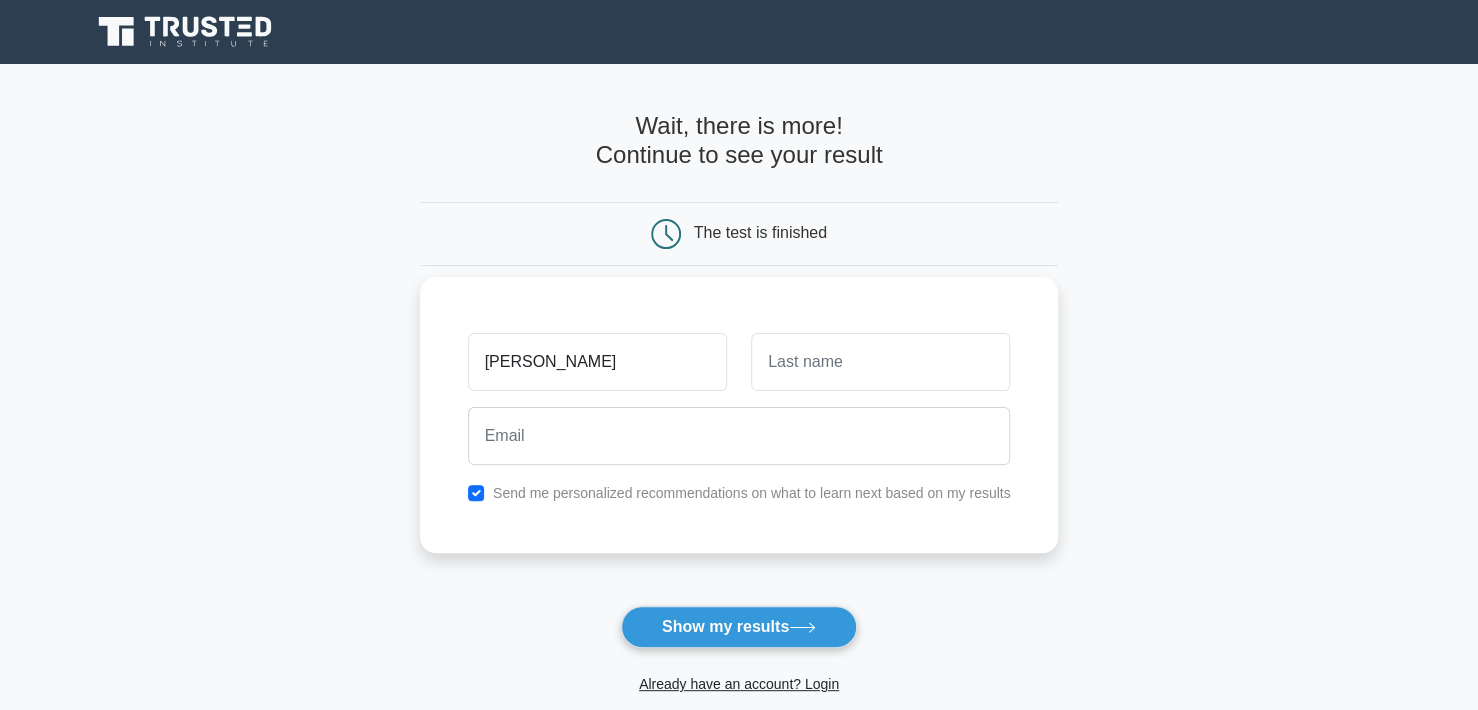 type on "[PERSON_NAME]" 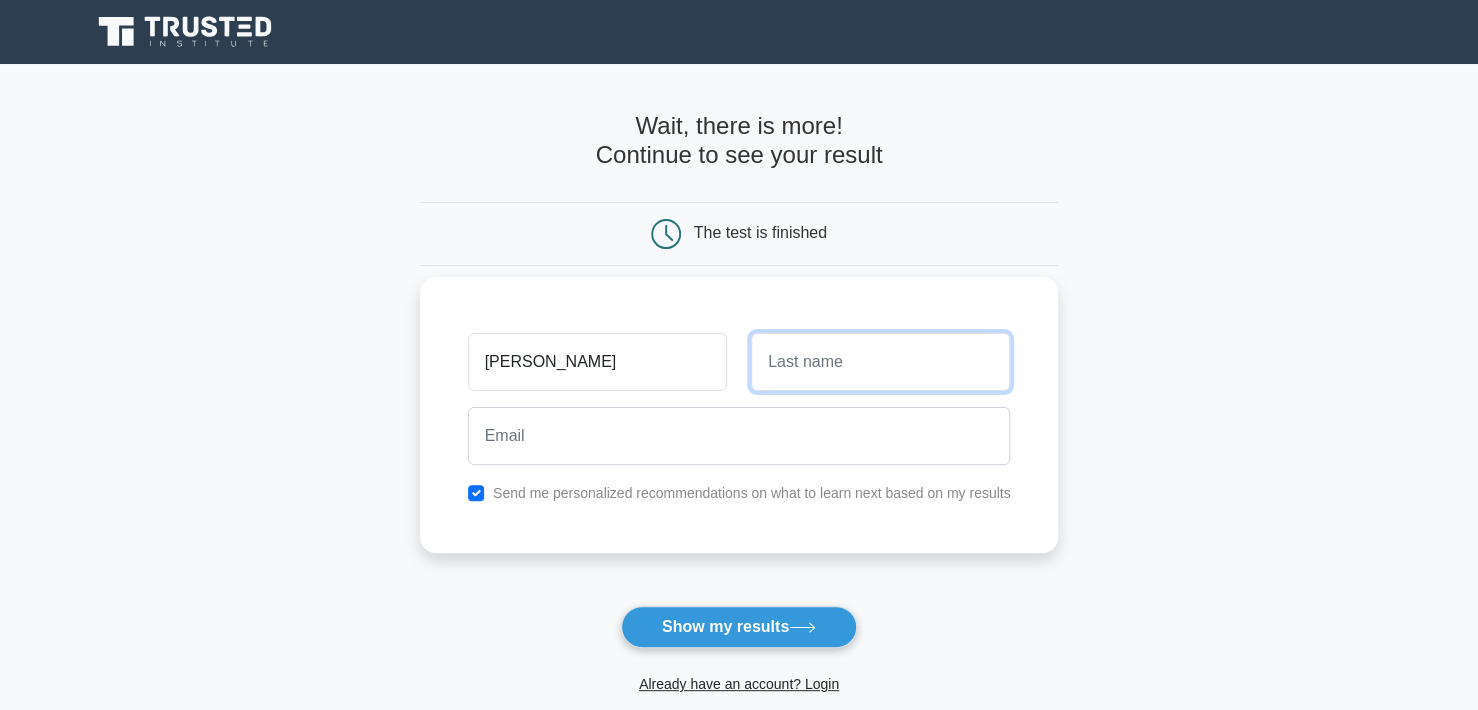 click at bounding box center [880, 362] 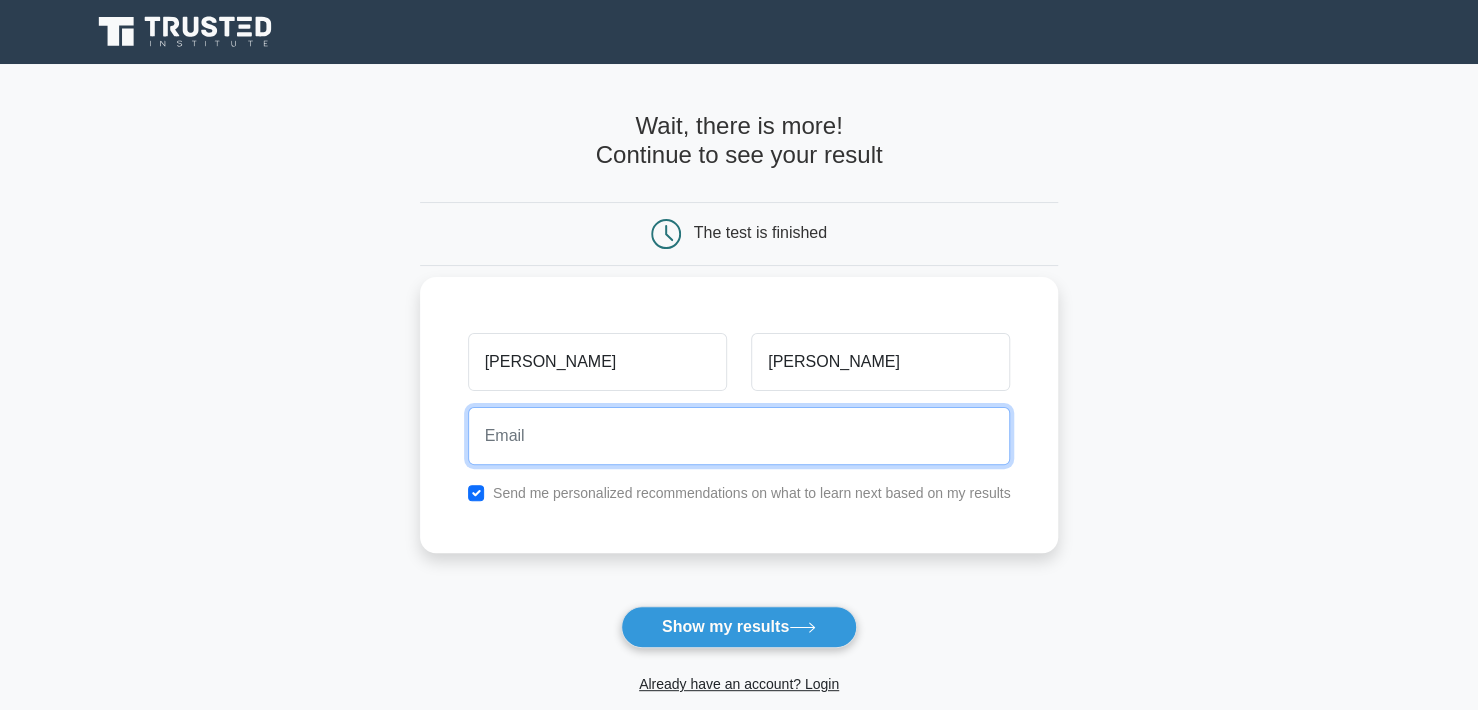 click at bounding box center [739, 436] 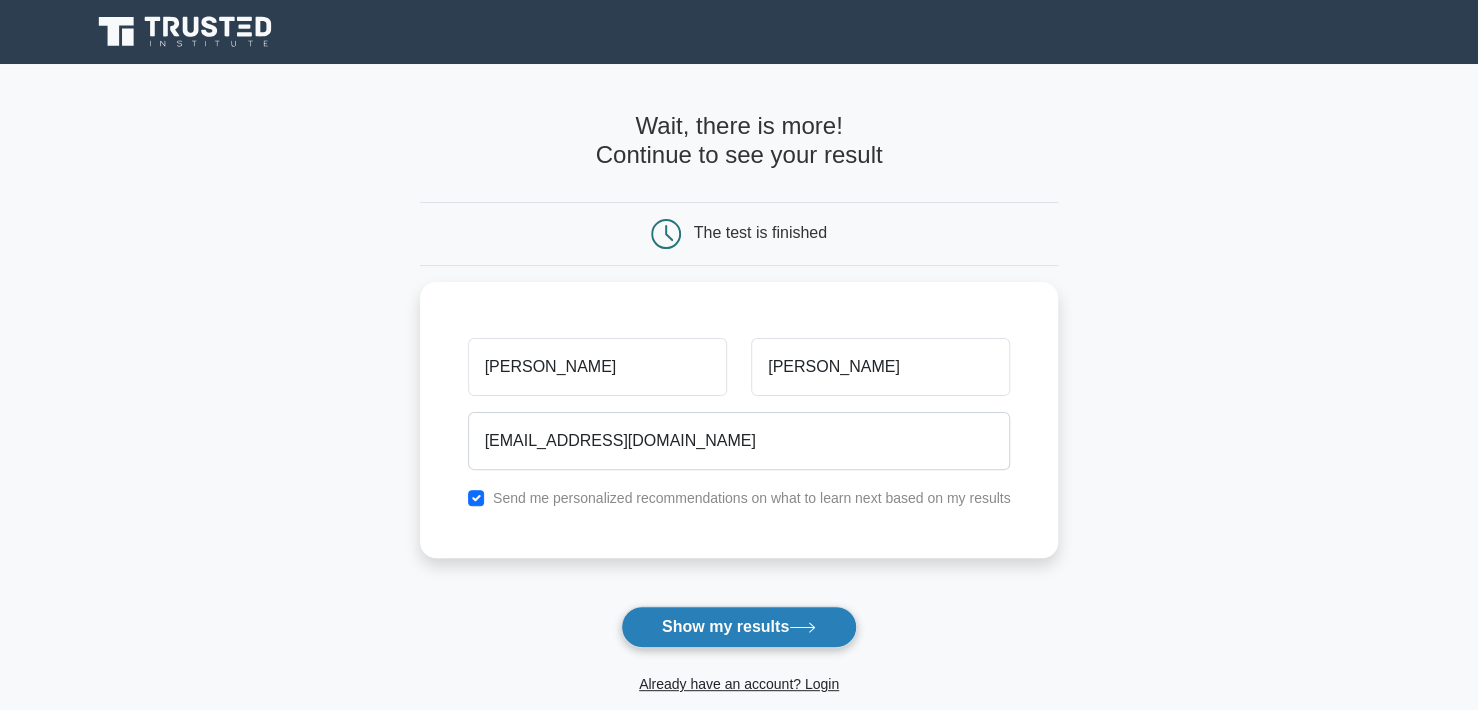 click on "Show my results" at bounding box center (739, 627) 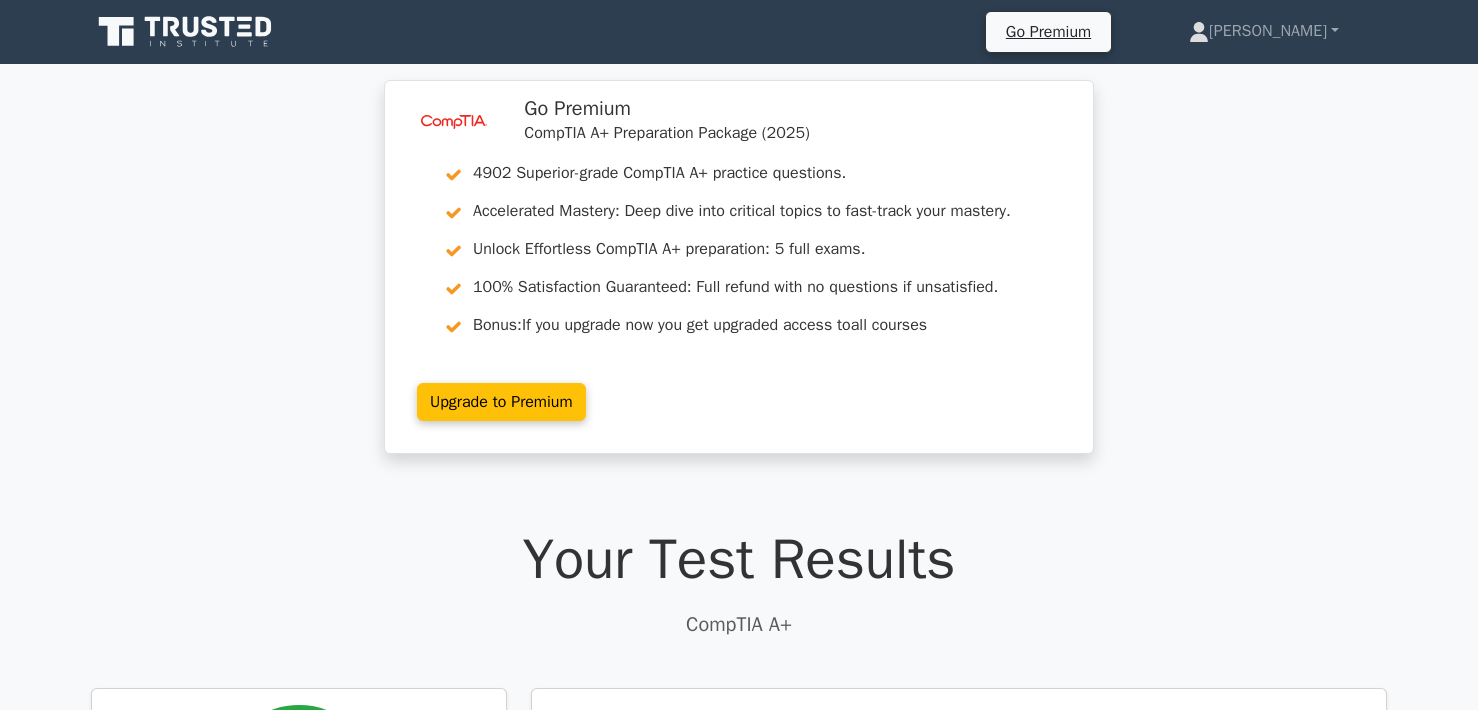 scroll, scrollTop: 0, scrollLeft: 0, axis: both 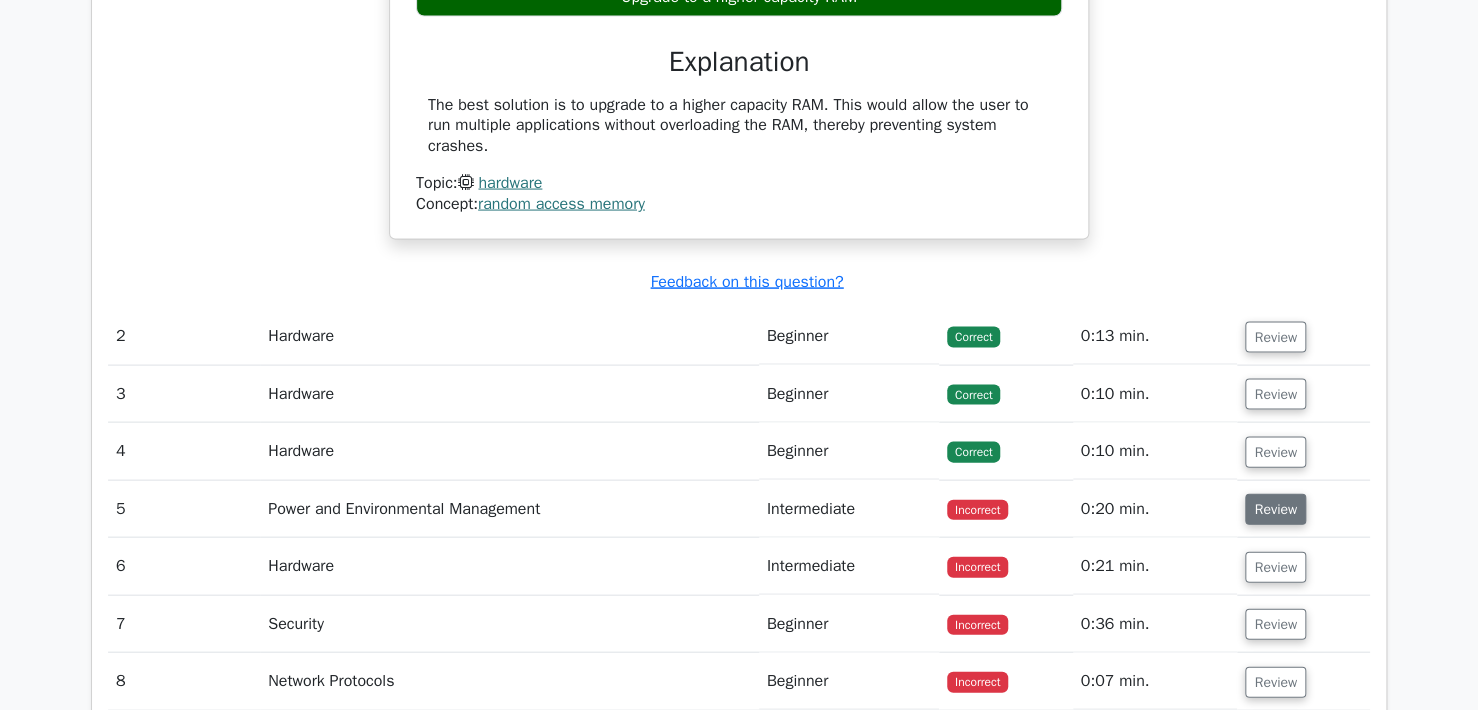 click on "Review" at bounding box center (1275, 509) 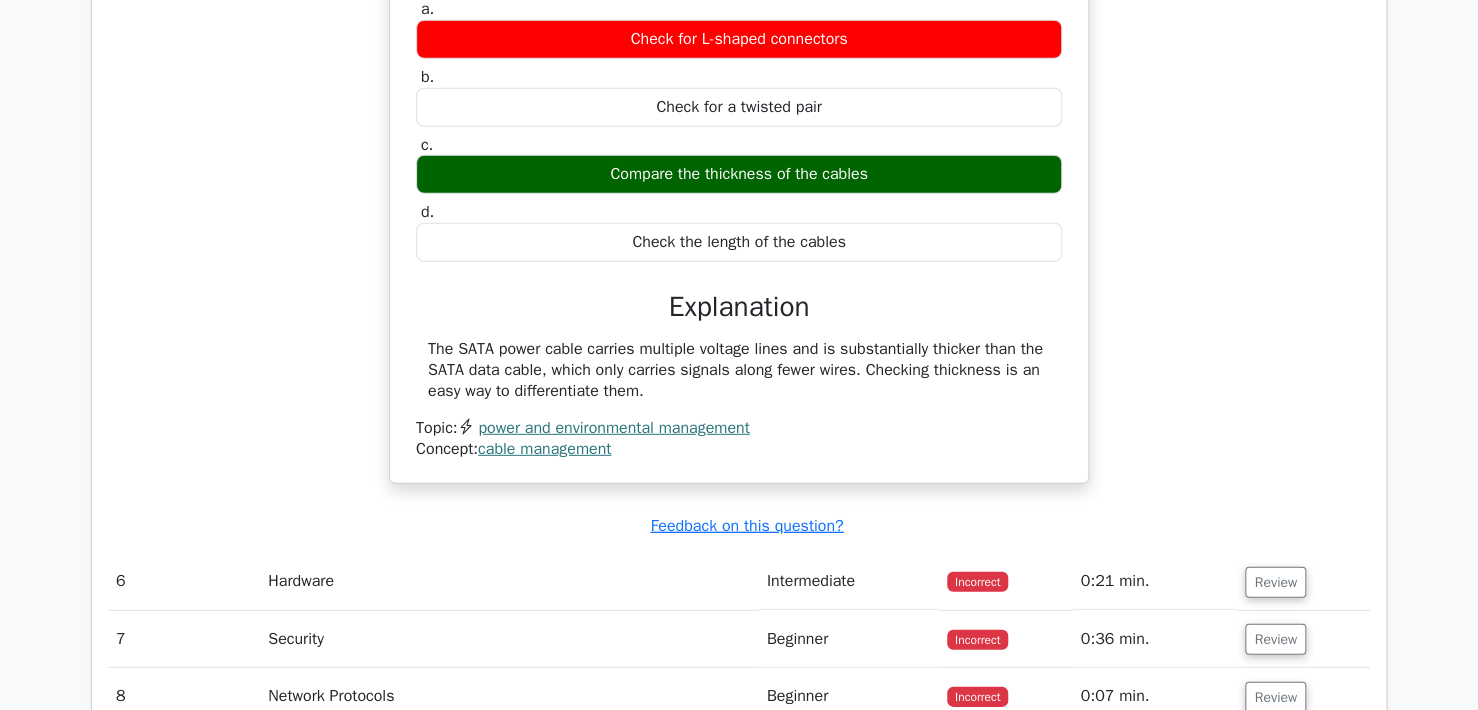 scroll, scrollTop: 2564, scrollLeft: 0, axis: vertical 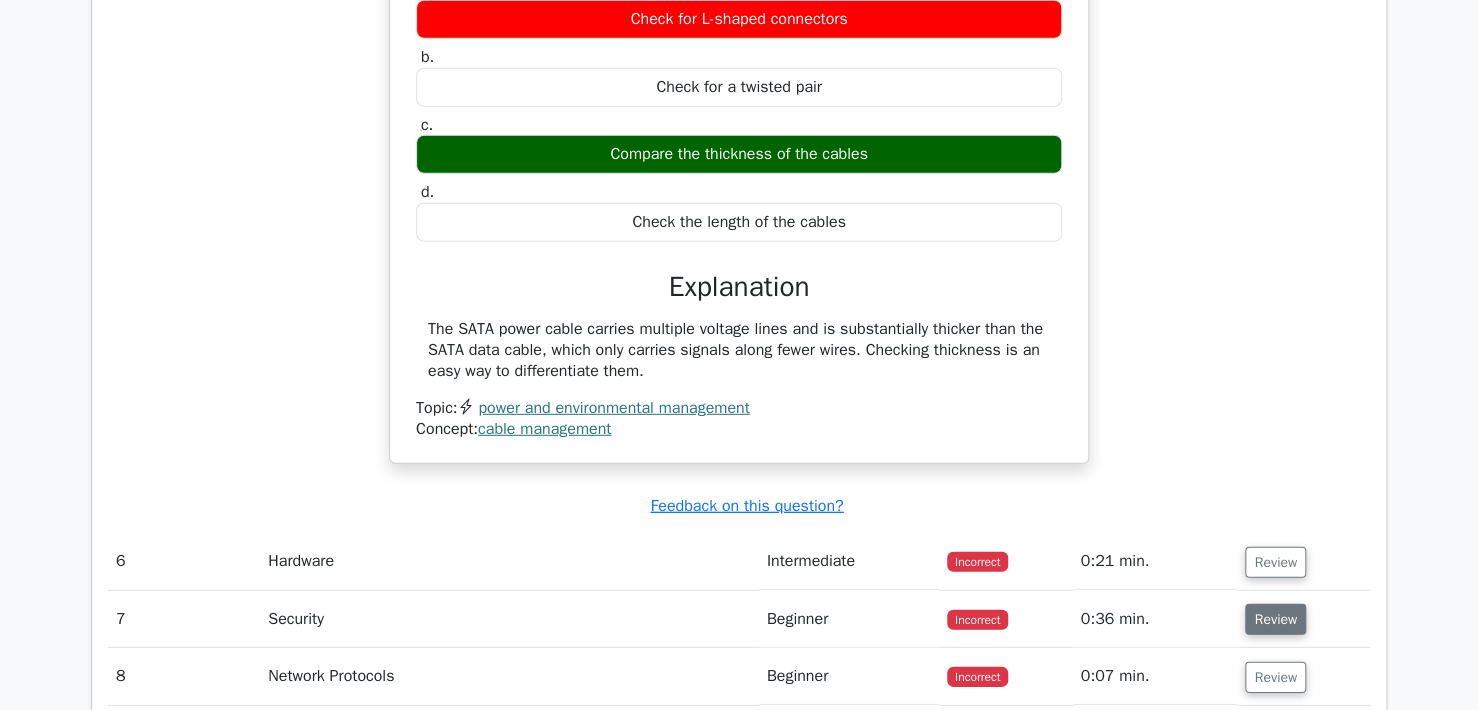 click on "Review" at bounding box center [1275, 619] 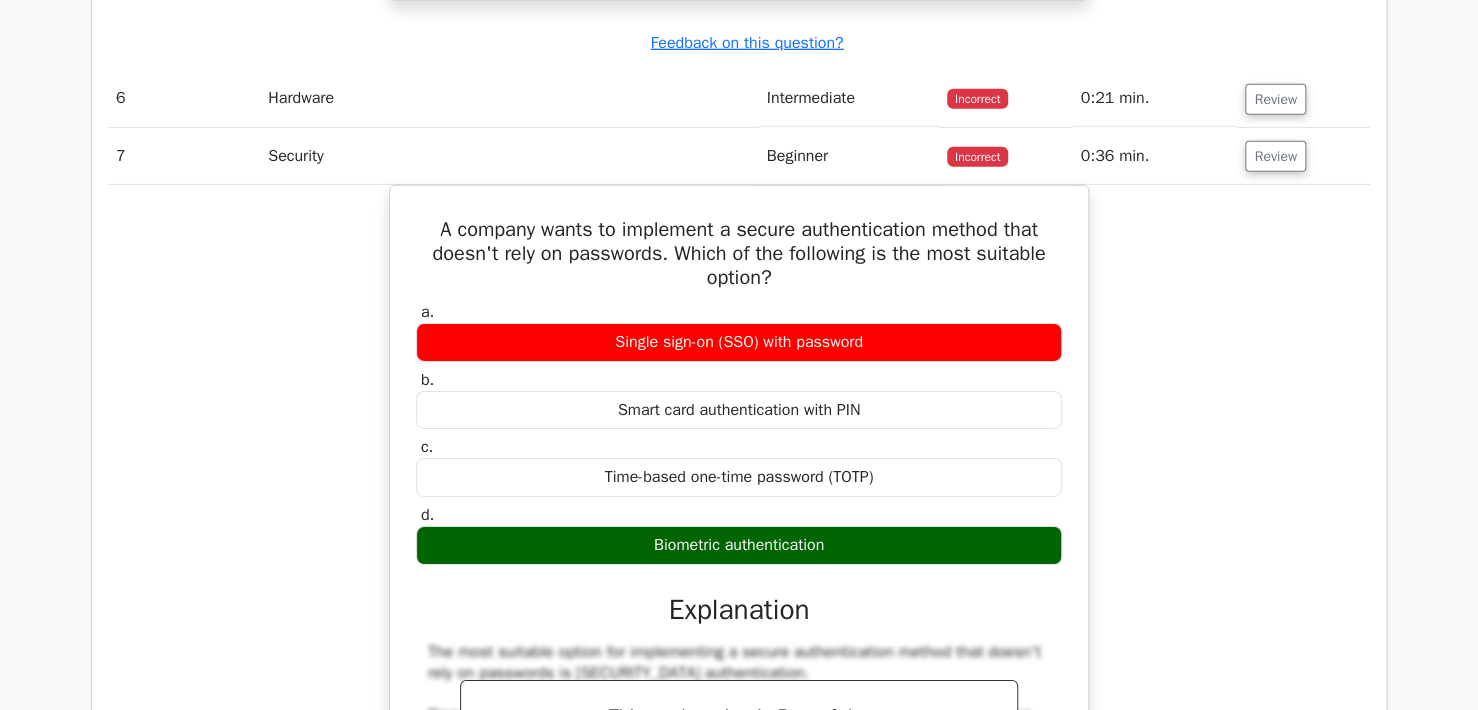 scroll, scrollTop: 2964, scrollLeft: 0, axis: vertical 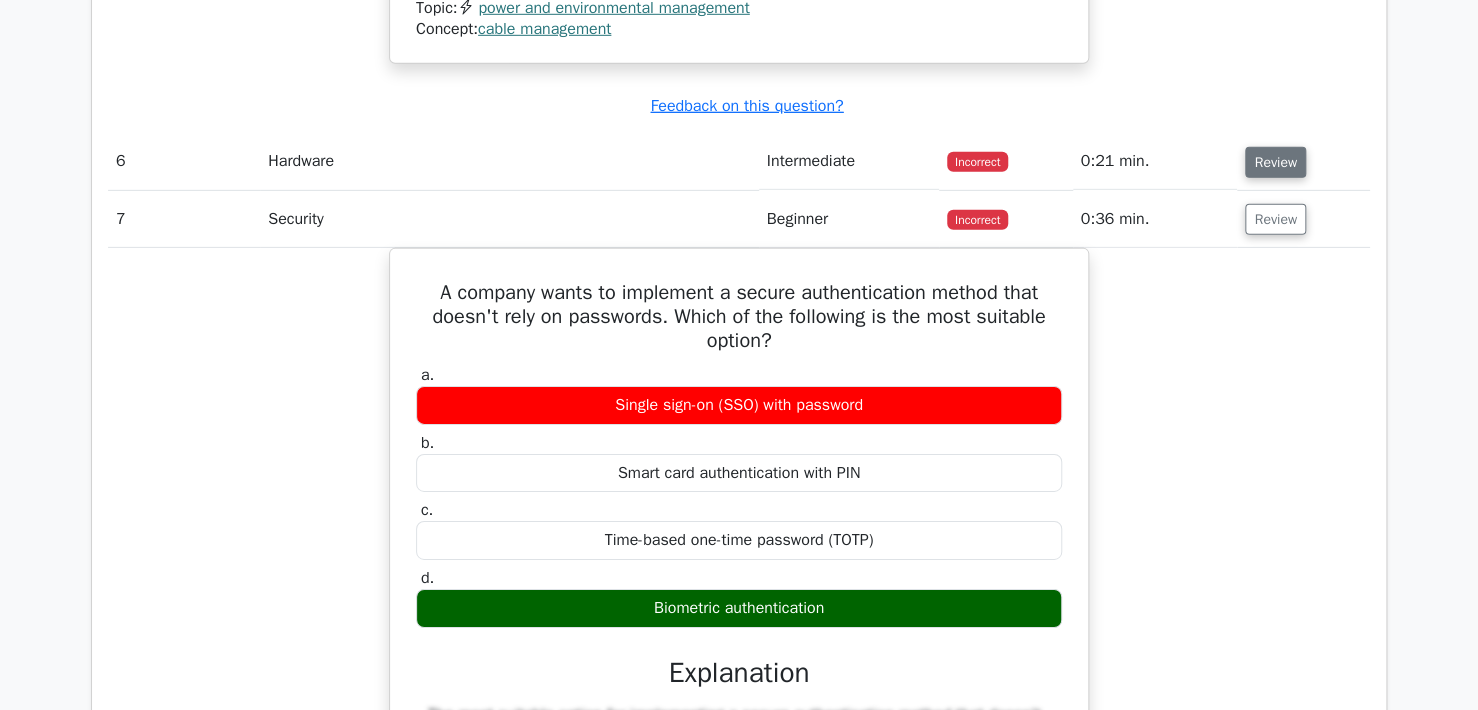 click on "Review" at bounding box center (1275, 162) 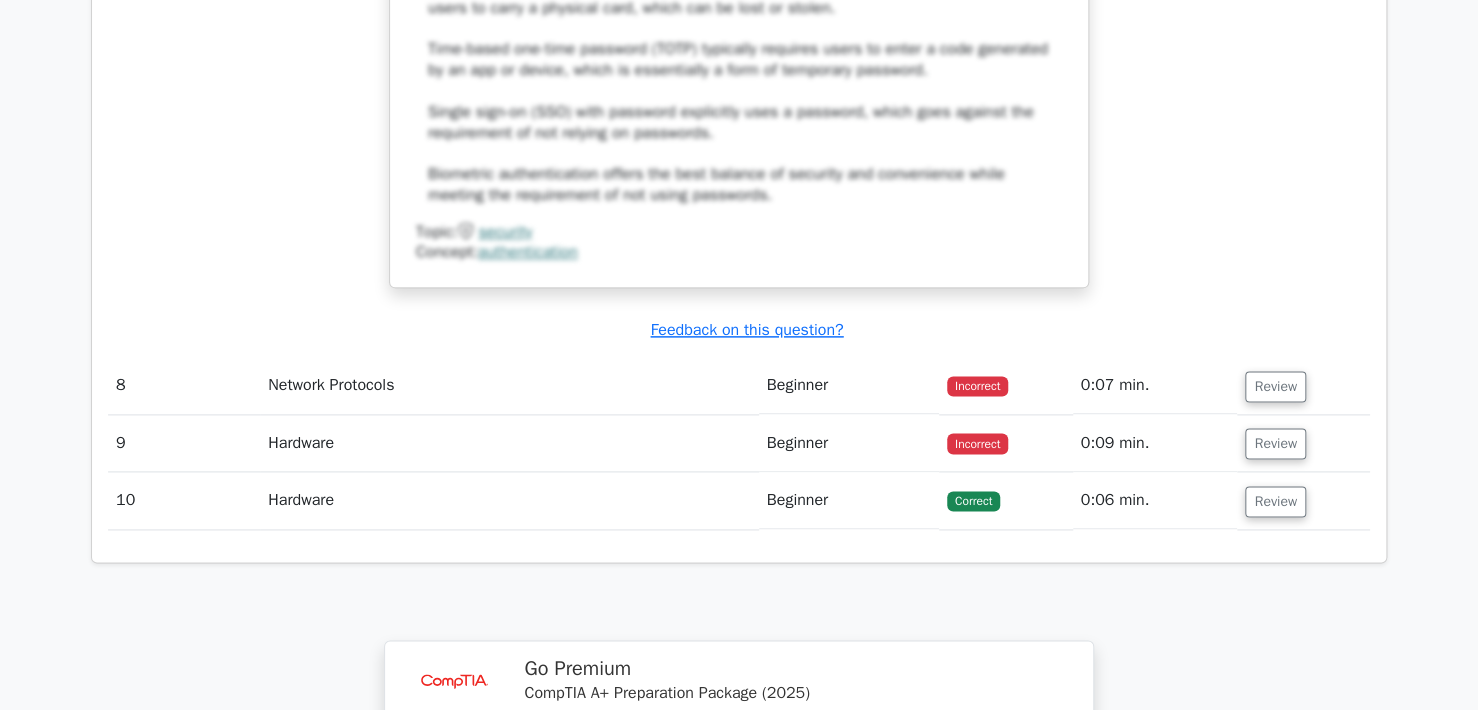 scroll, scrollTop: 4764, scrollLeft: 0, axis: vertical 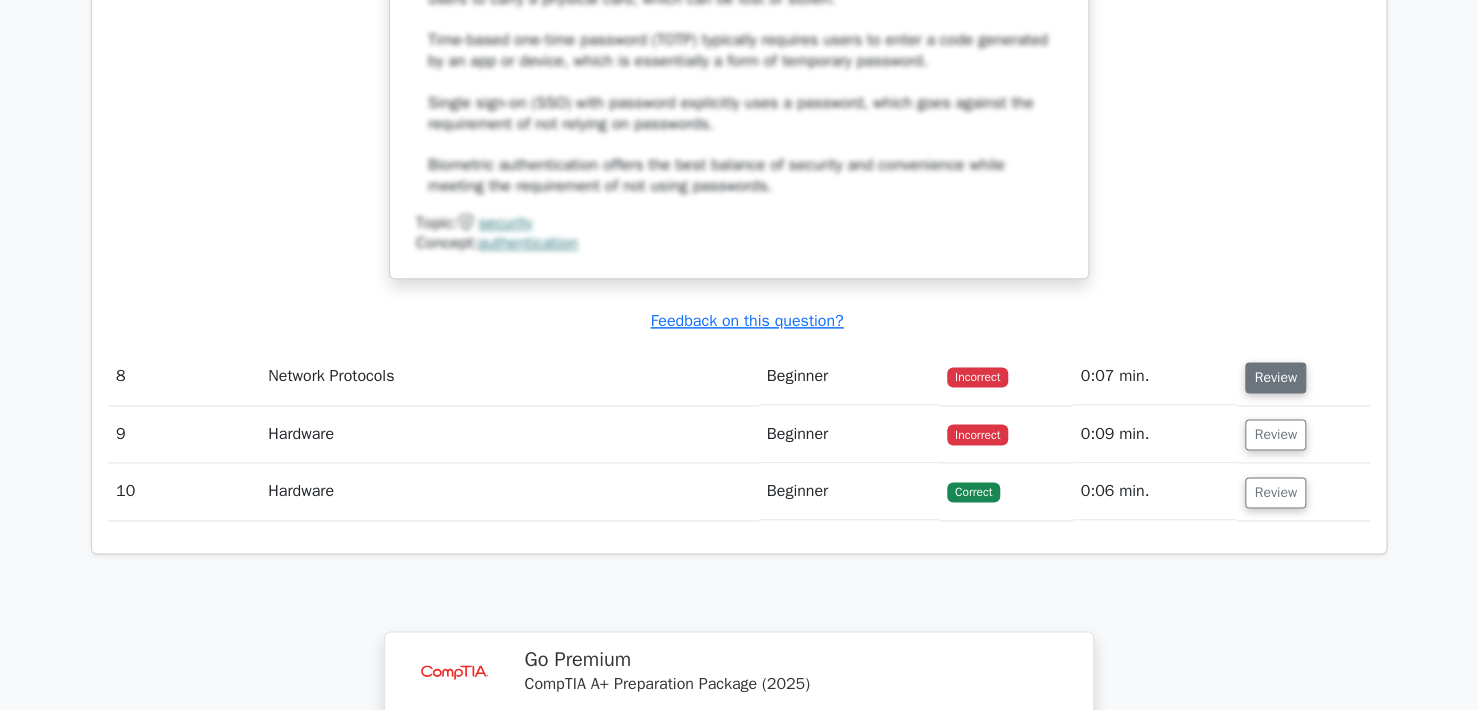 click on "Review" at bounding box center [1275, 377] 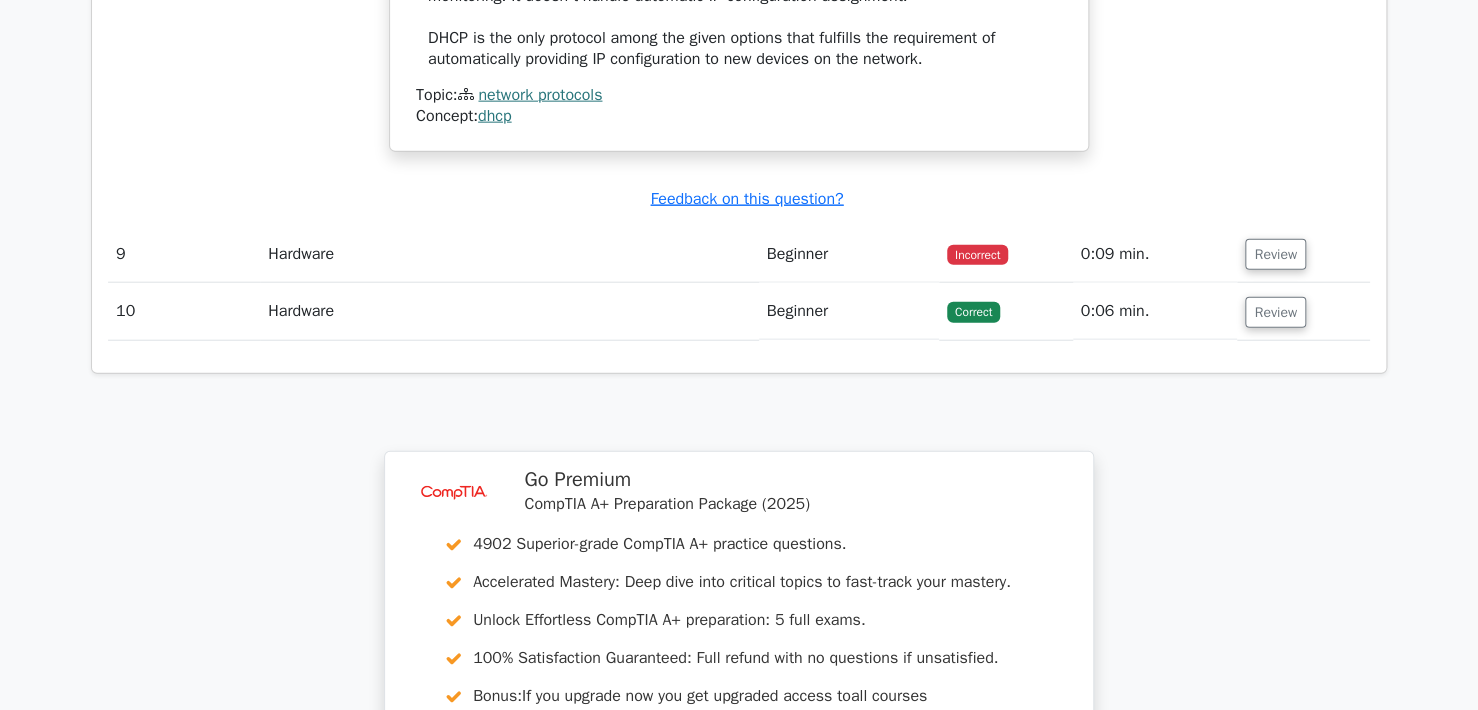 scroll, scrollTop: 6064, scrollLeft: 0, axis: vertical 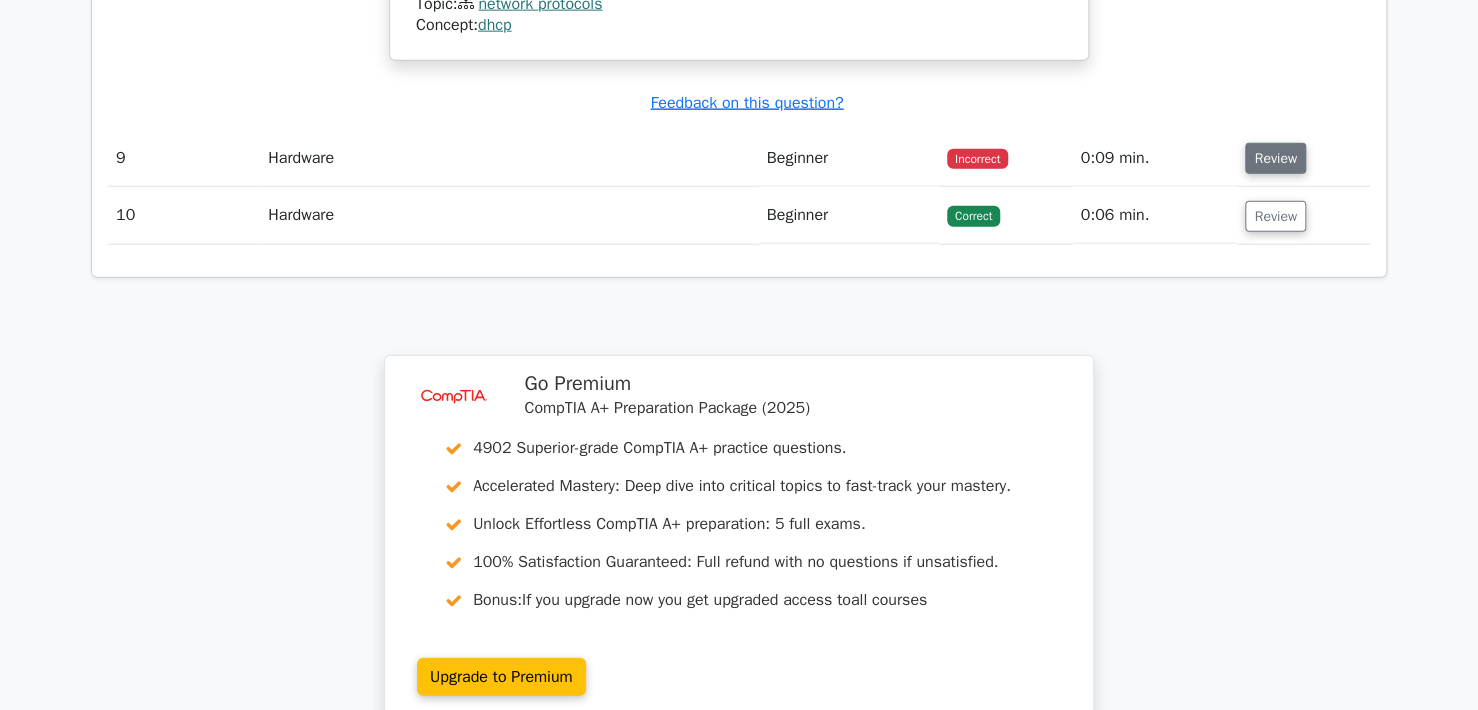 click on "Review" at bounding box center [1275, 158] 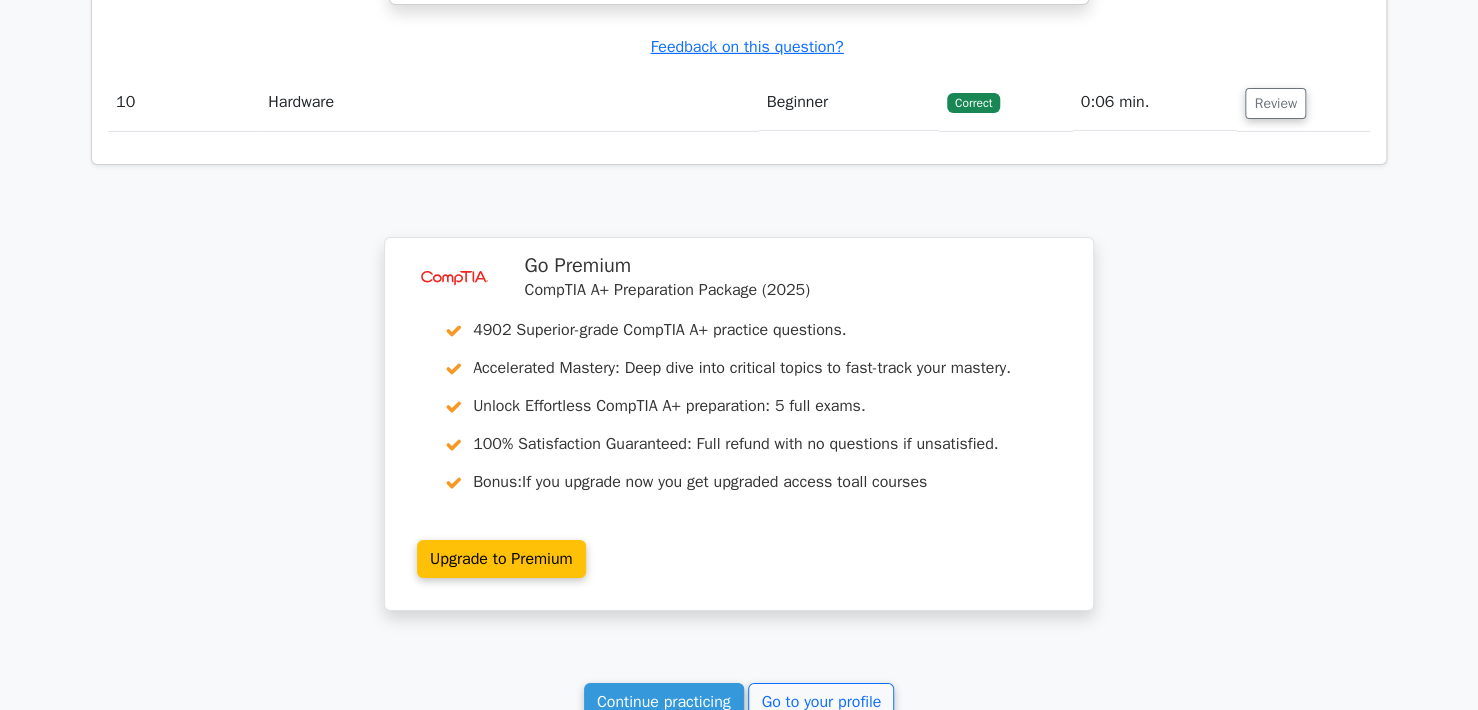 scroll, scrollTop: 7164, scrollLeft: 0, axis: vertical 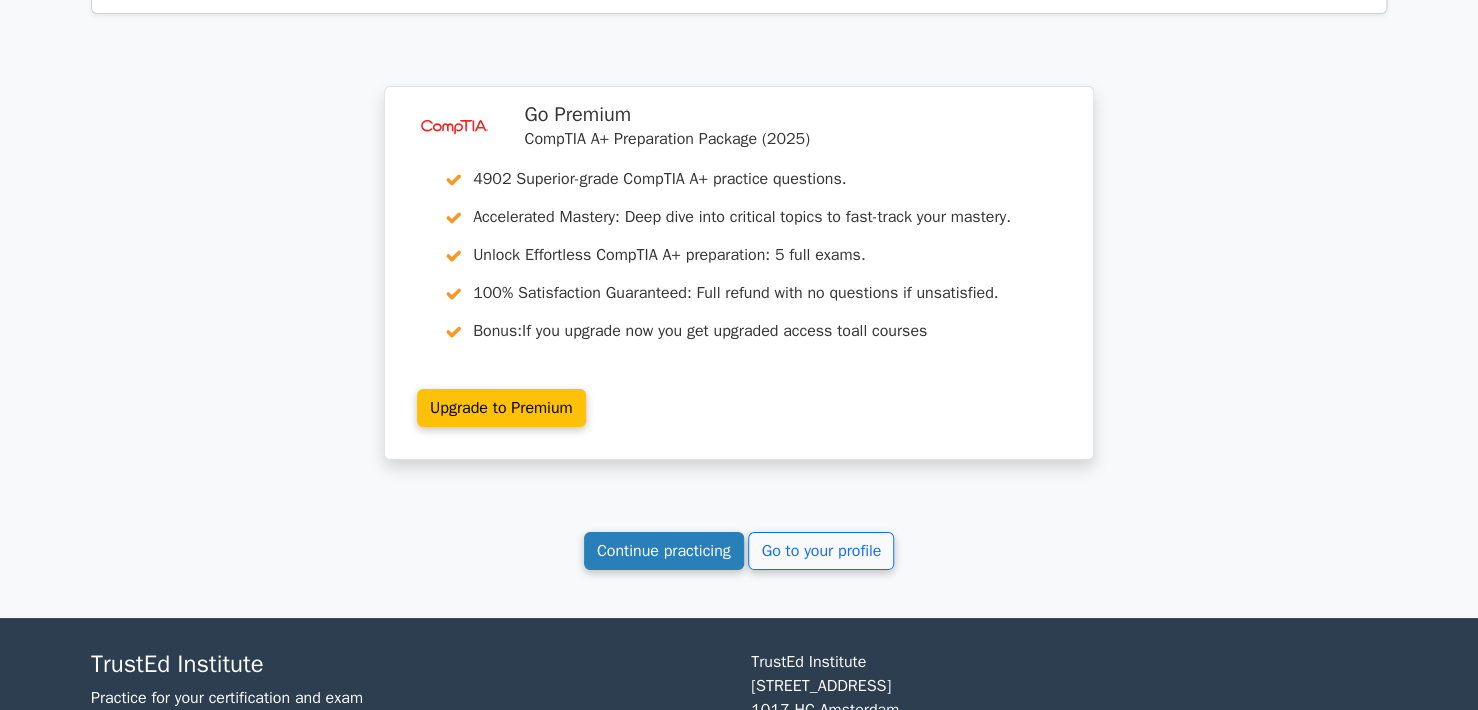 click on "Continue practicing" at bounding box center (664, 551) 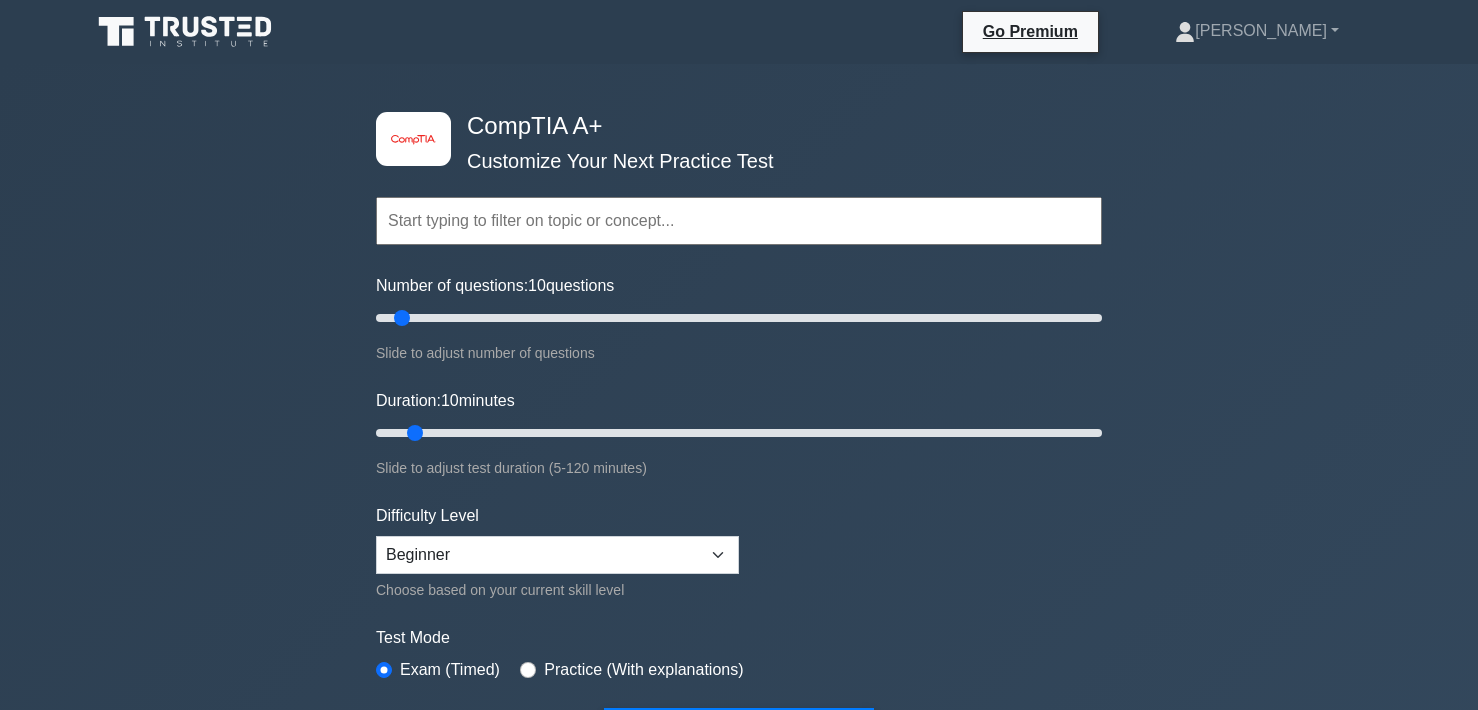 scroll, scrollTop: 0, scrollLeft: 0, axis: both 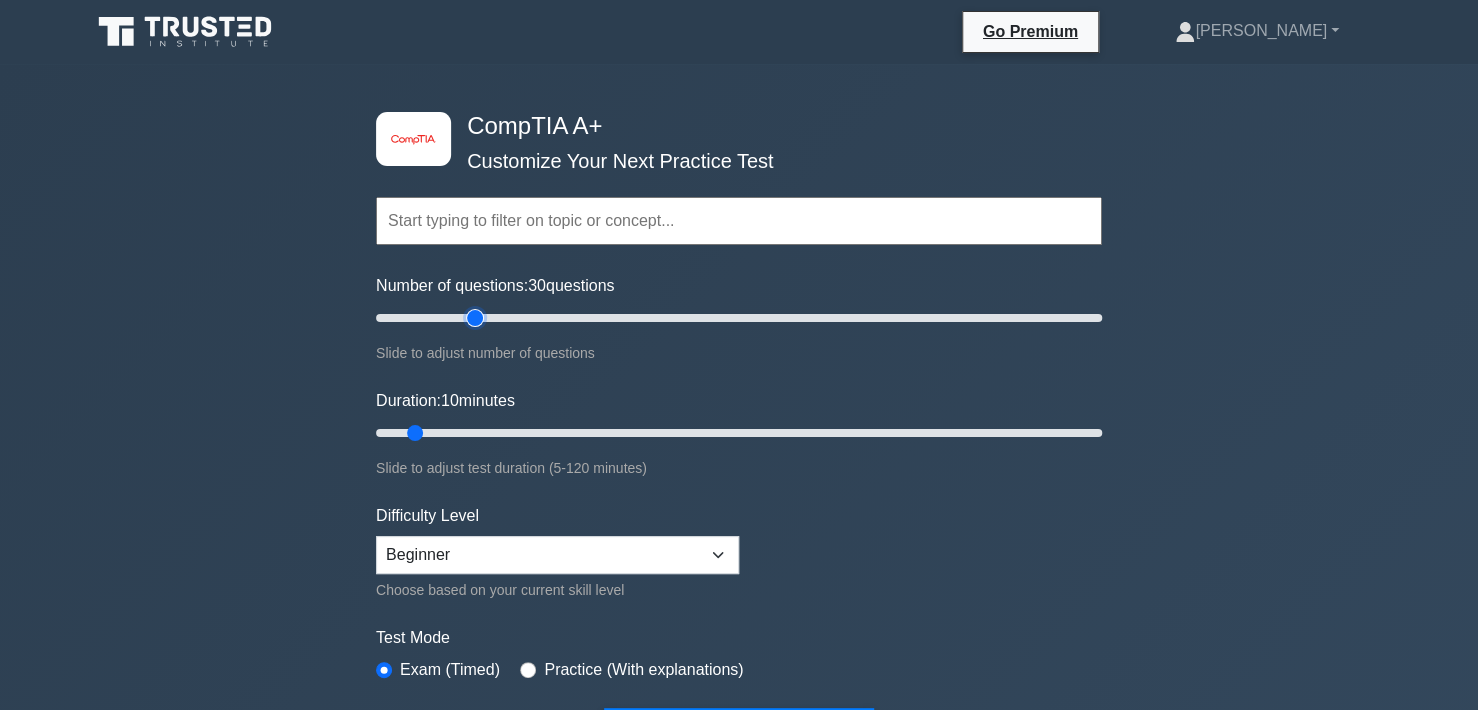 drag, startPoint x: 406, startPoint y: 318, endPoint x: 467, endPoint y: 335, distance: 63.324562 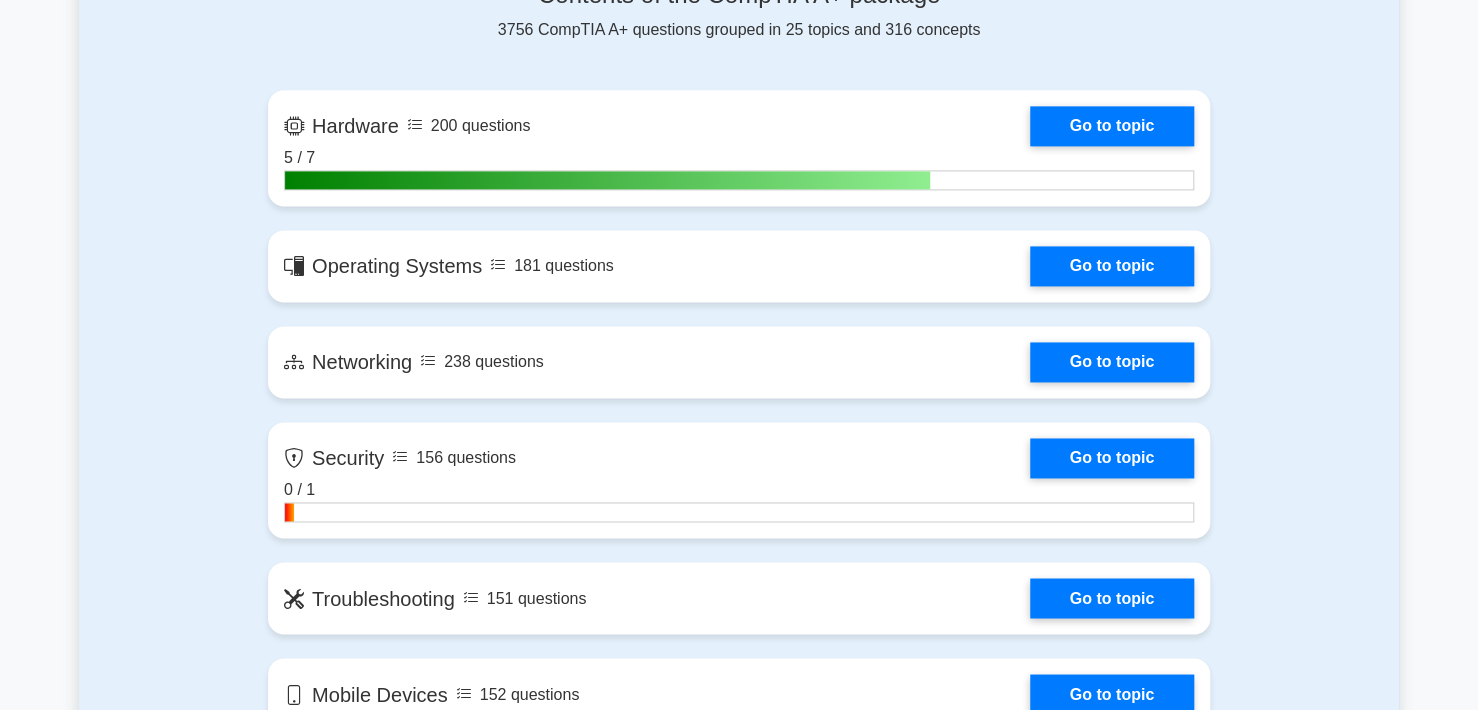 scroll, scrollTop: 1300, scrollLeft: 0, axis: vertical 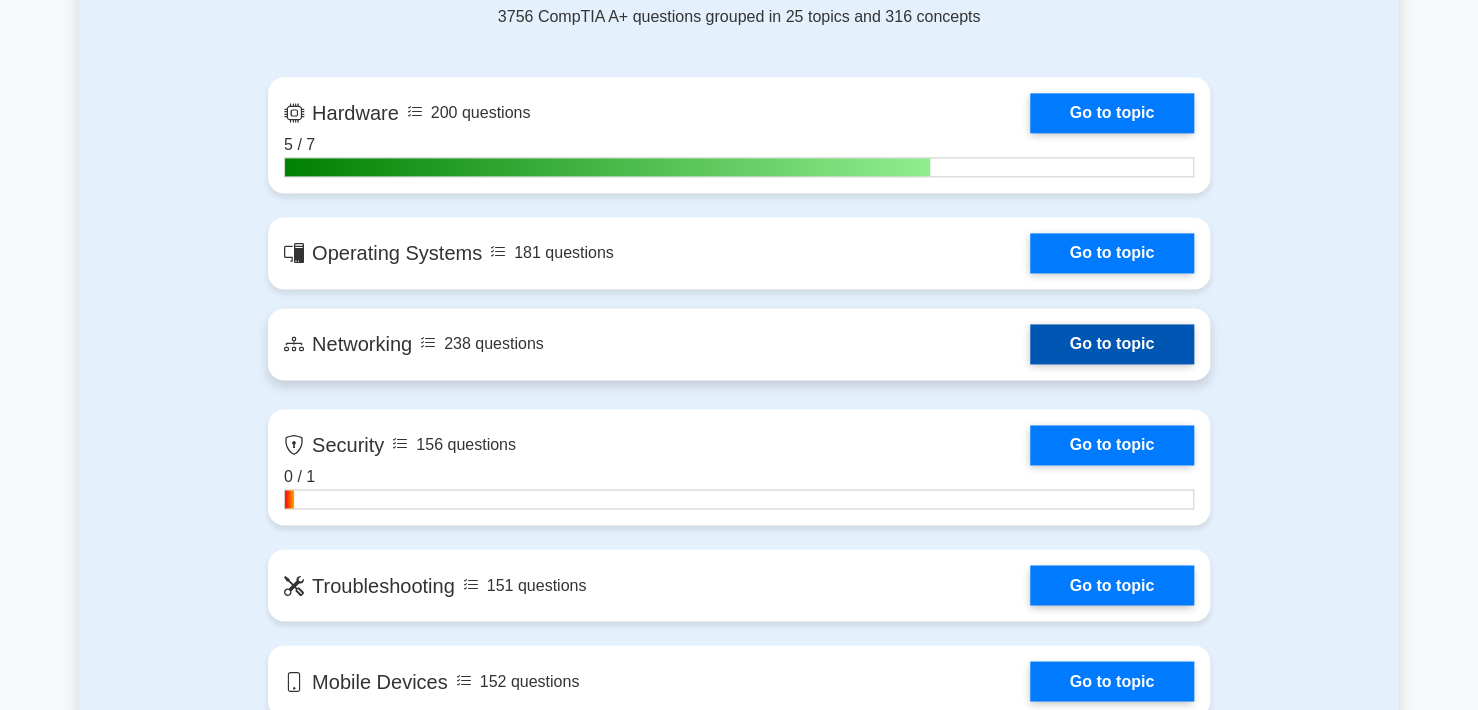 click on "Go to topic" at bounding box center (1112, 344) 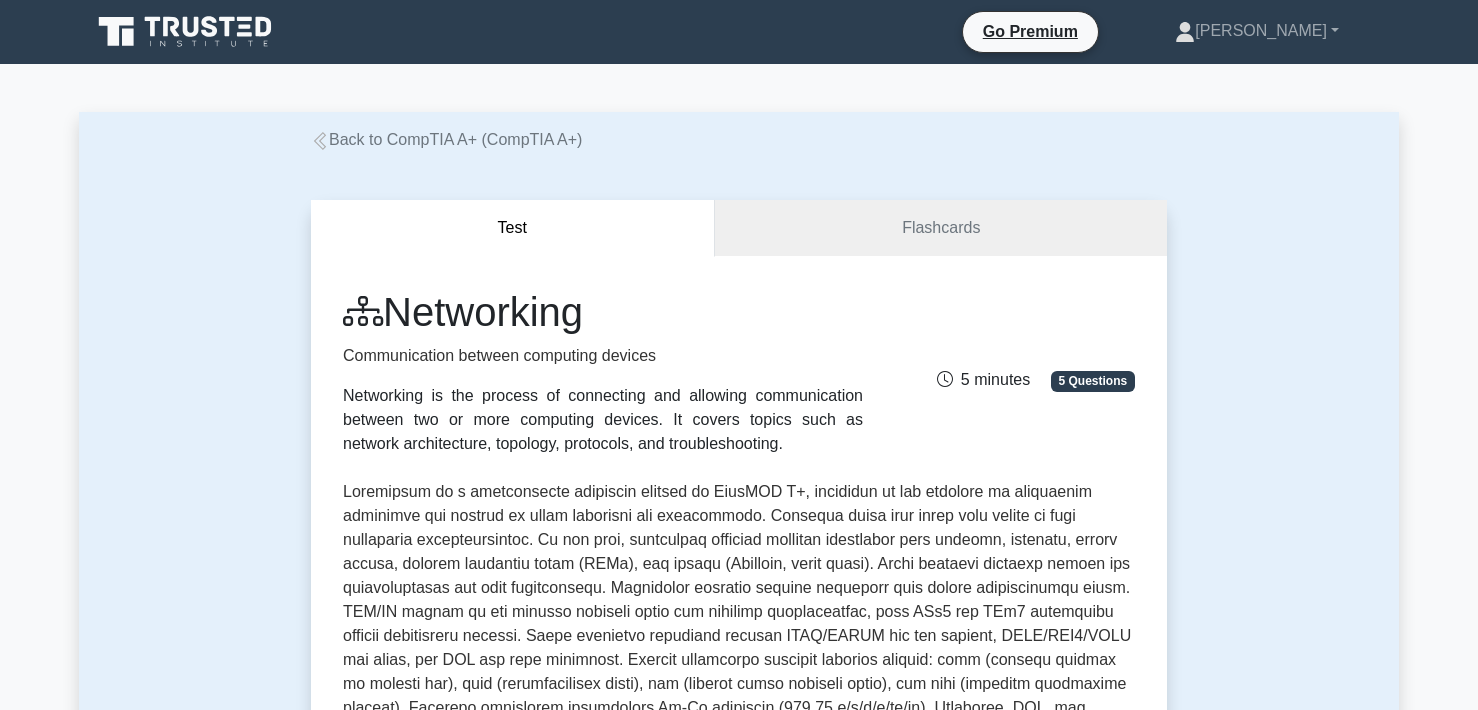 scroll, scrollTop: 600, scrollLeft: 0, axis: vertical 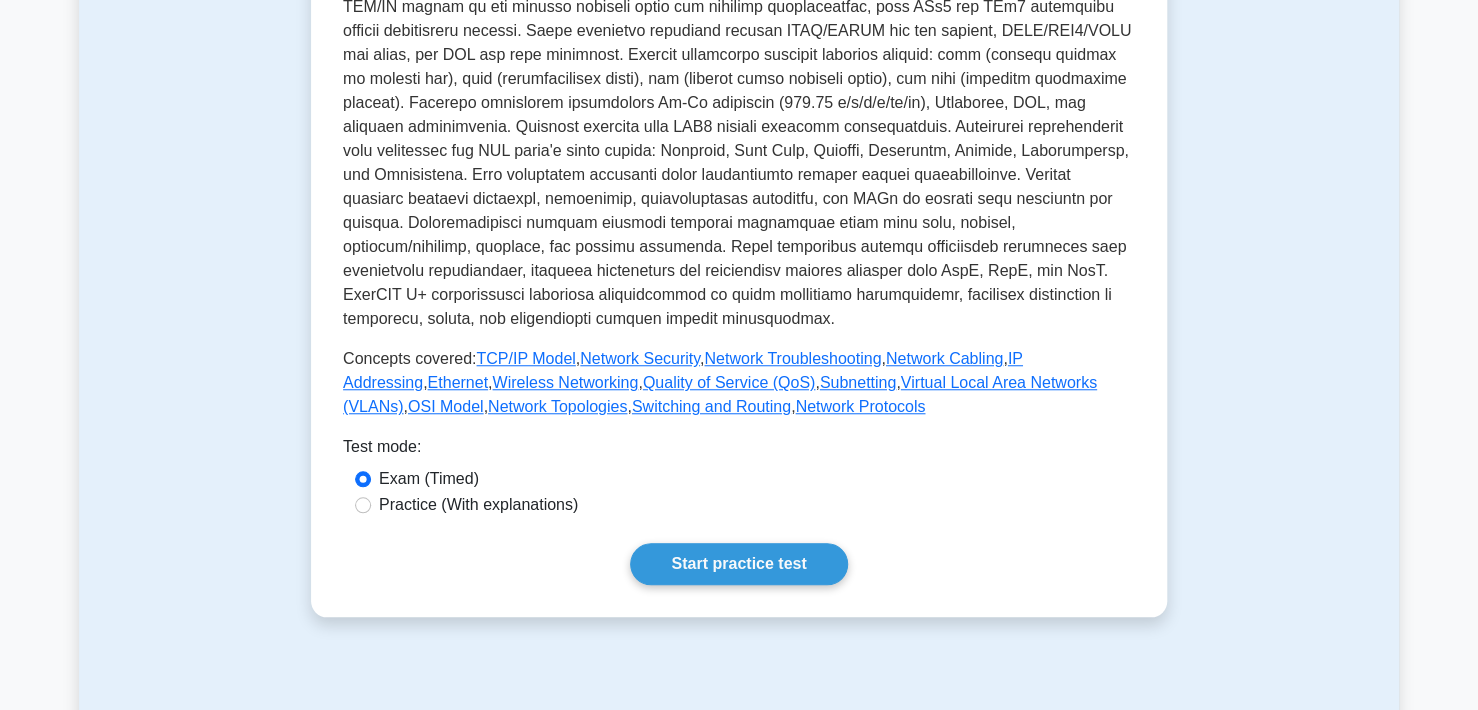click on "Practice (With explanations)" at bounding box center (478, 505) 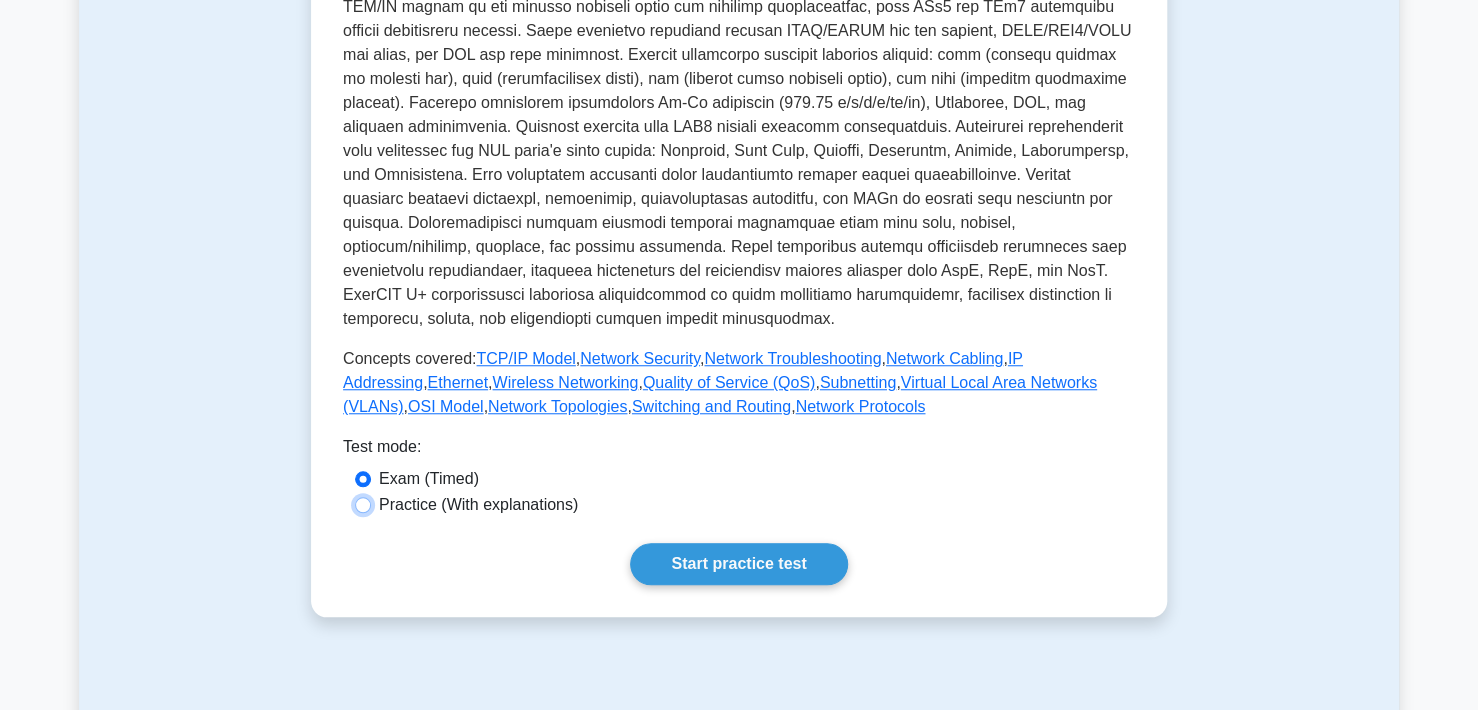 click on "Practice (With explanations)" at bounding box center [363, 505] 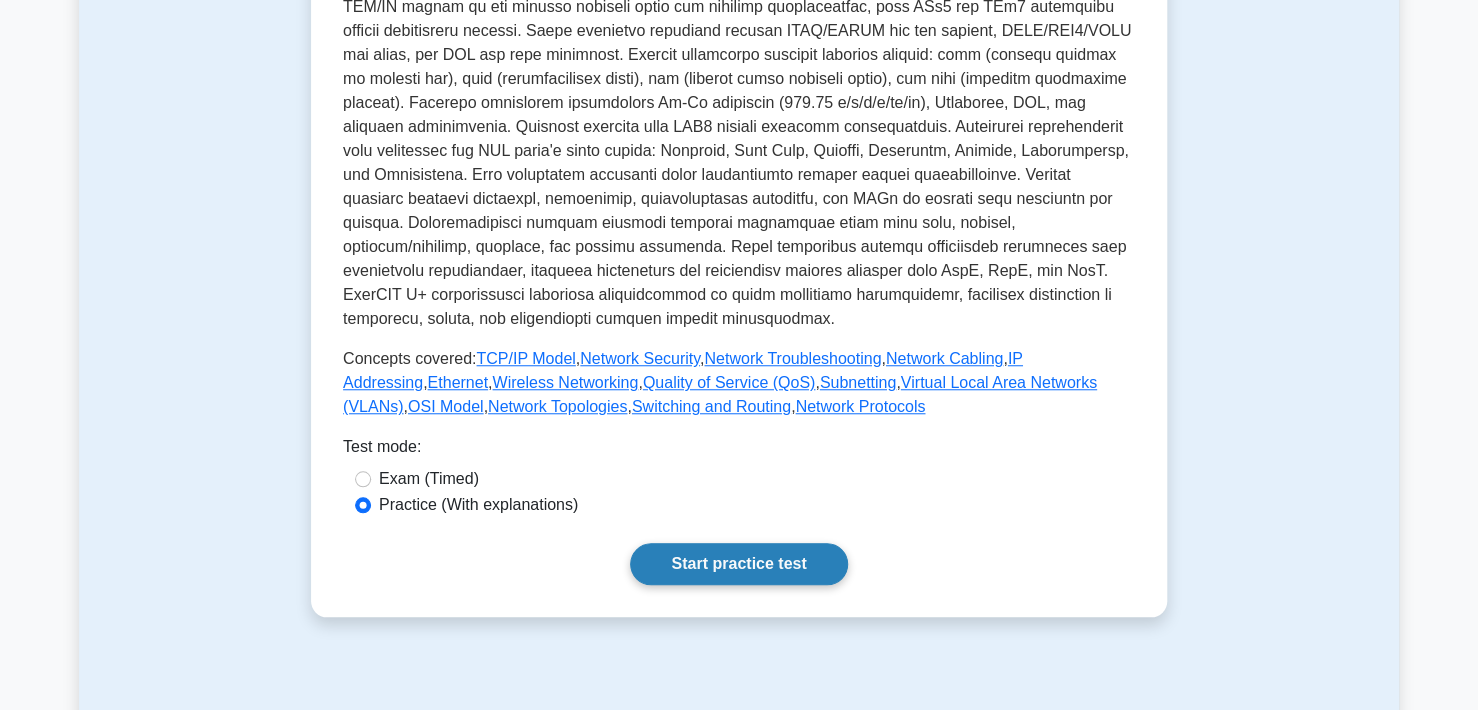 click on "Start practice test" at bounding box center (738, 564) 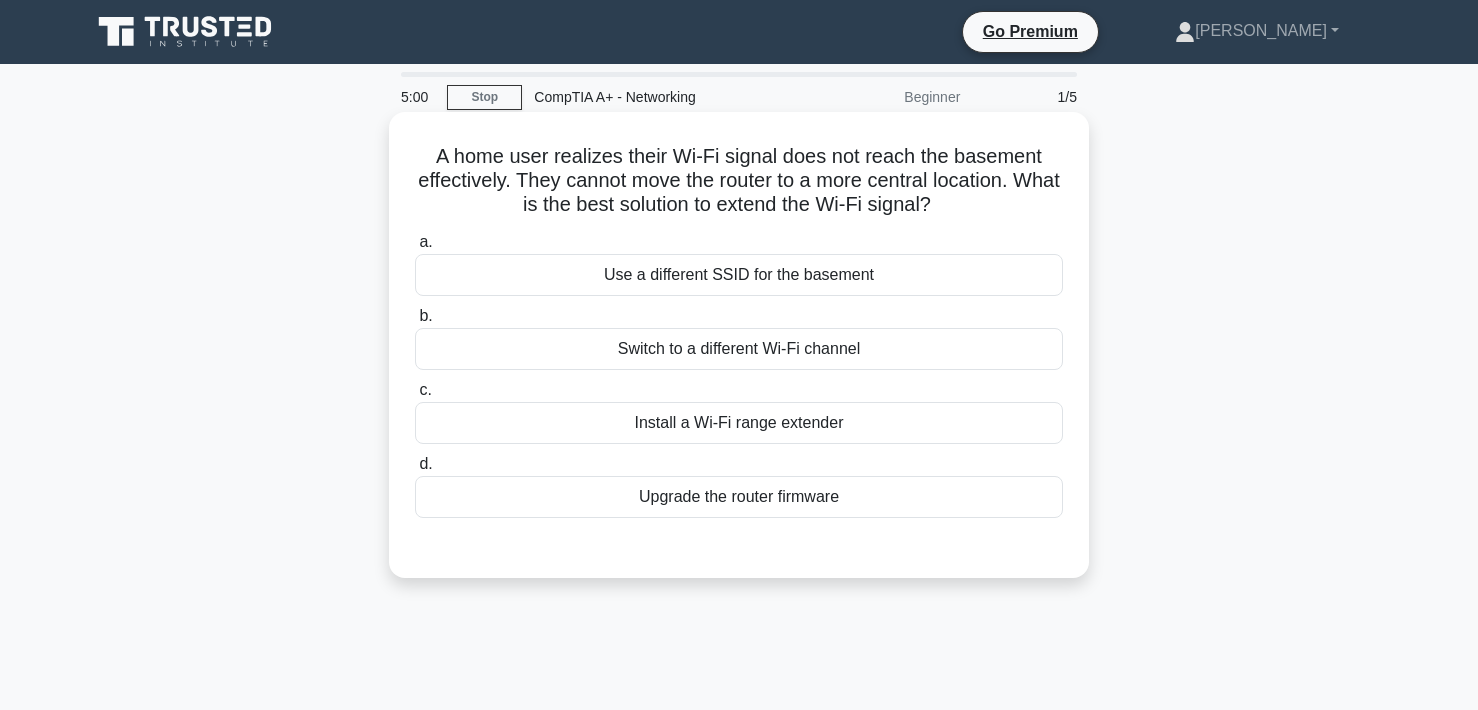 scroll, scrollTop: 0, scrollLeft: 0, axis: both 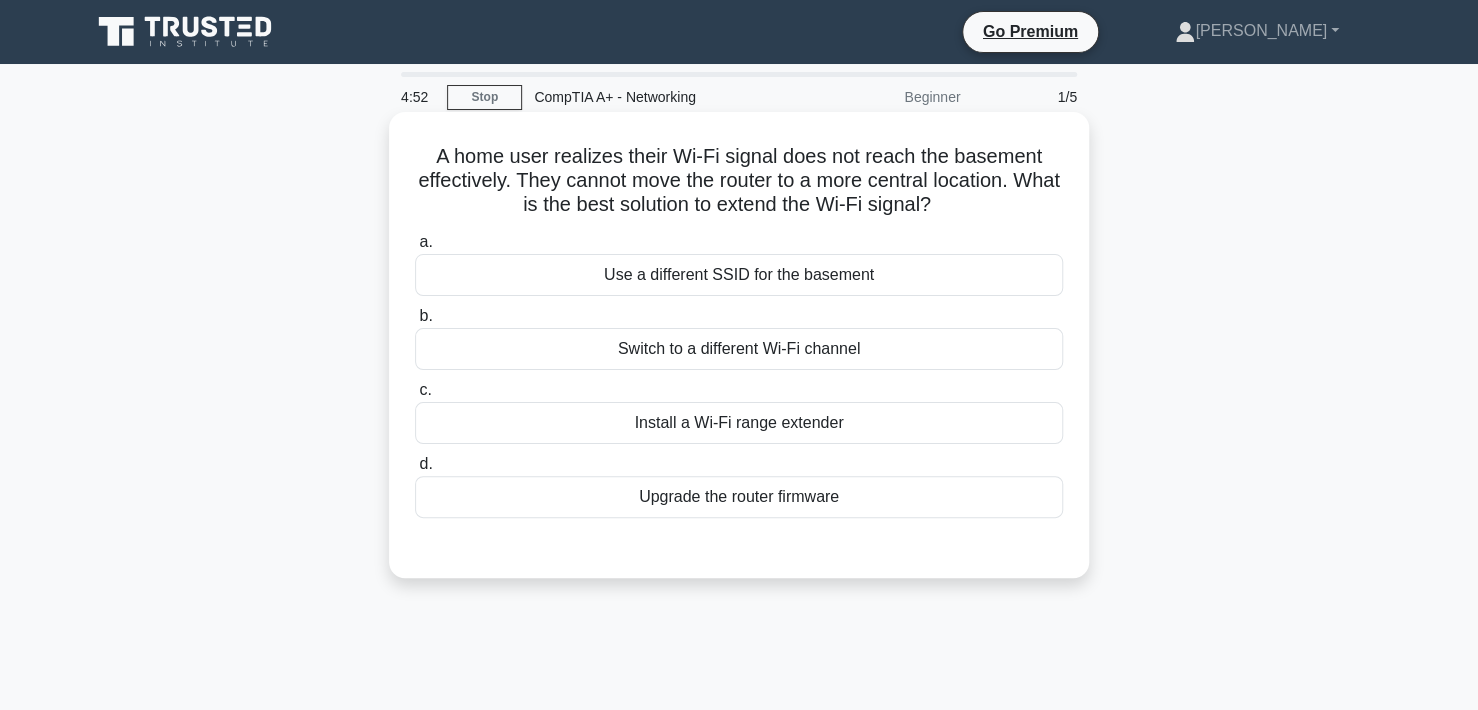 click on "Install a Wi-Fi range extender" at bounding box center (739, 423) 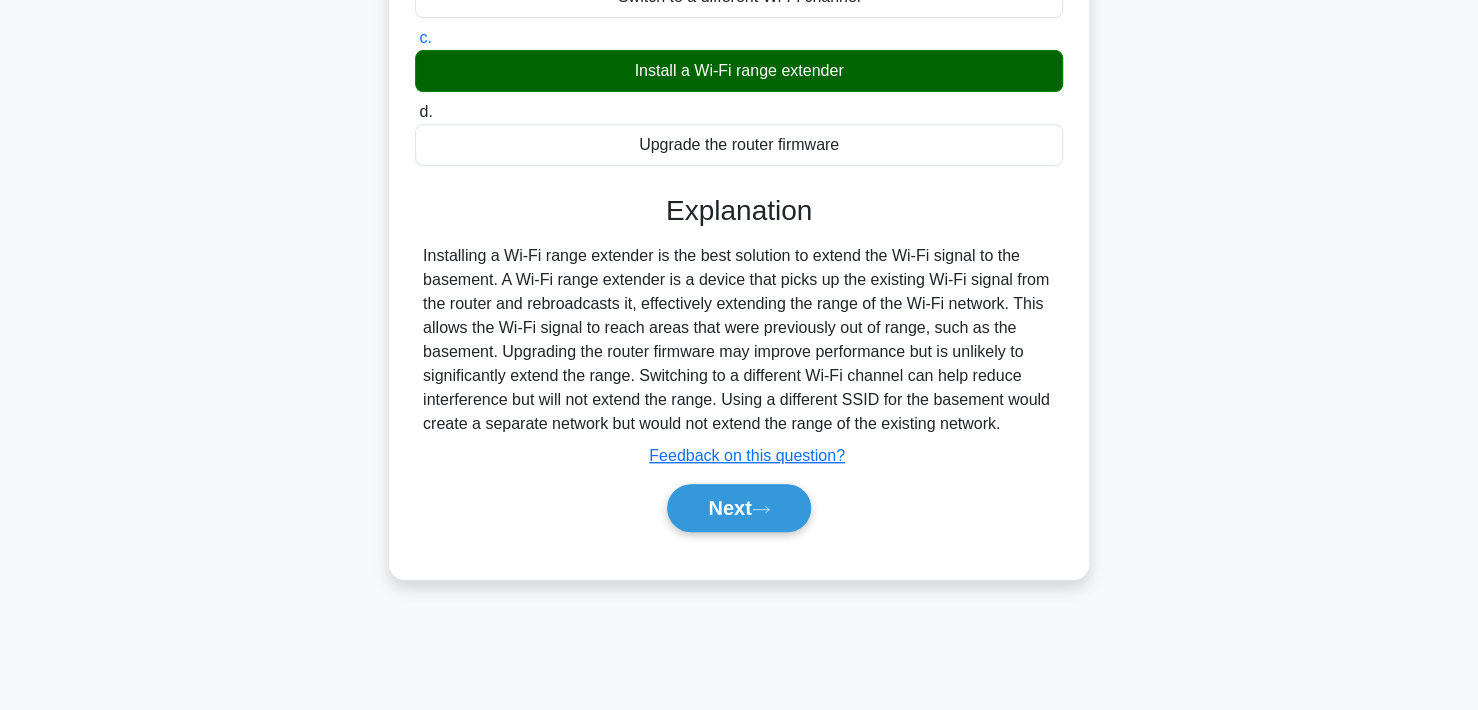 scroll, scrollTop: 370, scrollLeft: 0, axis: vertical 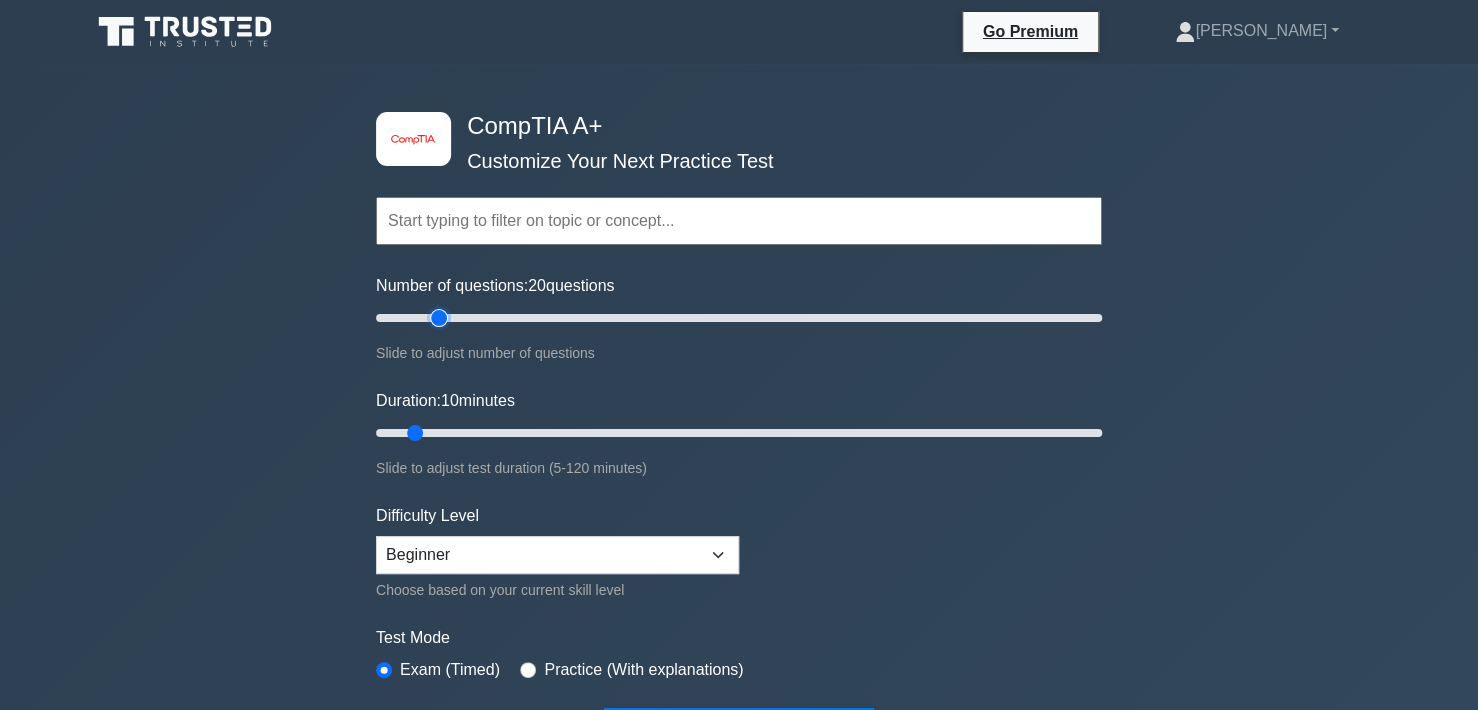 drag, startPoint x: 481, startPoint y: 317, endPoint x: 444, endPoint y: 308, distance: 38.078865 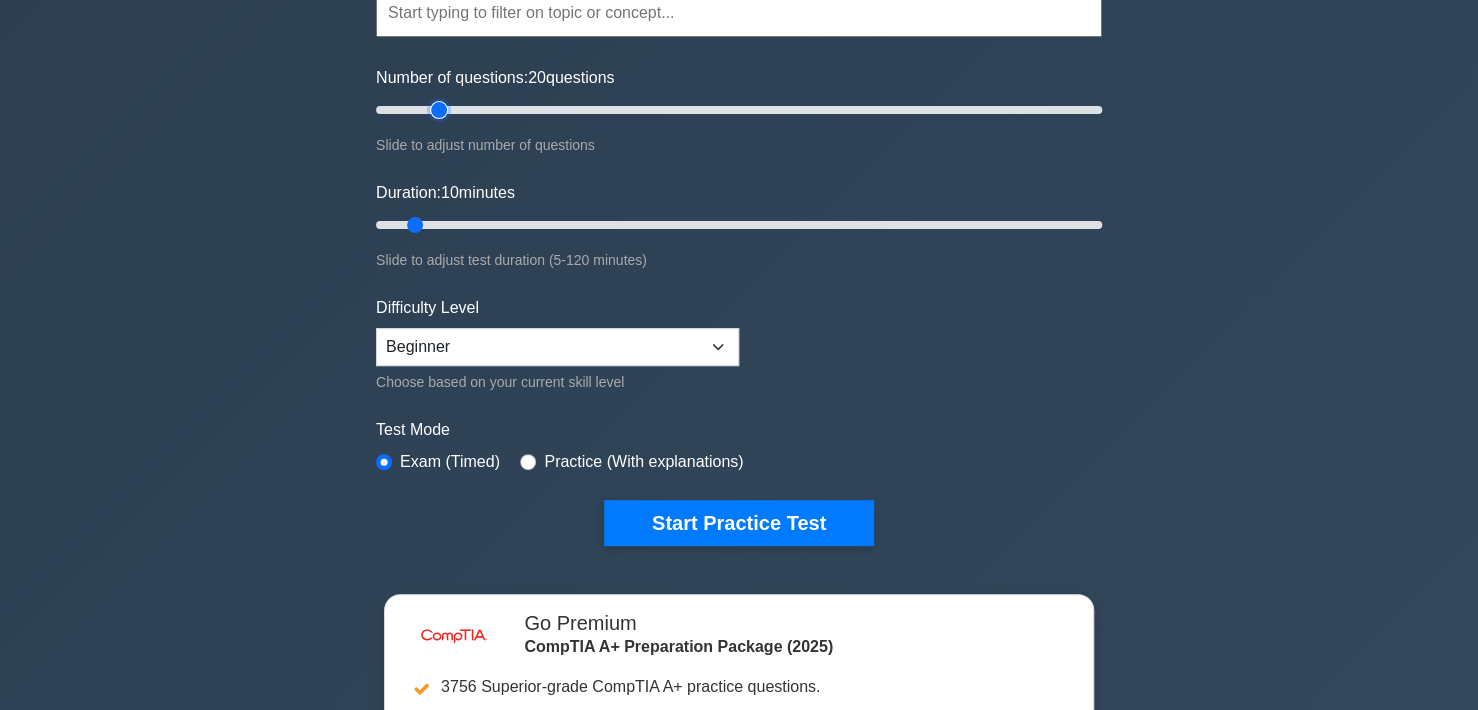 scroll, scrollTop: 200, scrollLeft: 0, axis: vertical 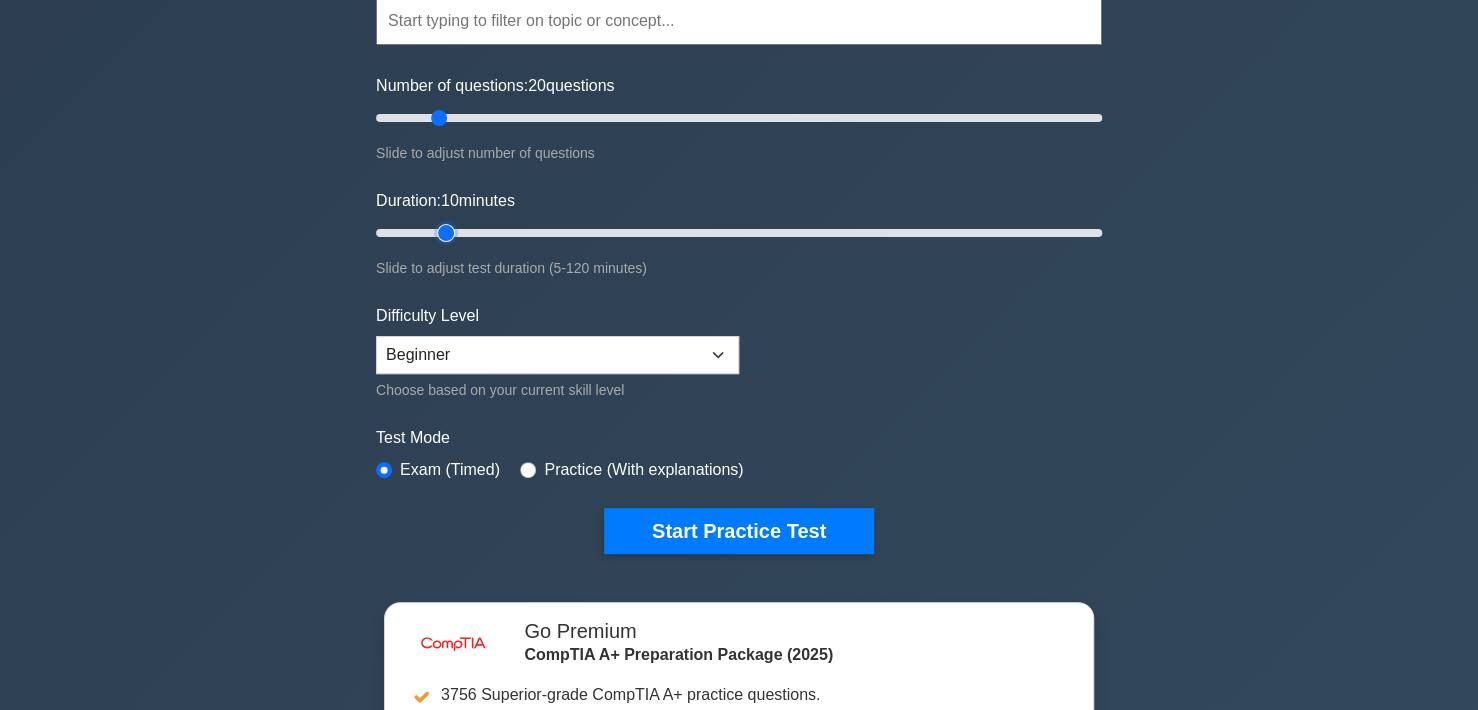 click on "Duration:  10  minutes" at bounding box center (739, 233) 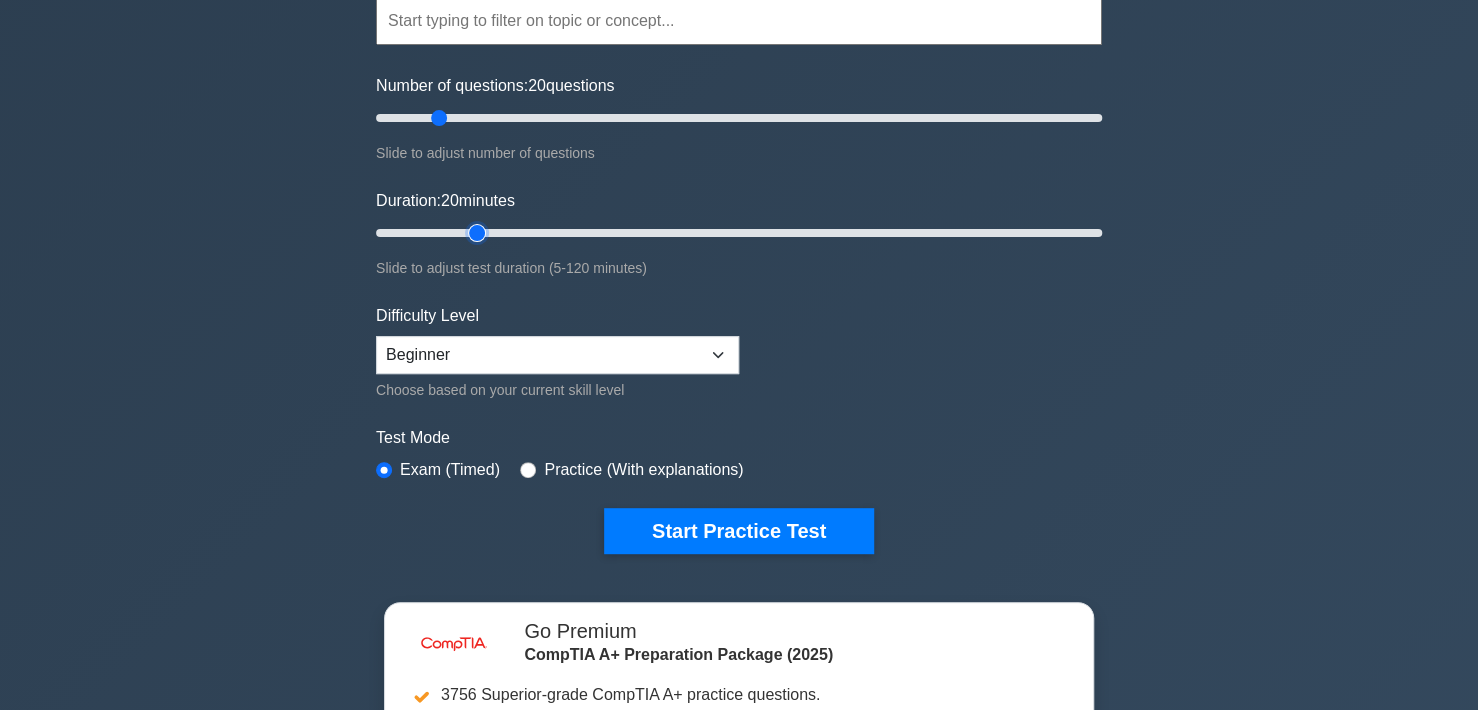 type on "20" 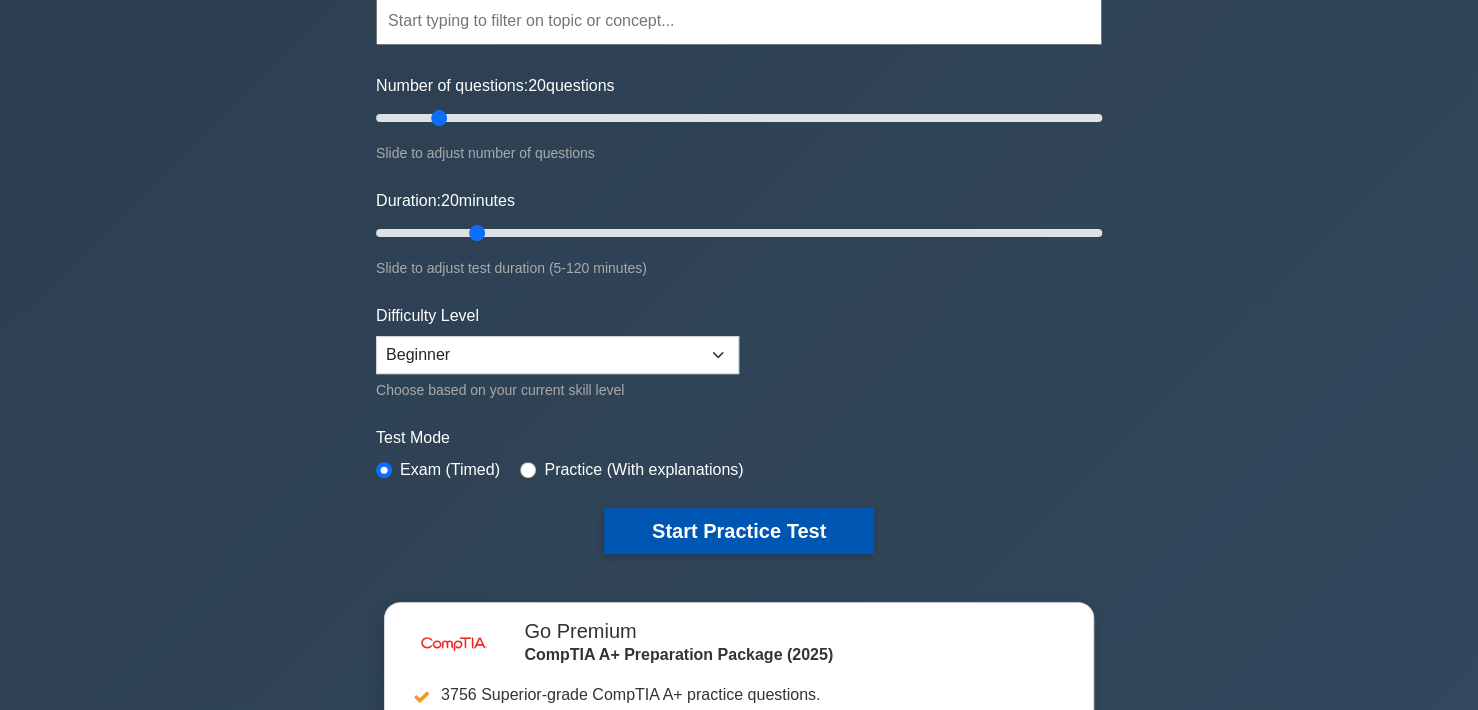 click on "Start Practice Test" at bounding box center (739, 531) 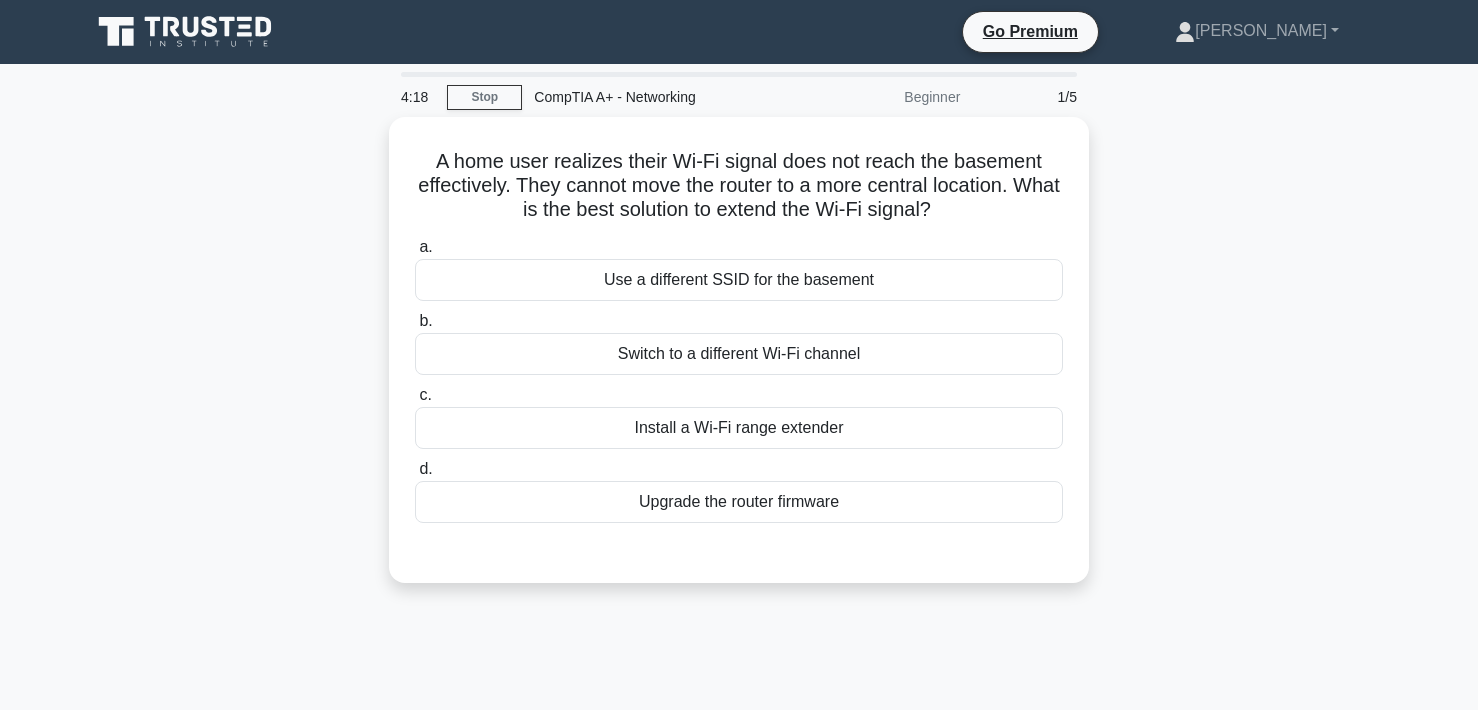 scroll, scrollTop: 0, scrollLeft: 0, axis: both 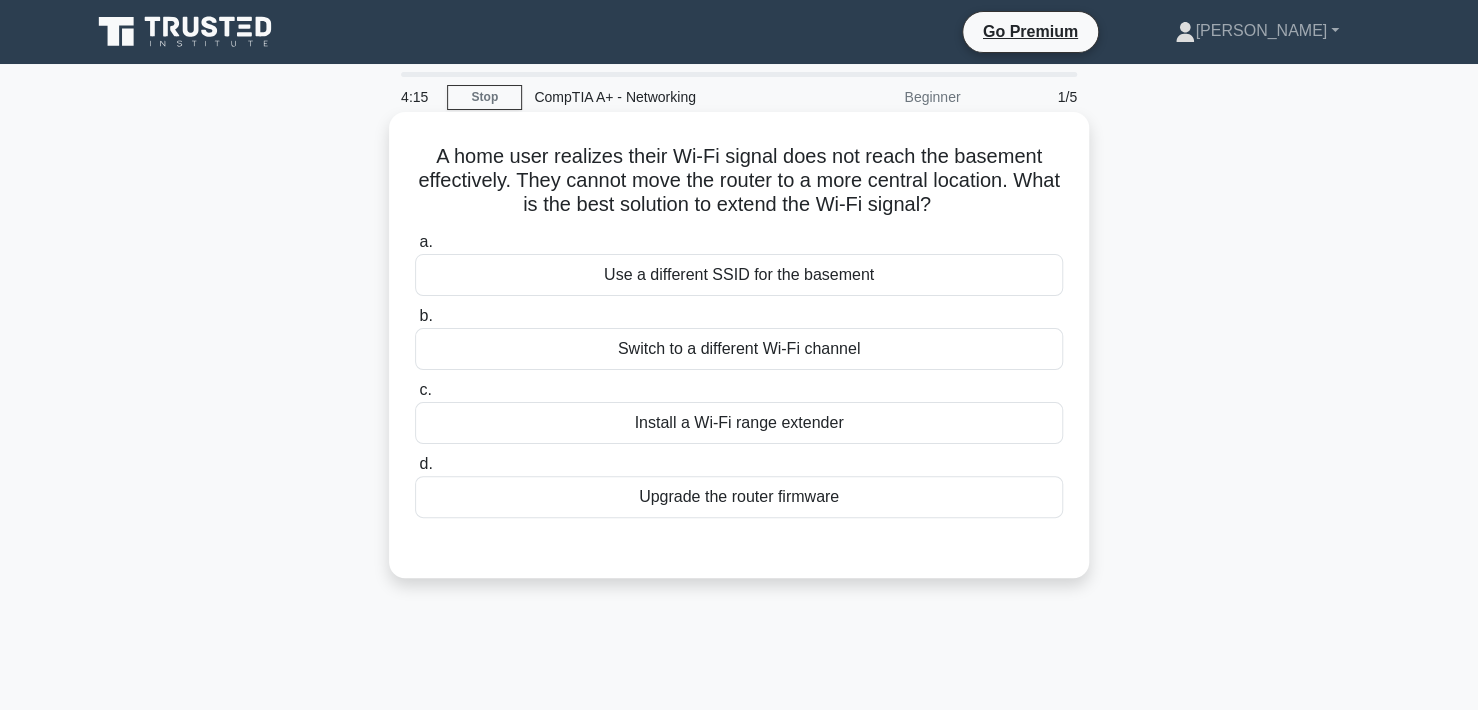click on "Install a Wi-Fi range extender" at bounding box center [739, 423] 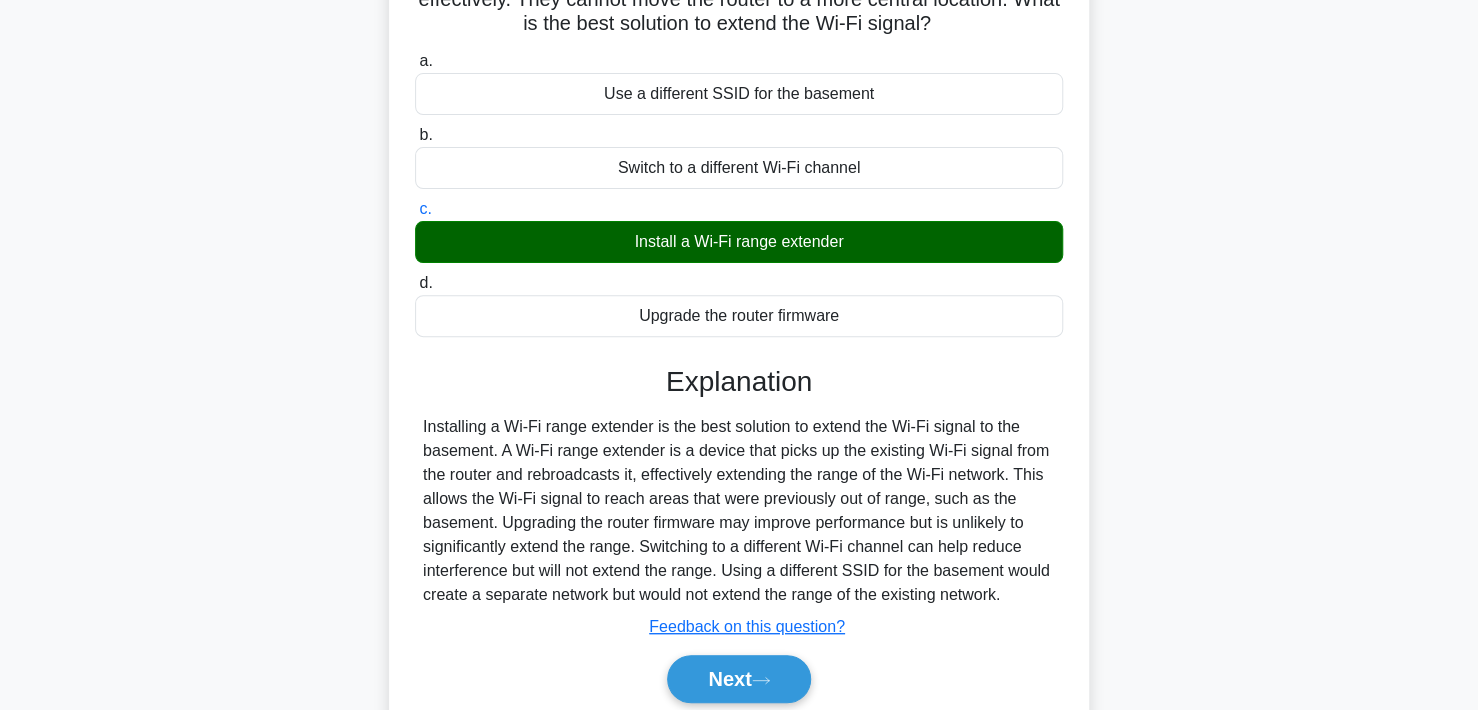 scroll, scrollTop: 370, scrollLeft: 0, axis: vertical 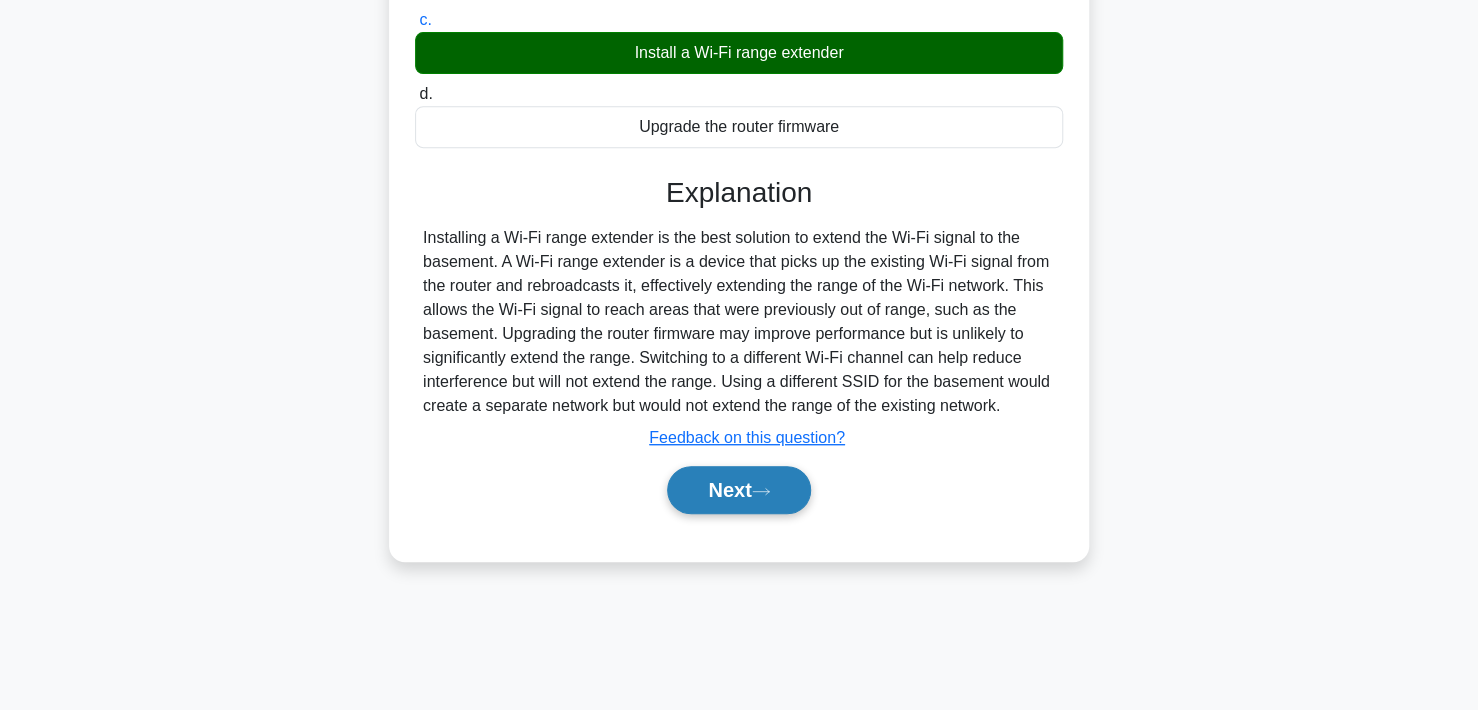 click on "Next" at bounding box center (738, 490) 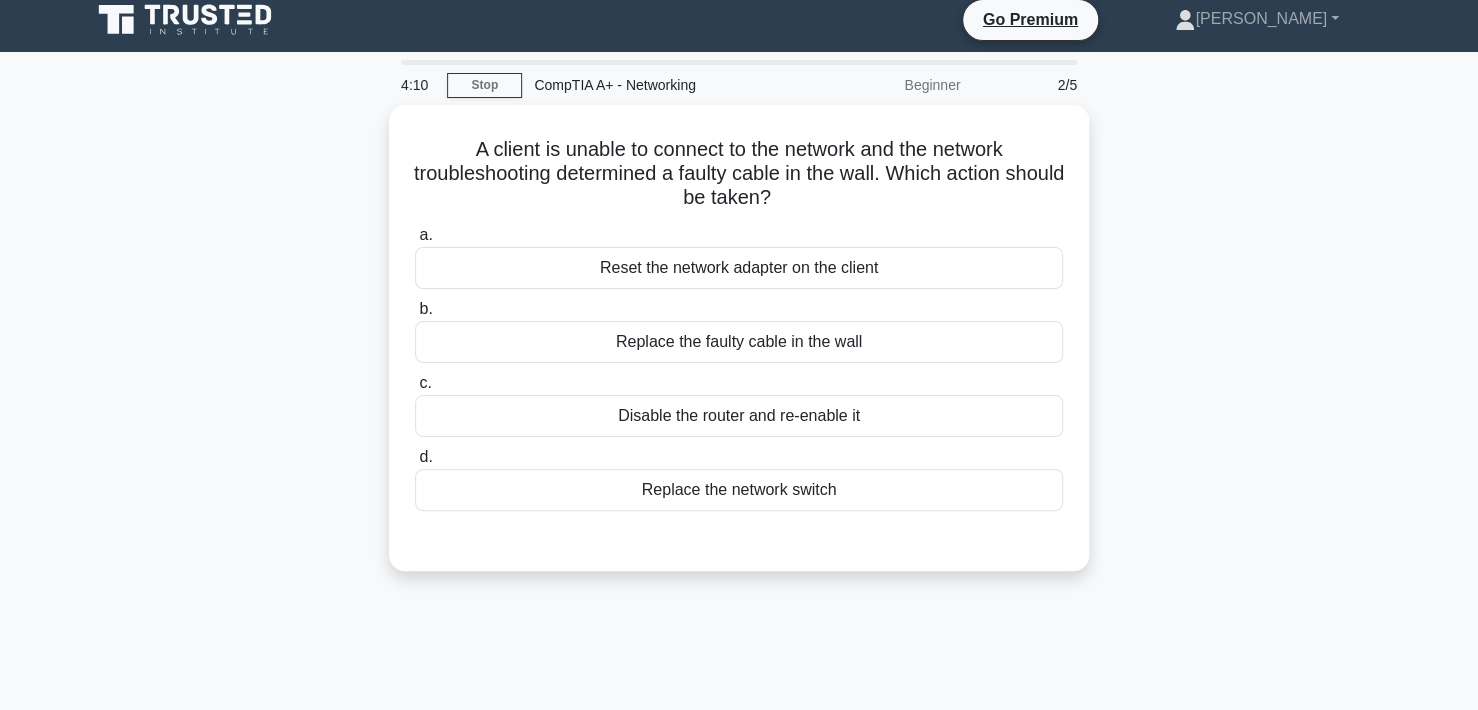 scroll, scrollTop: 0, scrollLeft: 0, axis: both 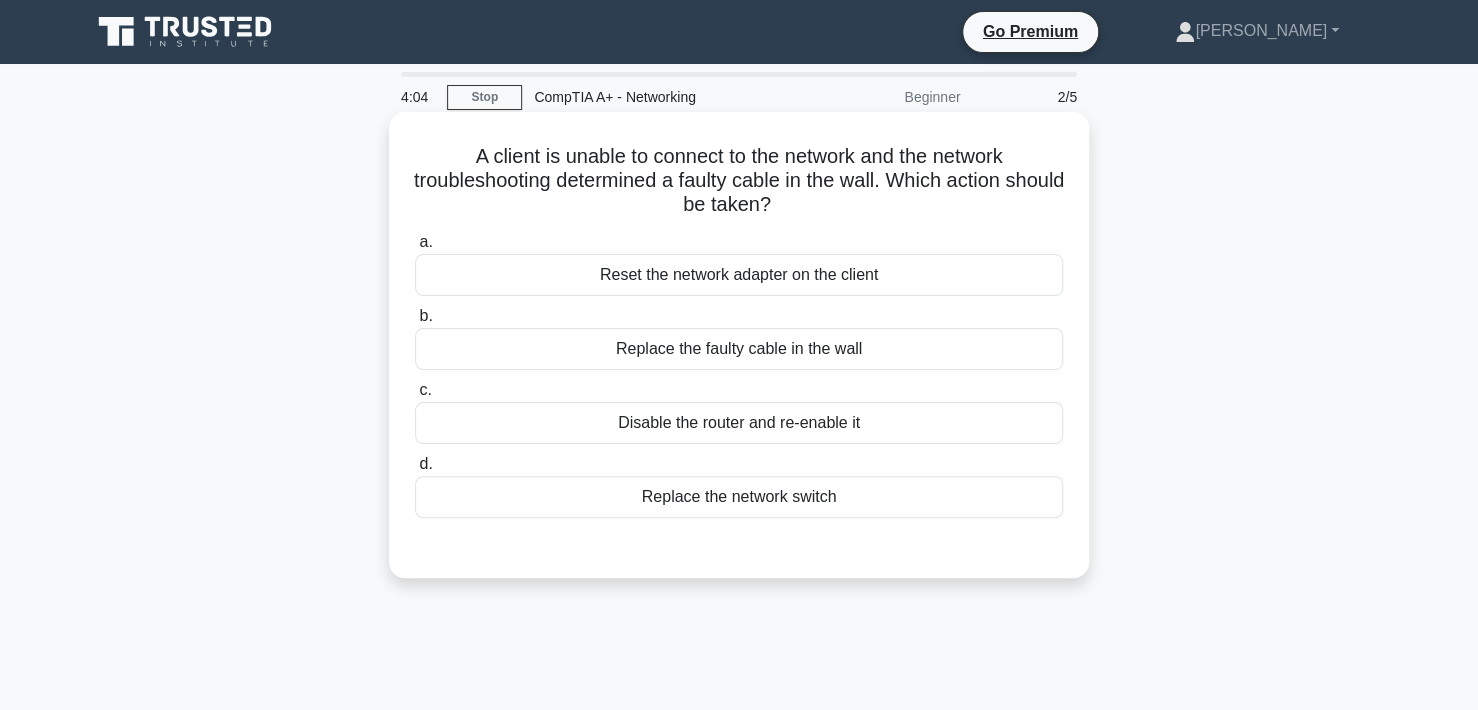 click on "Replace the faulty cable in the wall" at bounding box center (739, 349) 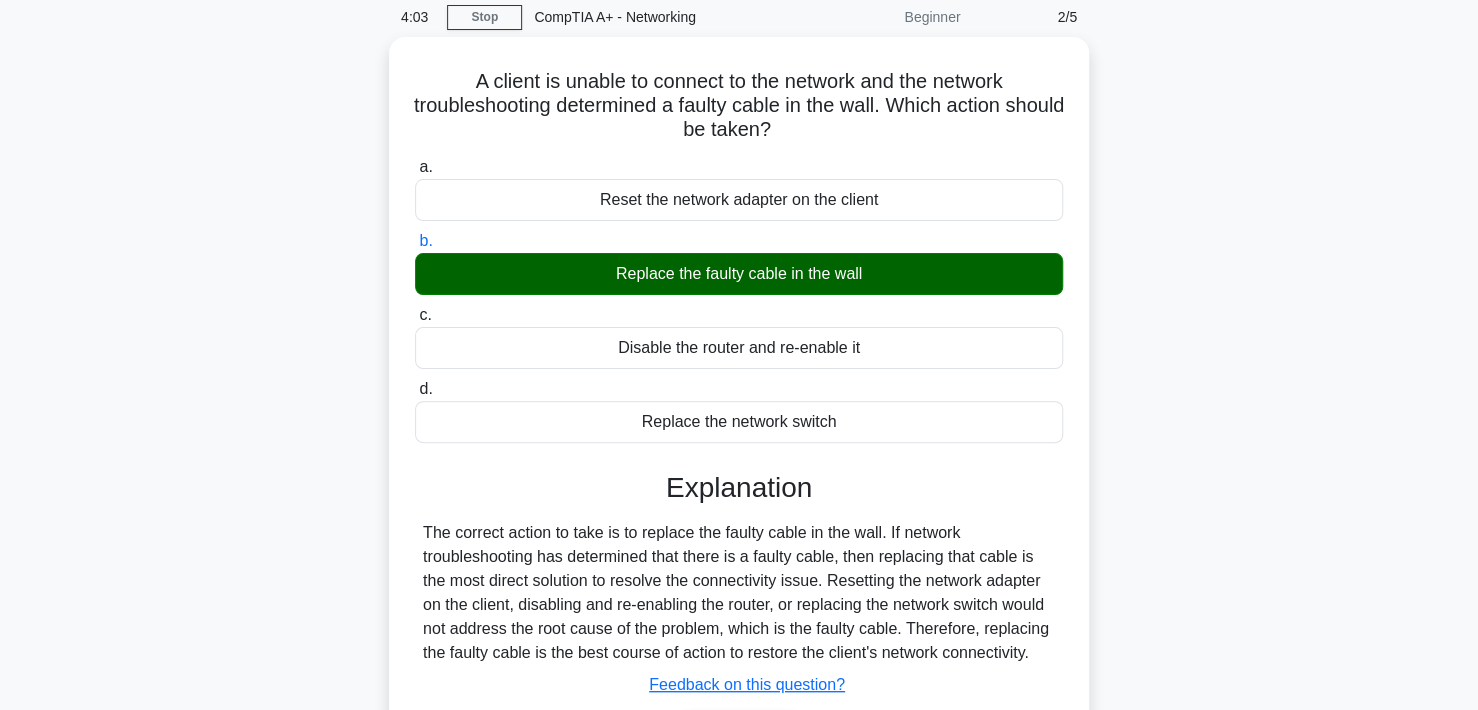 scroll, scrollTop: 370, scrollLeft: 0, axis: vertical 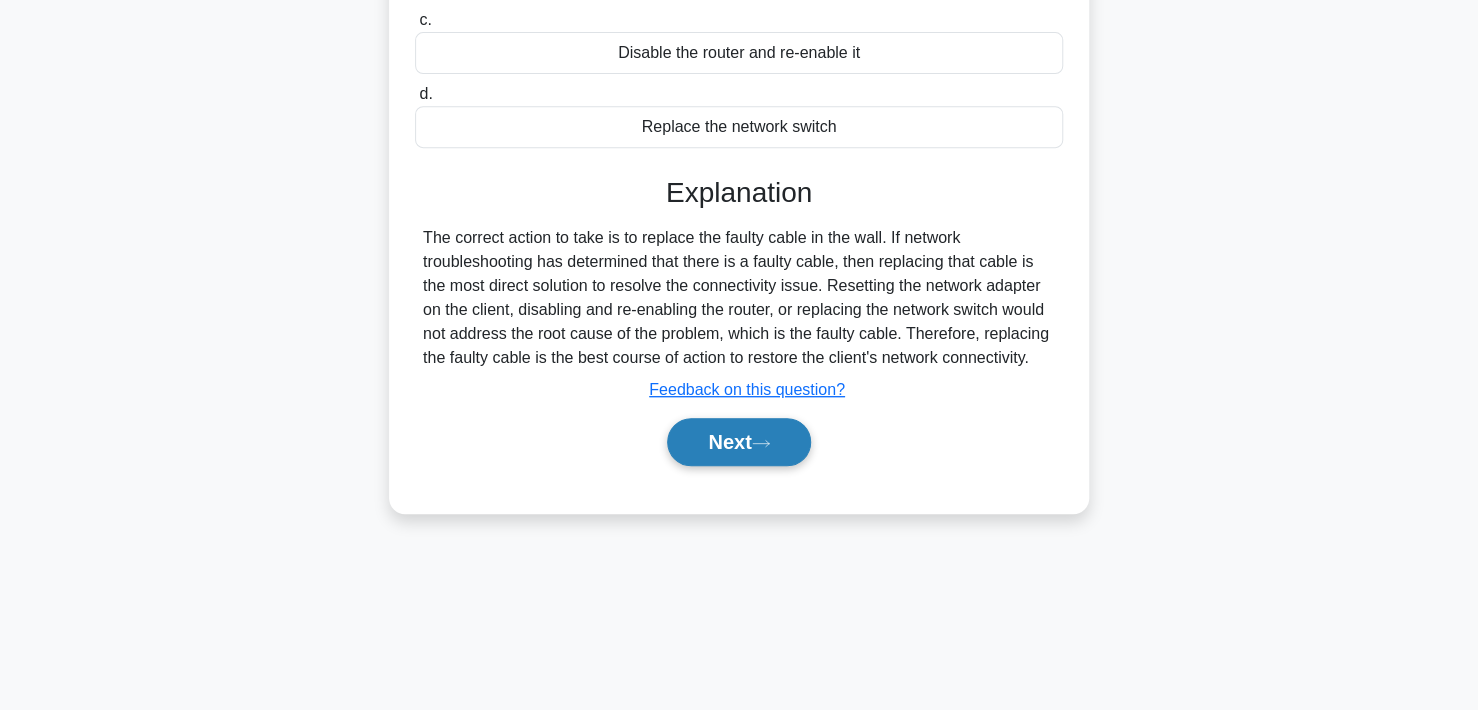 click on "Next" at bounding box center (738, 442) 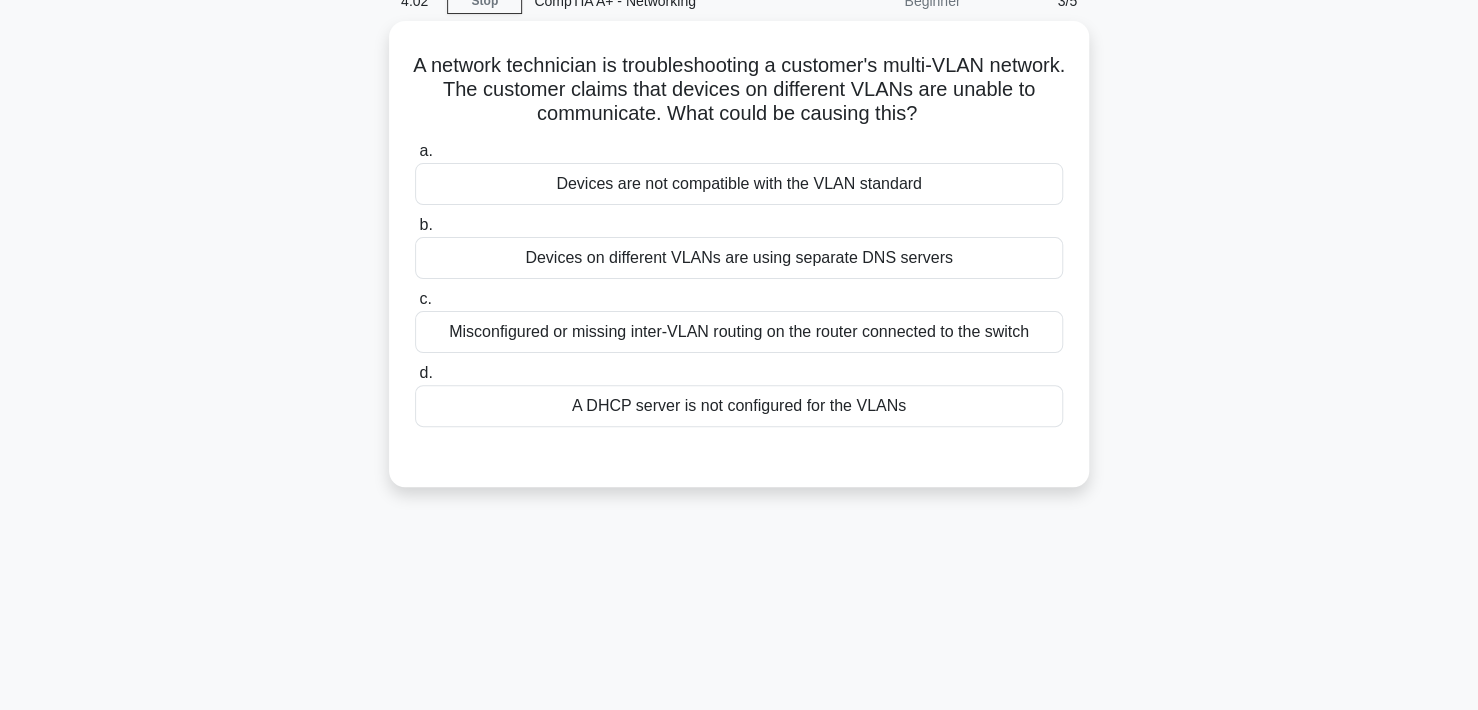 scroll, scrollTop: 0, scrollLeft: 0, axis: both 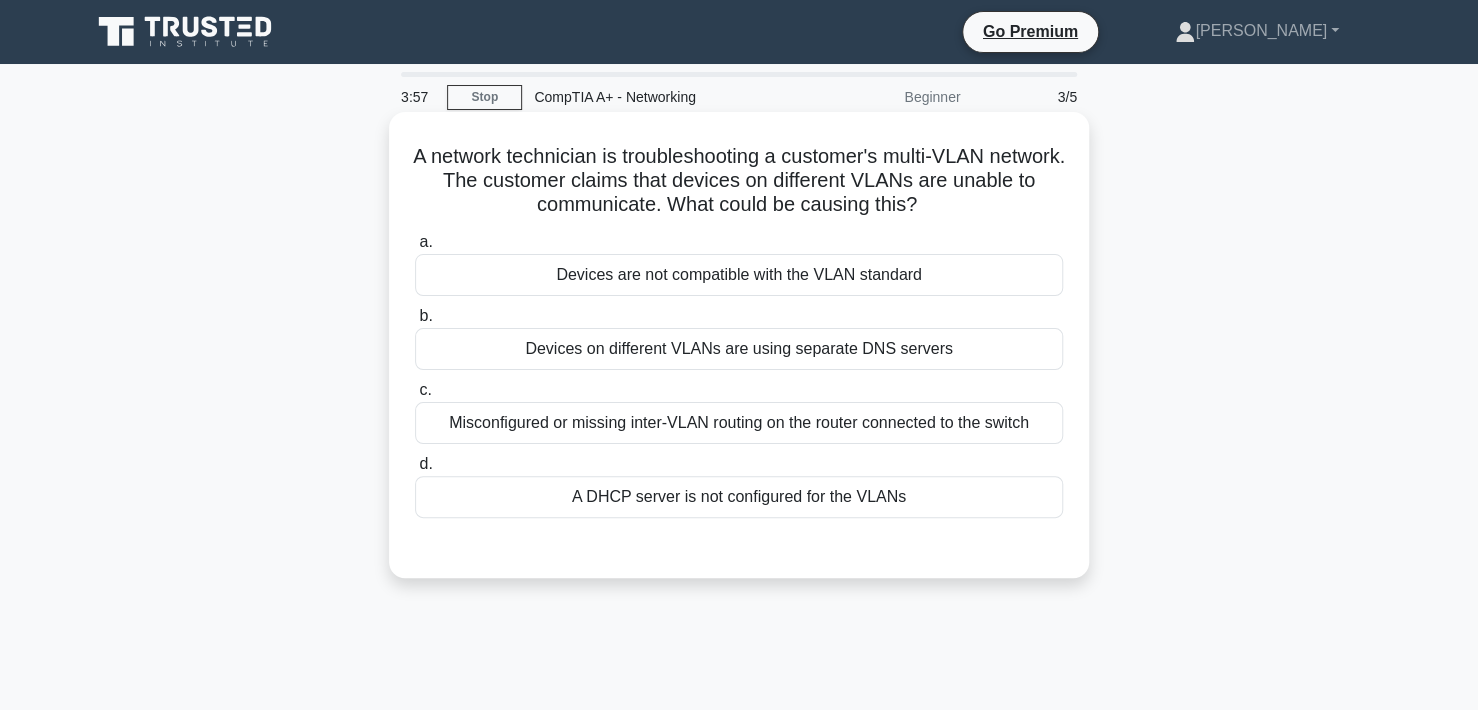 click on "Devices are not compatible with the VLAN standard" at bounding box center [739, 275] 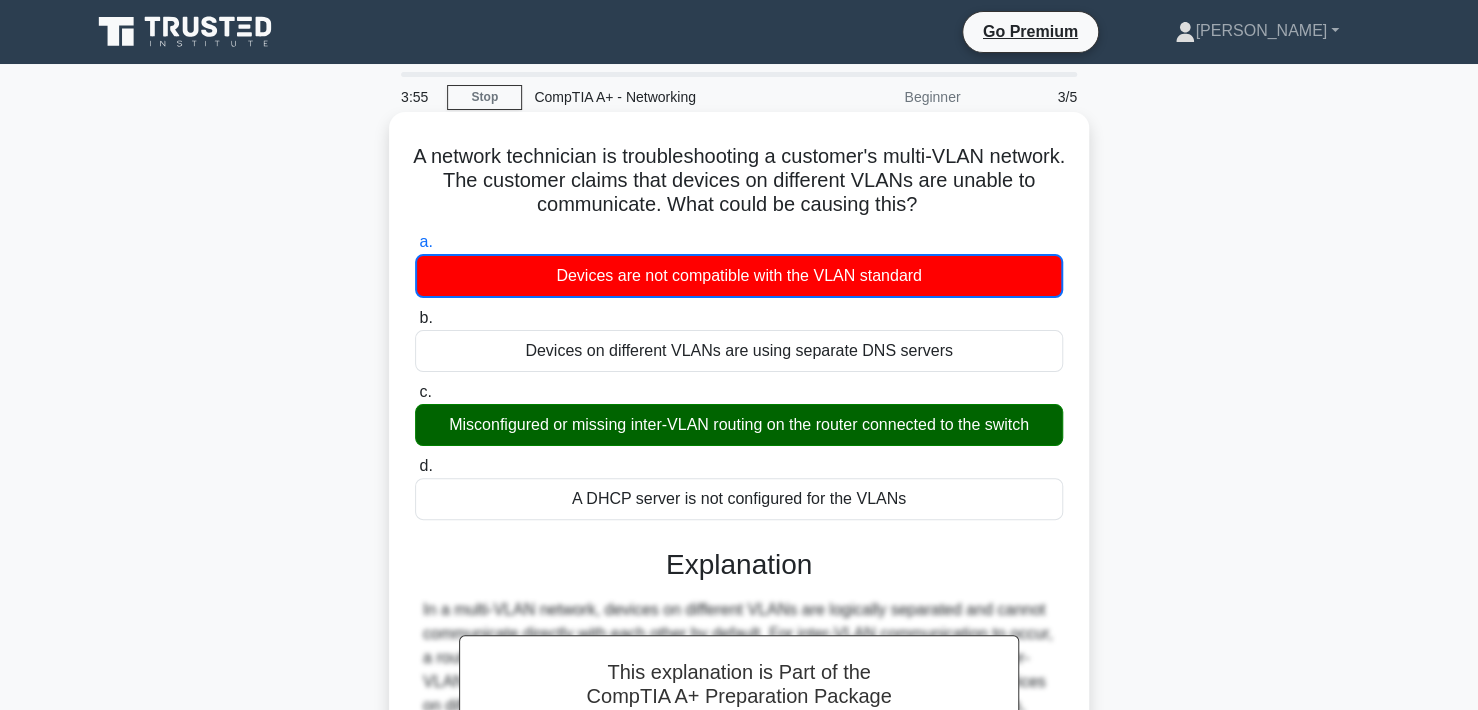 click on "Misconfigured or missing inter-VLAN routing on the router connected to the switch" at bounding box center [739, 425] 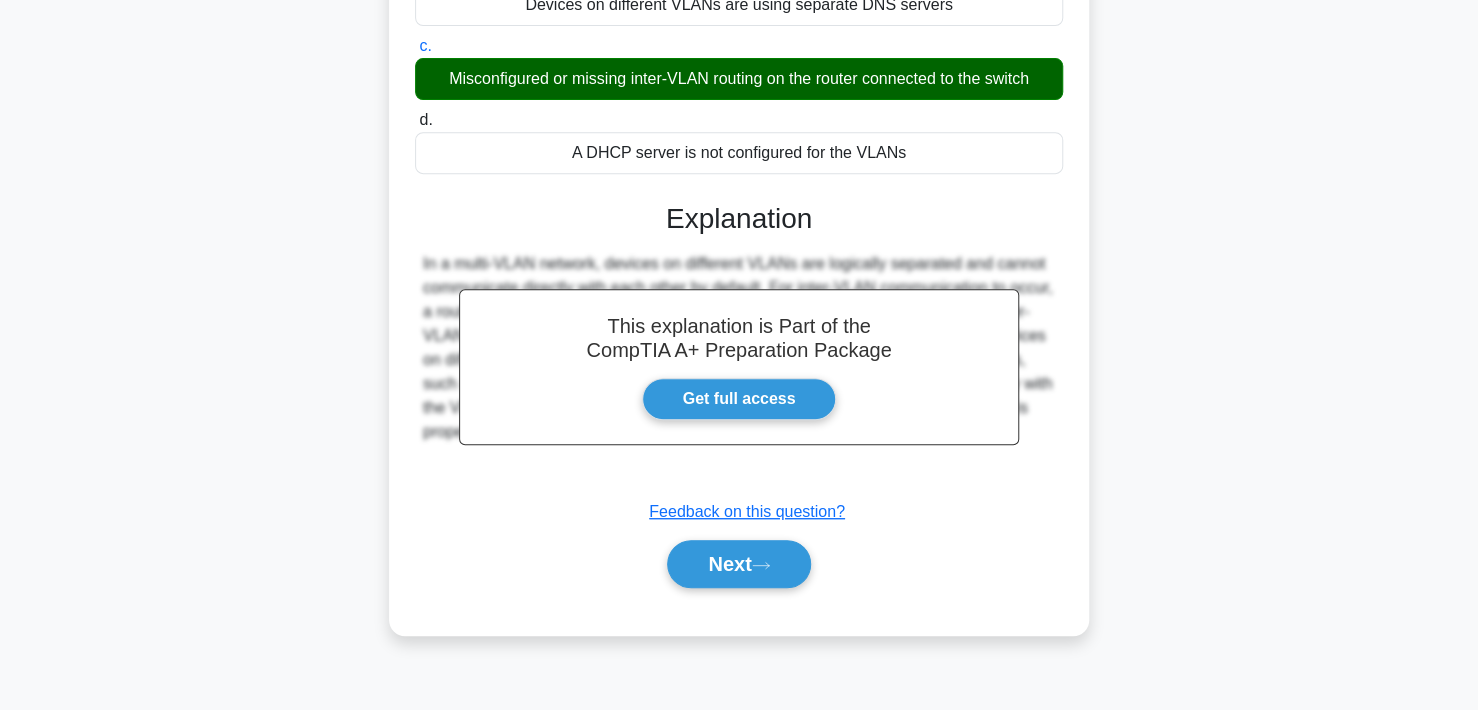 scroll, scrollTop: 370, scrollLeft: 0, axis: vertical 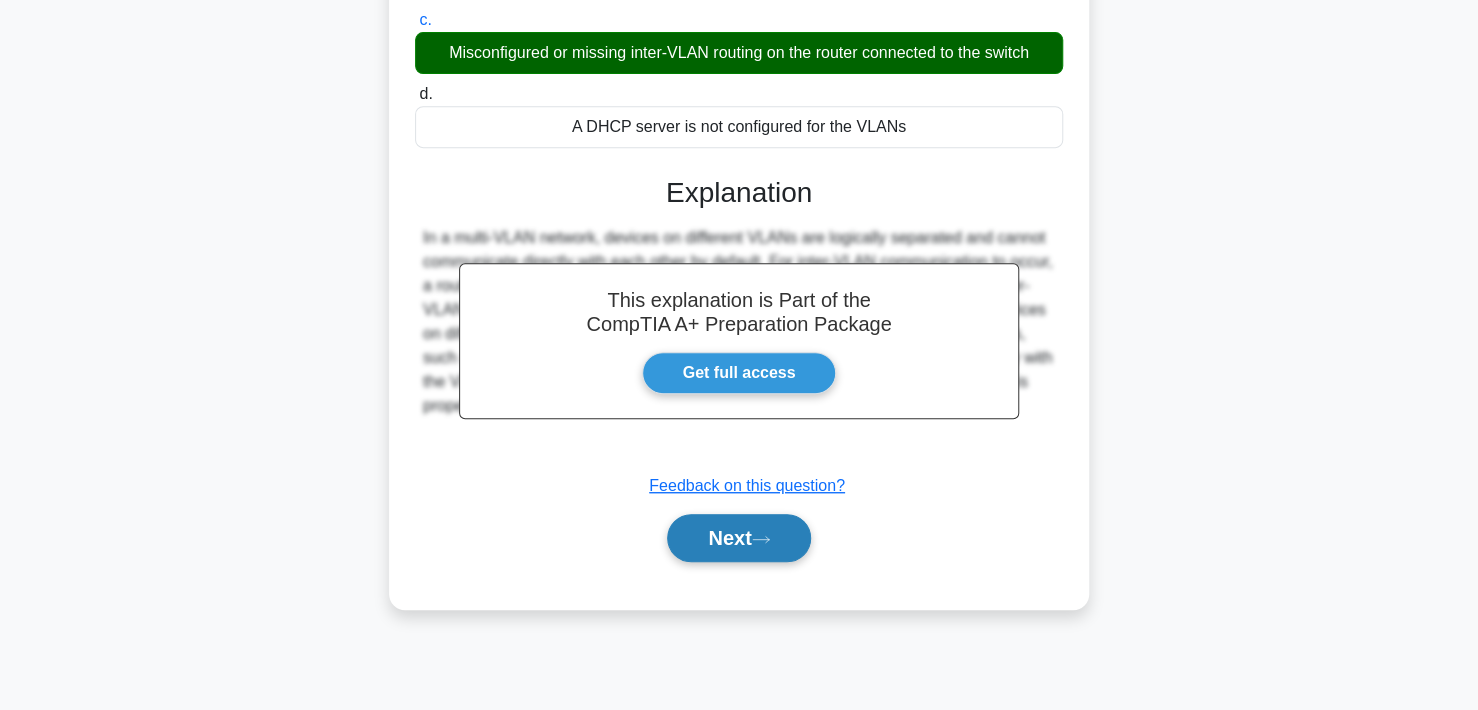 click on "Next" at bounding box center (738, 538) 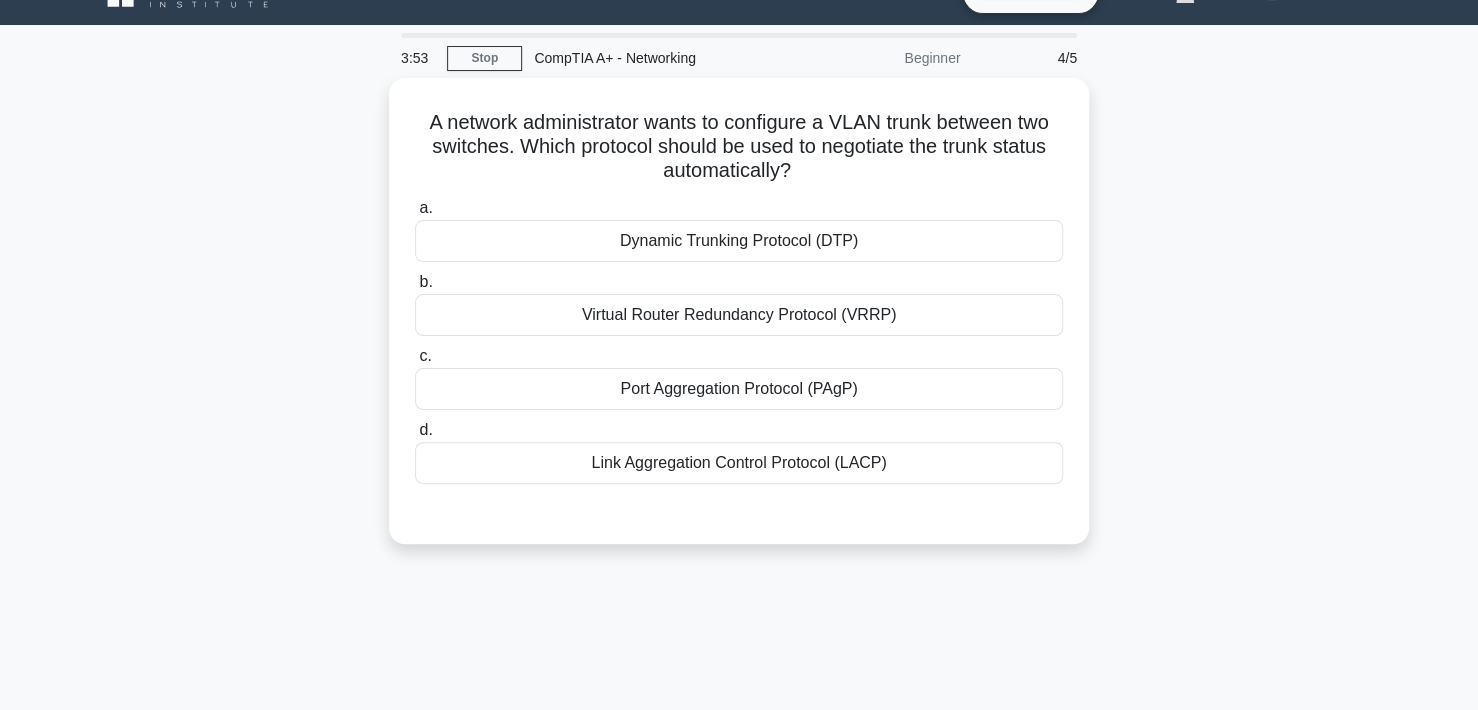 scroll, scrollTop: 0, scrollLeft: 0, axis: both 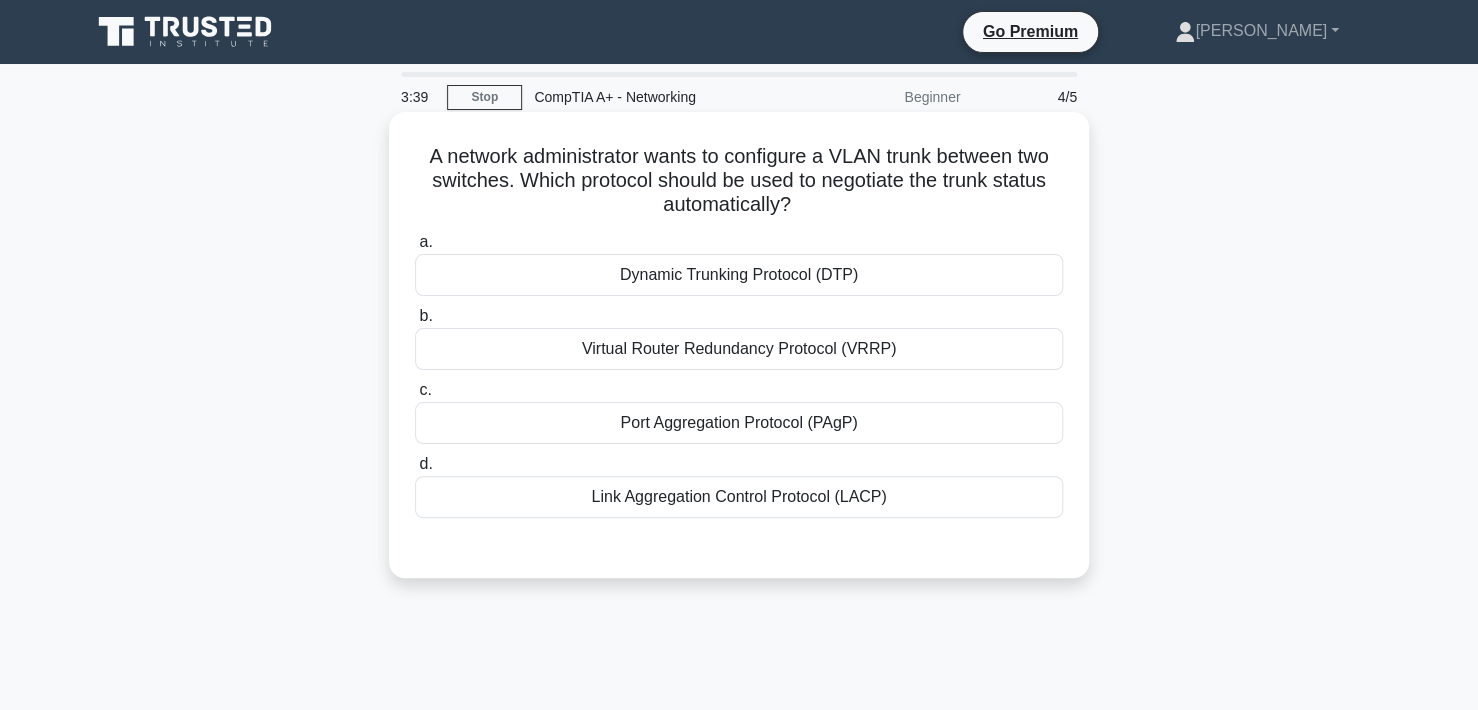 click on "Link Aggregation Control Protocol (LACP)" at bounding box center (739, 497) 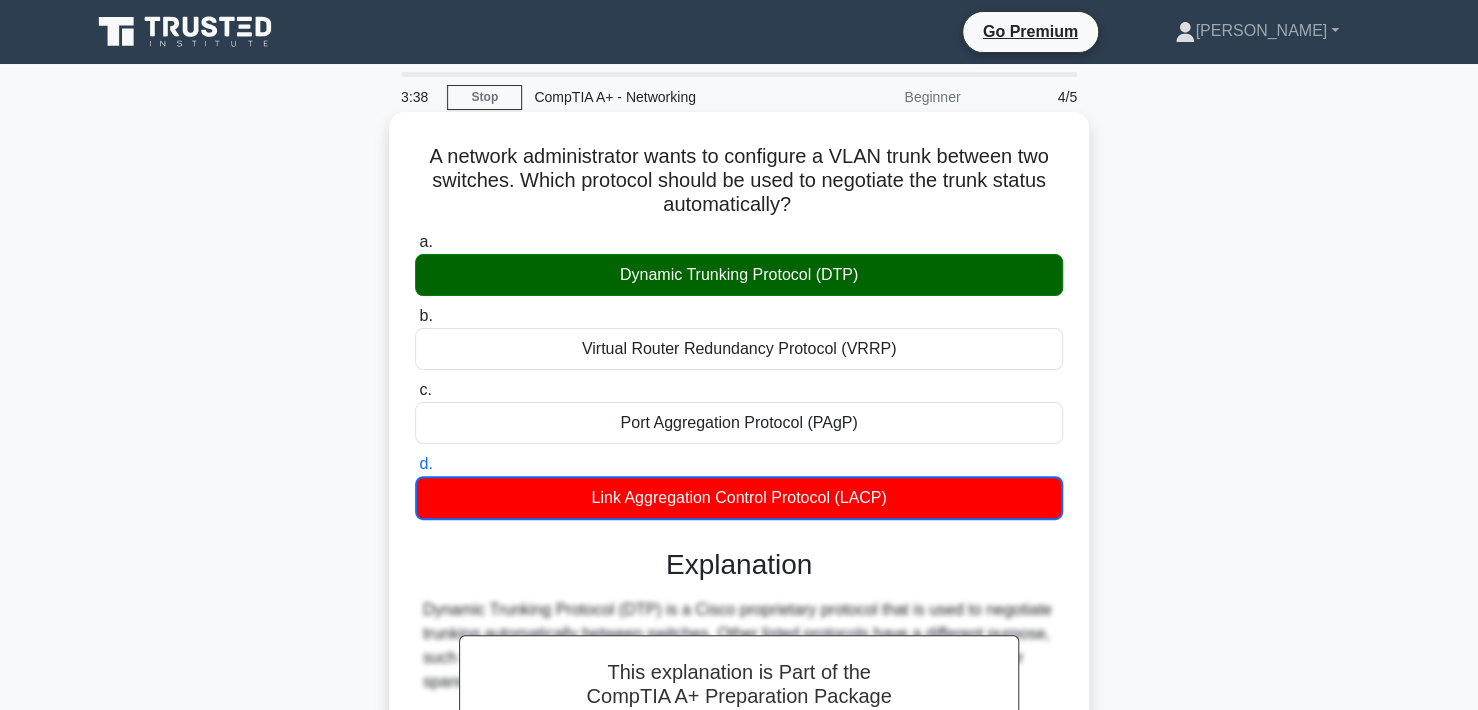click on "Dynamic Trunking Protocol (DTP)" at bounding box center (739, 275) 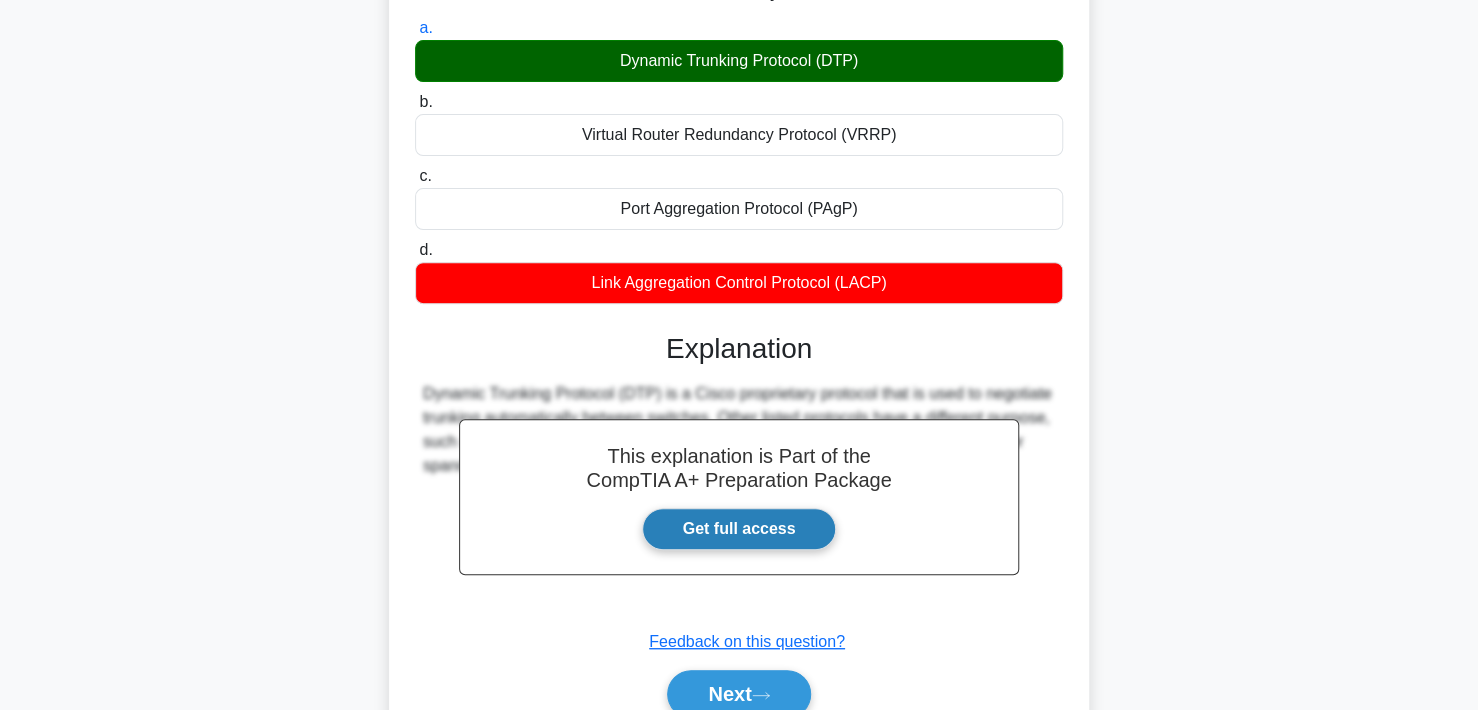 scroll, scrollTop: 370, scrollLeft: 0, axis: vertical 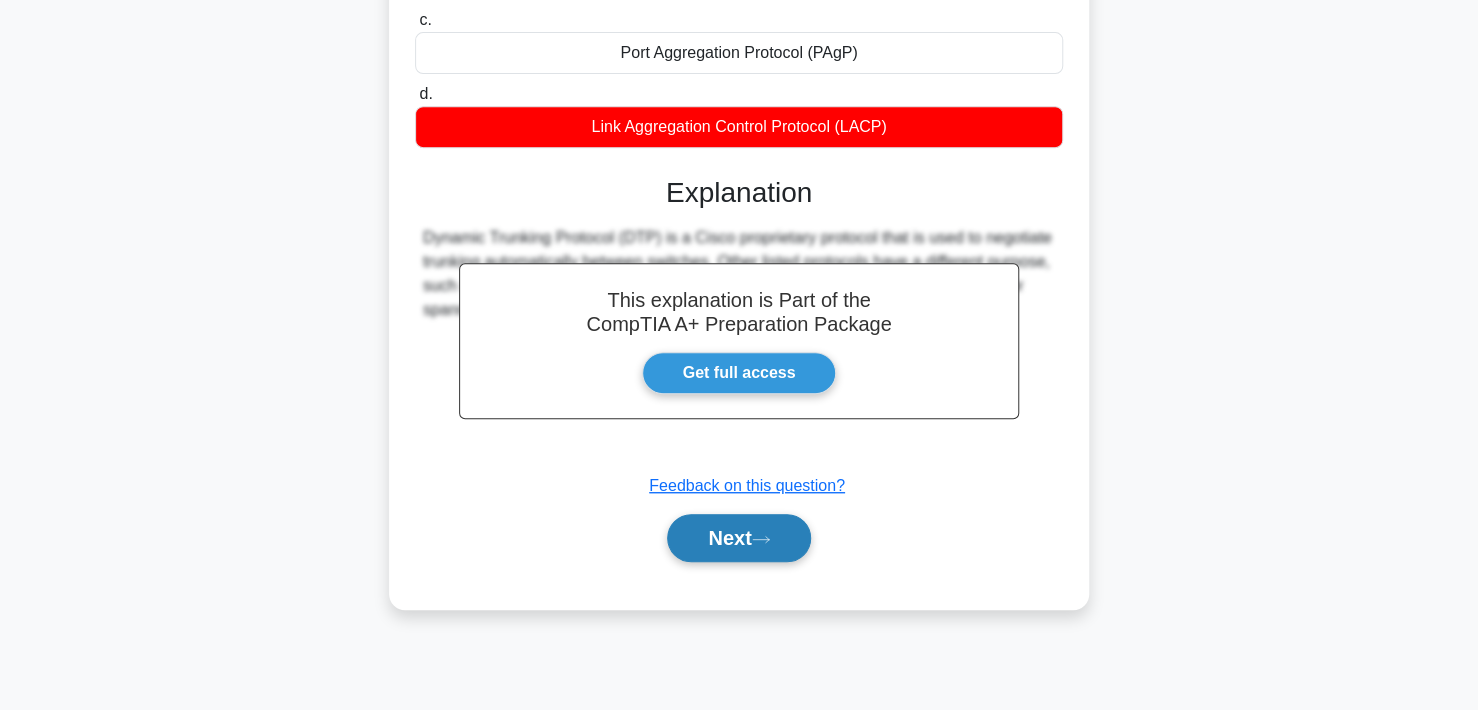 click on "Next" at bounding box center (738, 538) 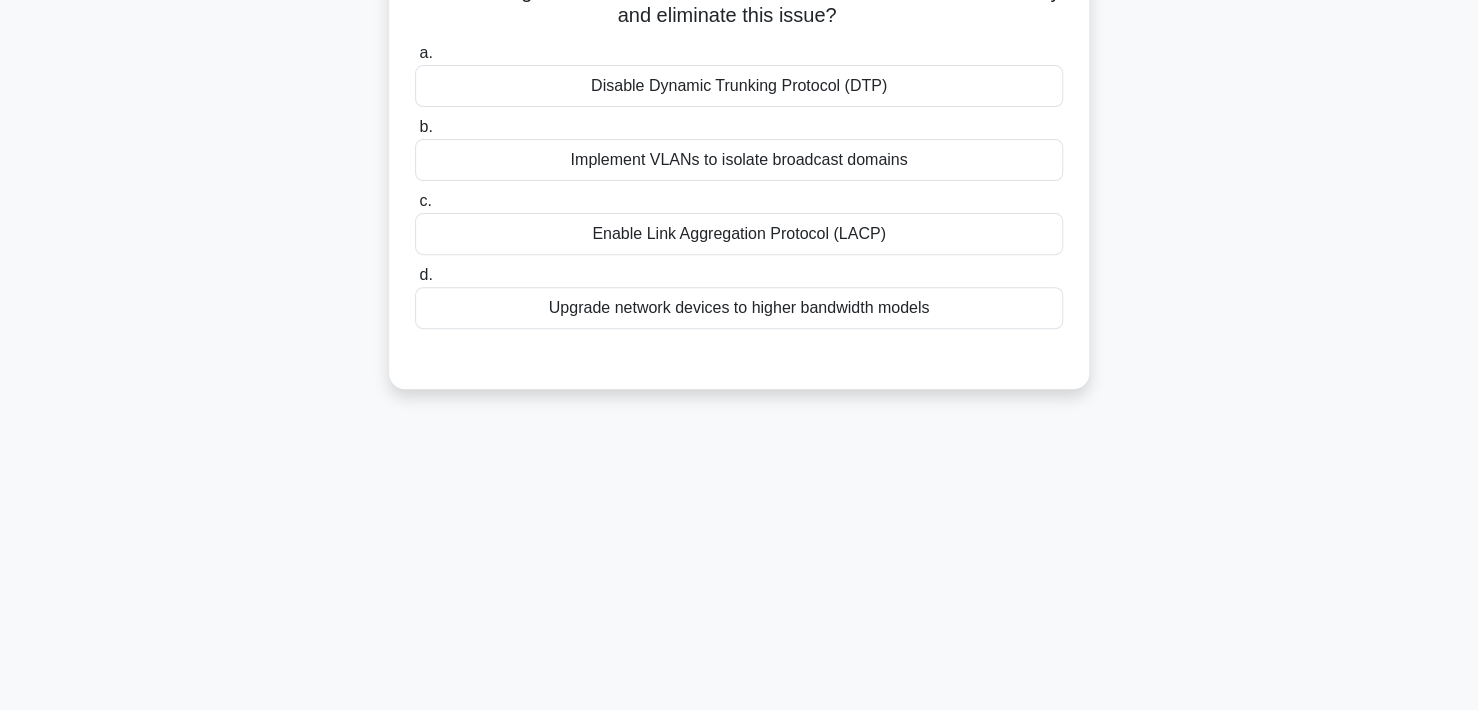 scroll, scrollTop: 0, scrollLeft: 0, axis: both 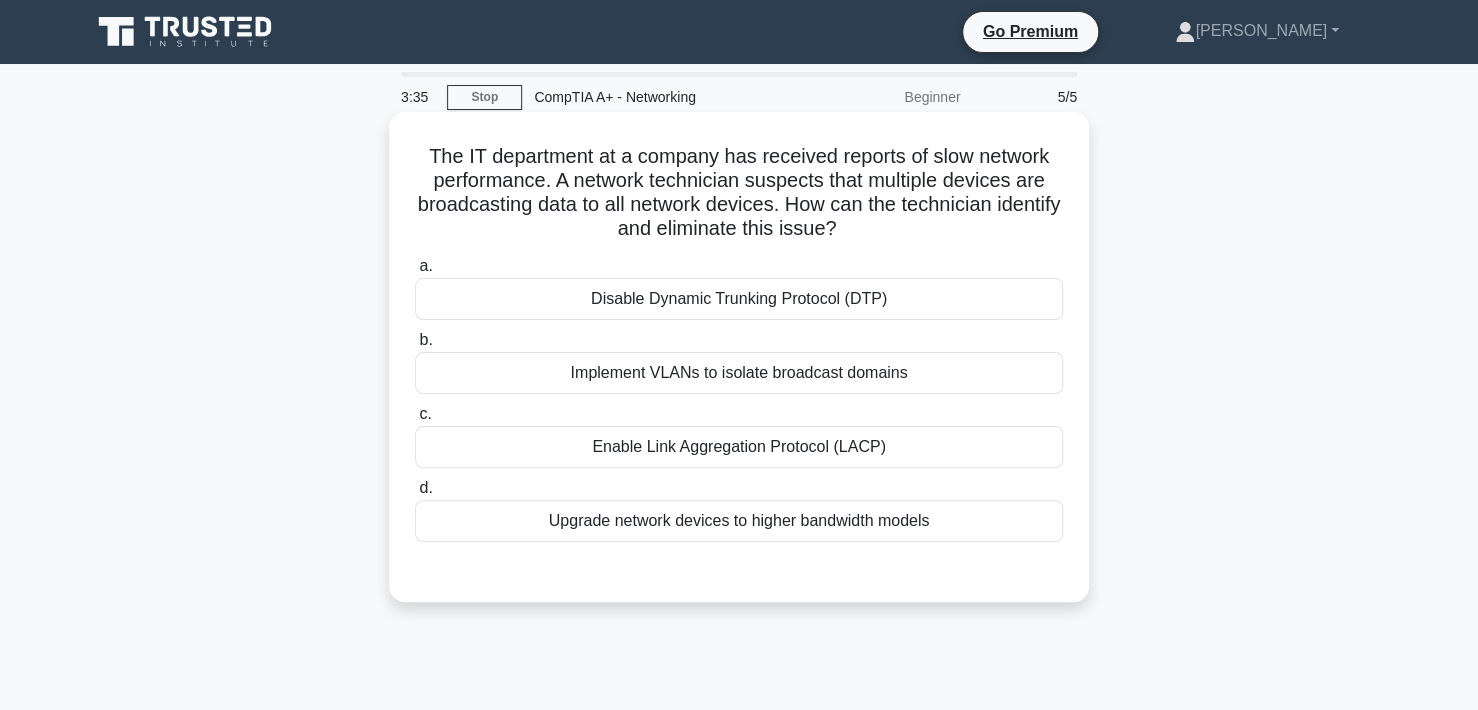 click on "Implement VLANs to isolate broadcast domains" at bounding box center [739, 373] 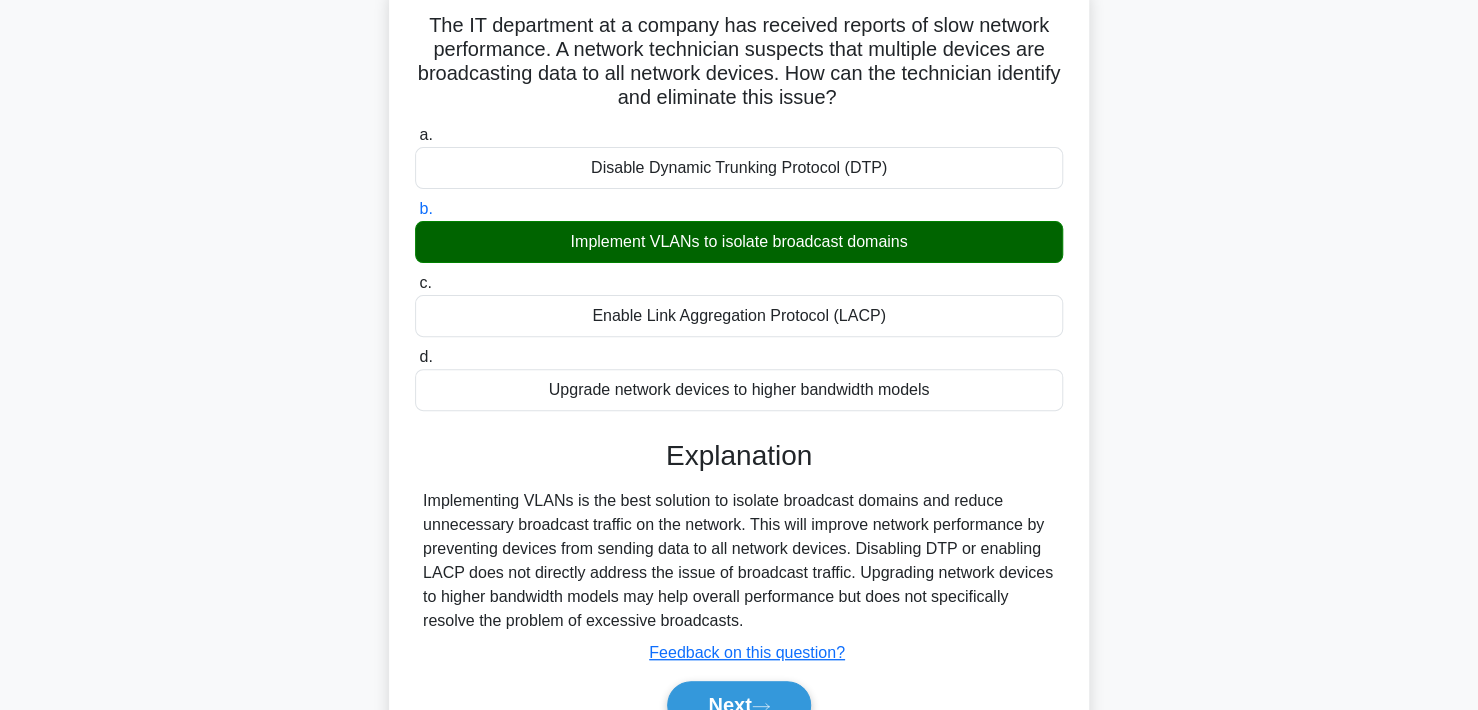 scroll, scrollTop: 370, scrollLeft: 0, axis: vertical 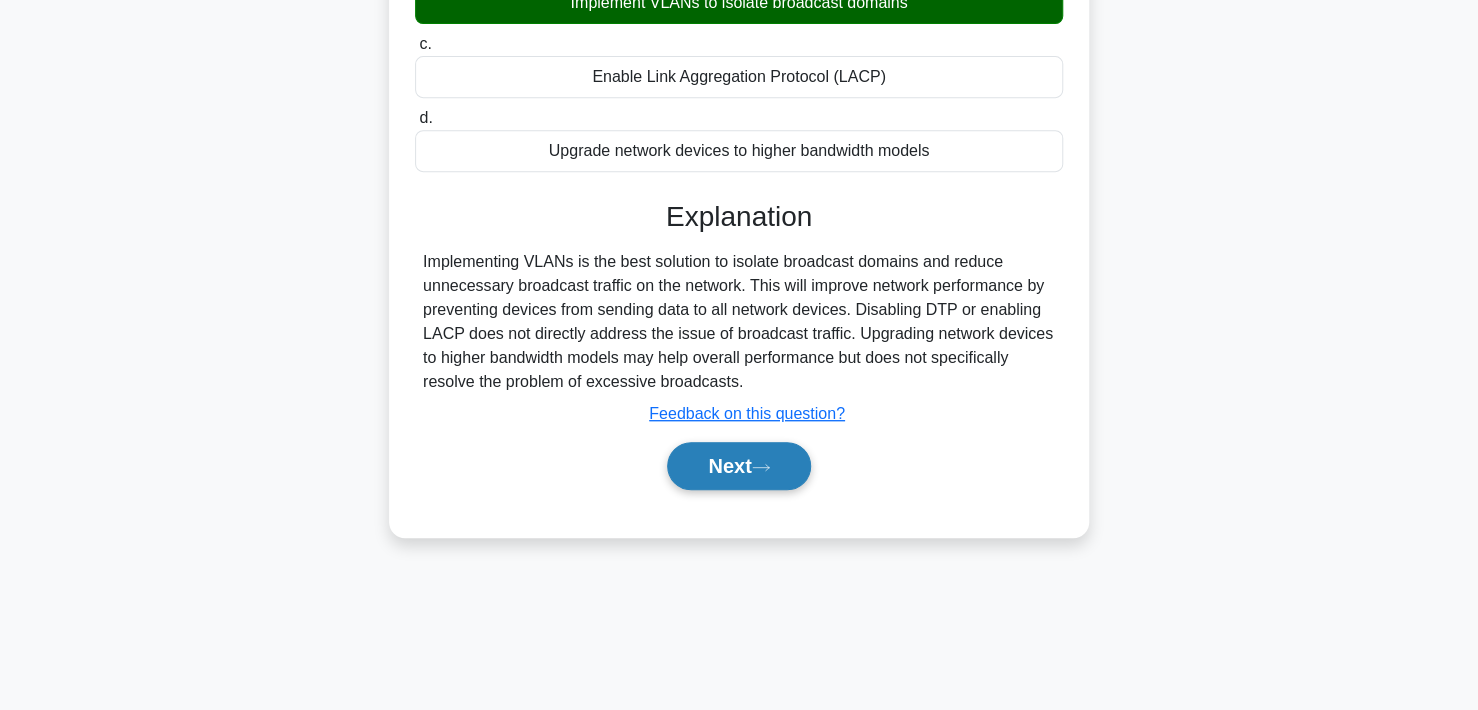 click on "Next" at bounding box center [738, 466] 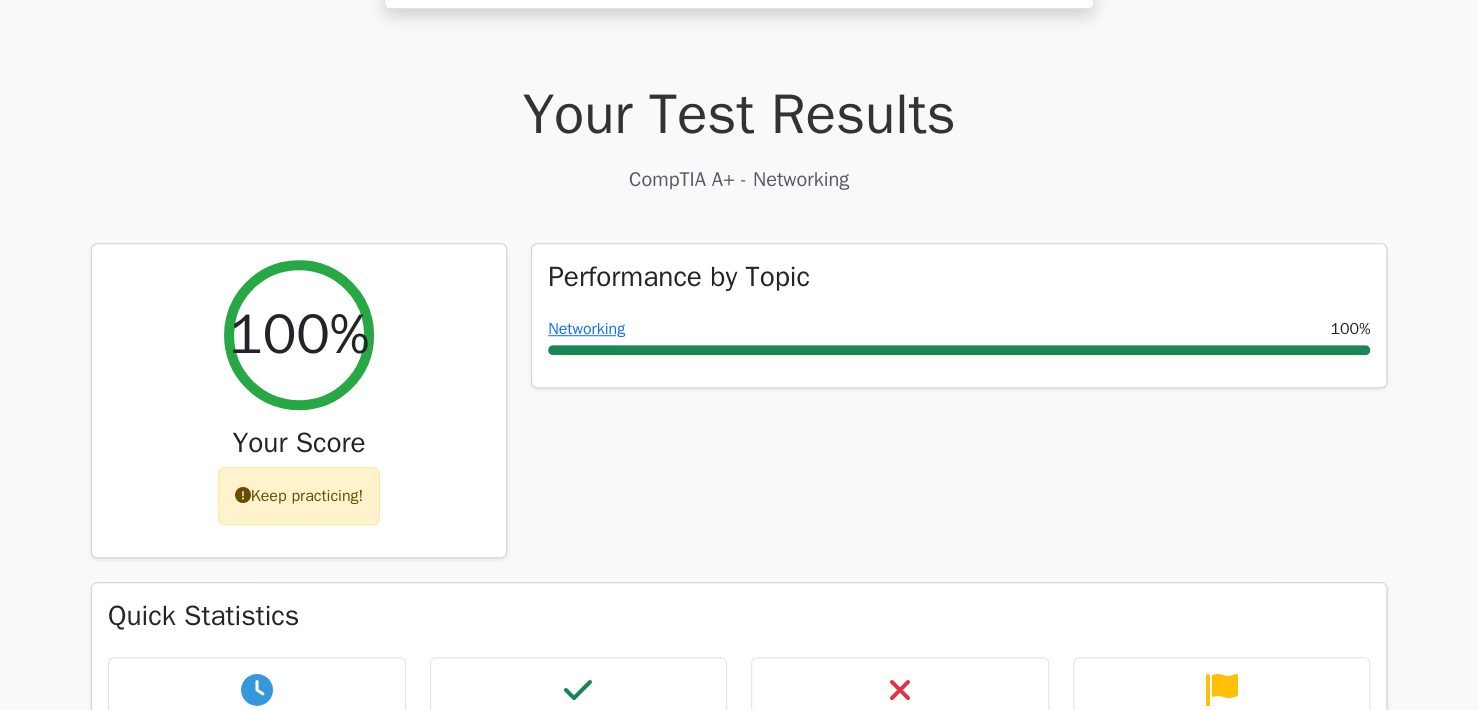 scroll, scrollTop: 0, scrollLeft: 0, axis: both 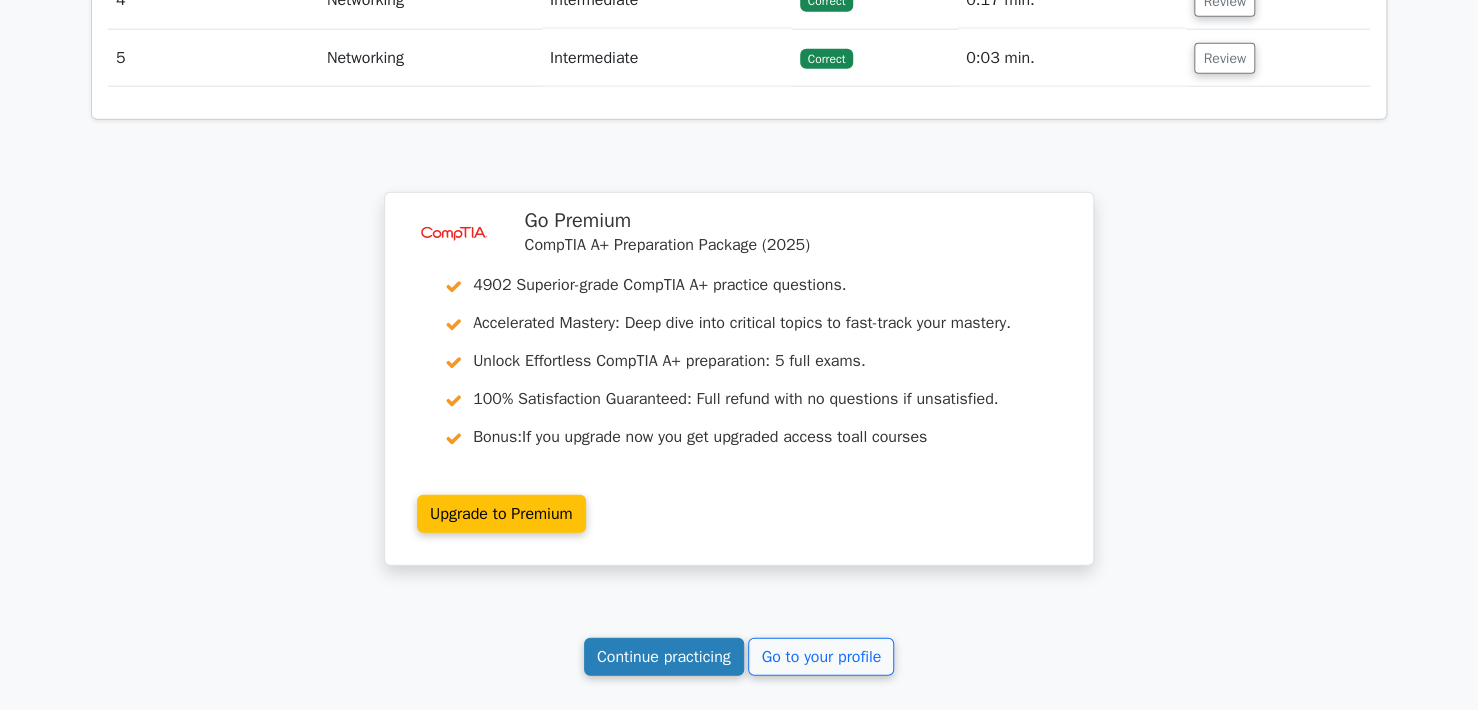 click on "Continue practicing" at bounding box center (664, 657) 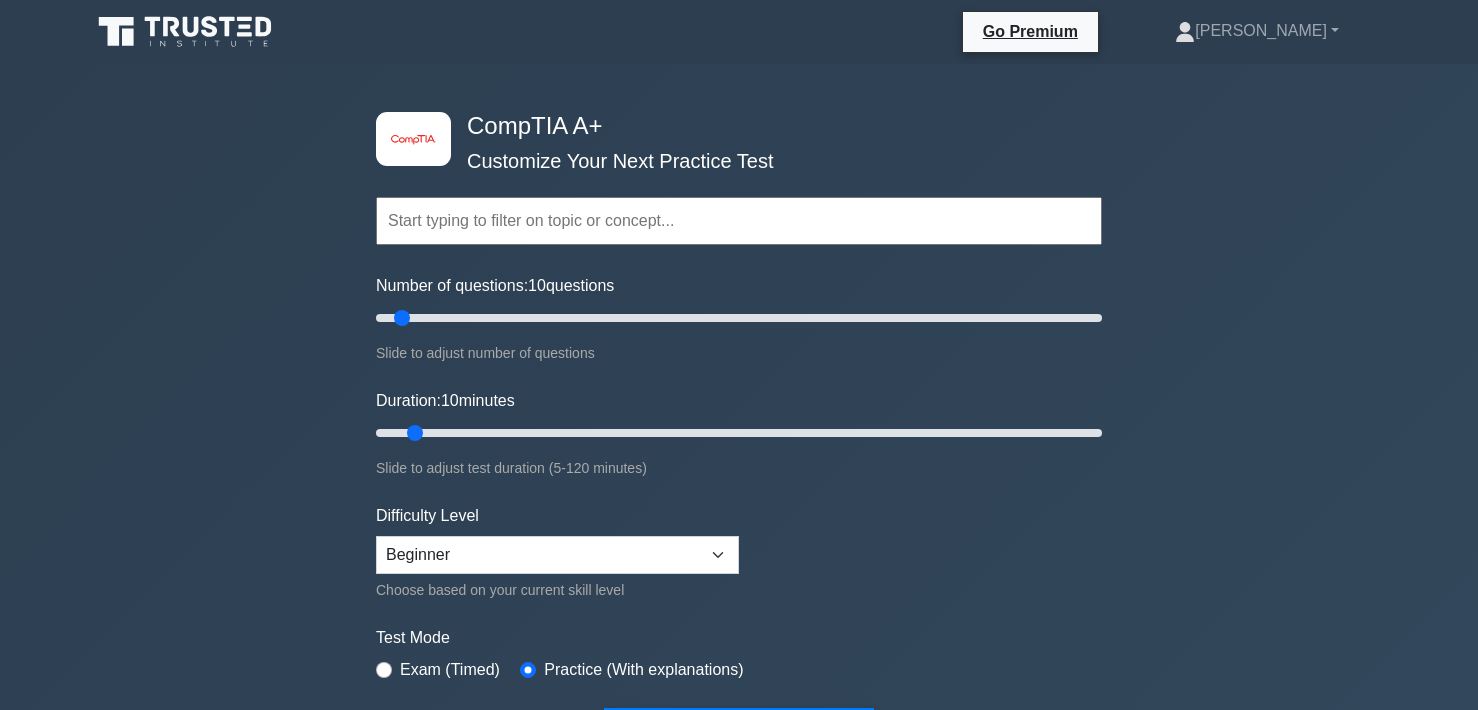 scroll, scrollTop: 0, scrollLeft: 0, axis: both 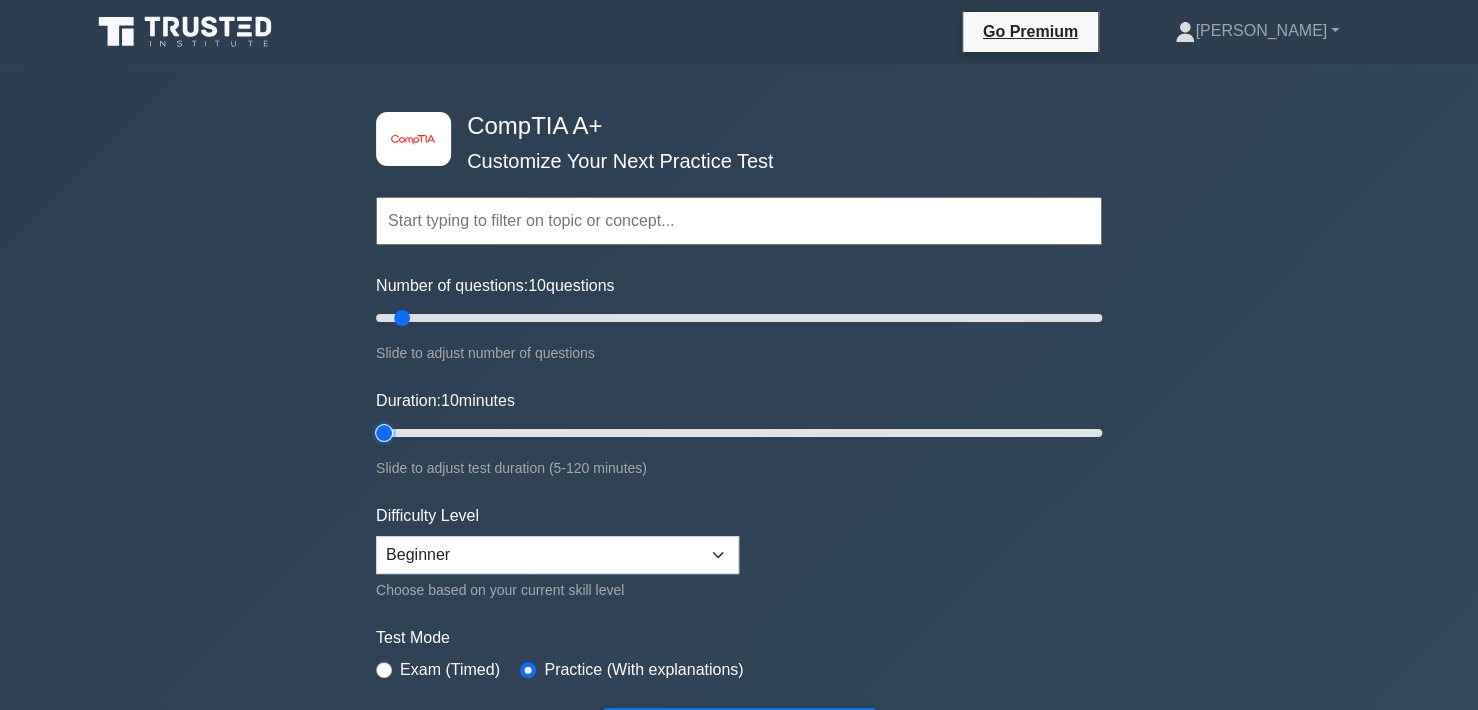 click on "Duration:  10  minutes" at bounding box center [739, 433] 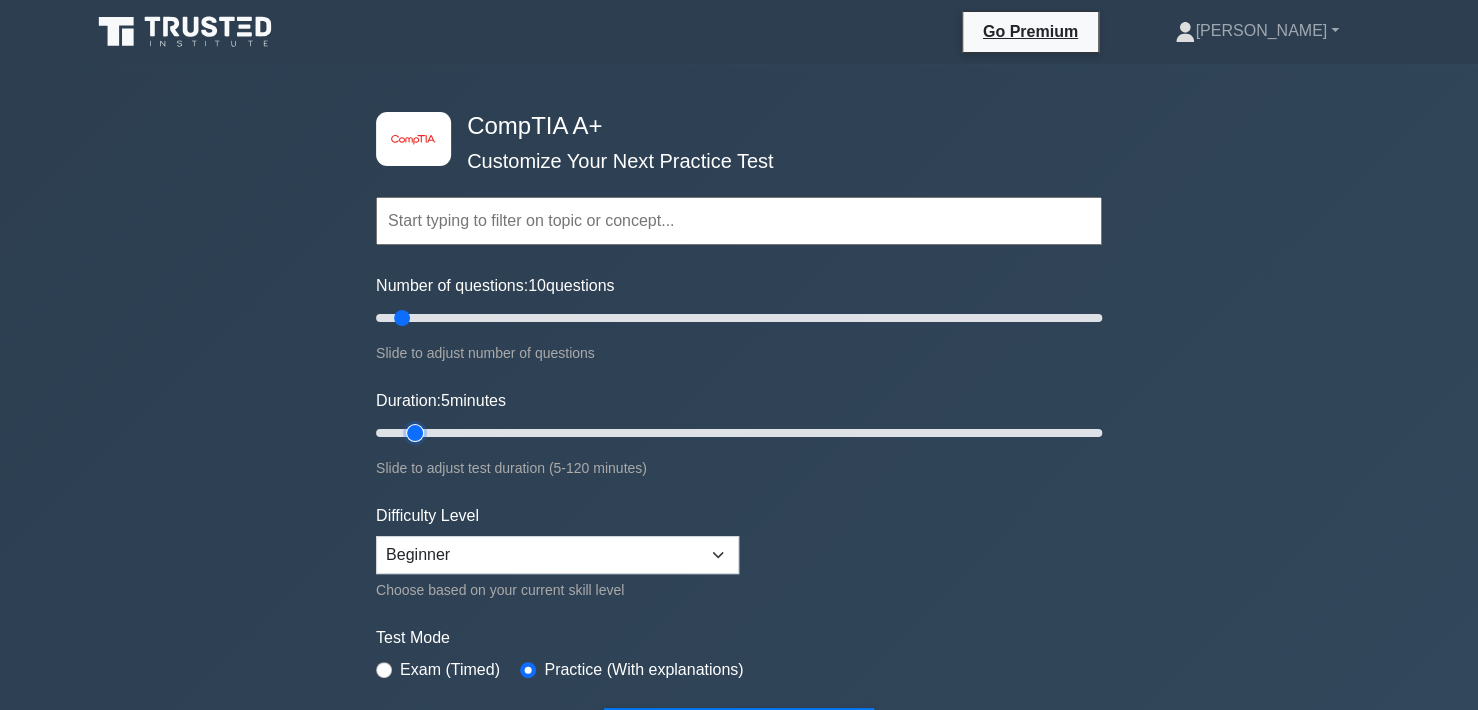 click on "Duration:  5  minutes" at bounding box center (739, 433) 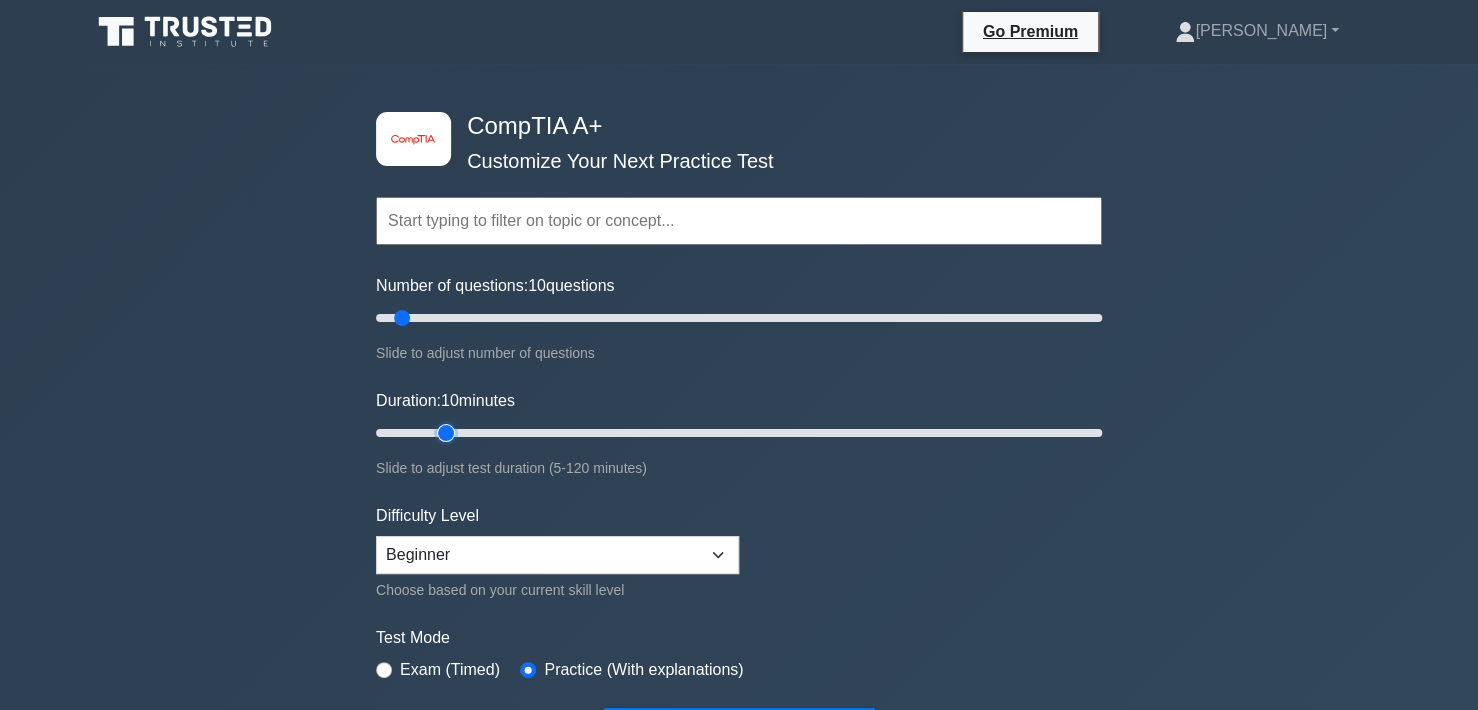 click on "Duration:  10  minutes" at bounding box center [739, 433] 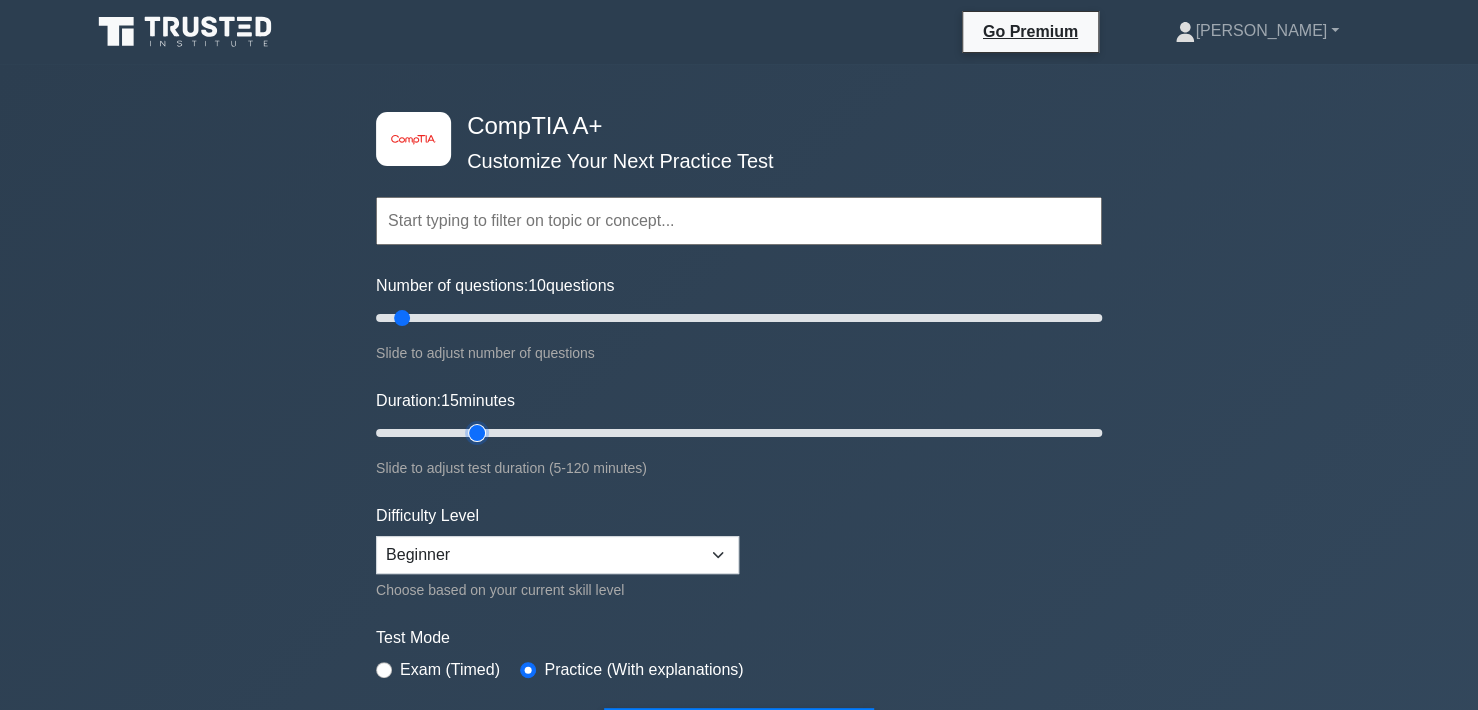 type on "20" 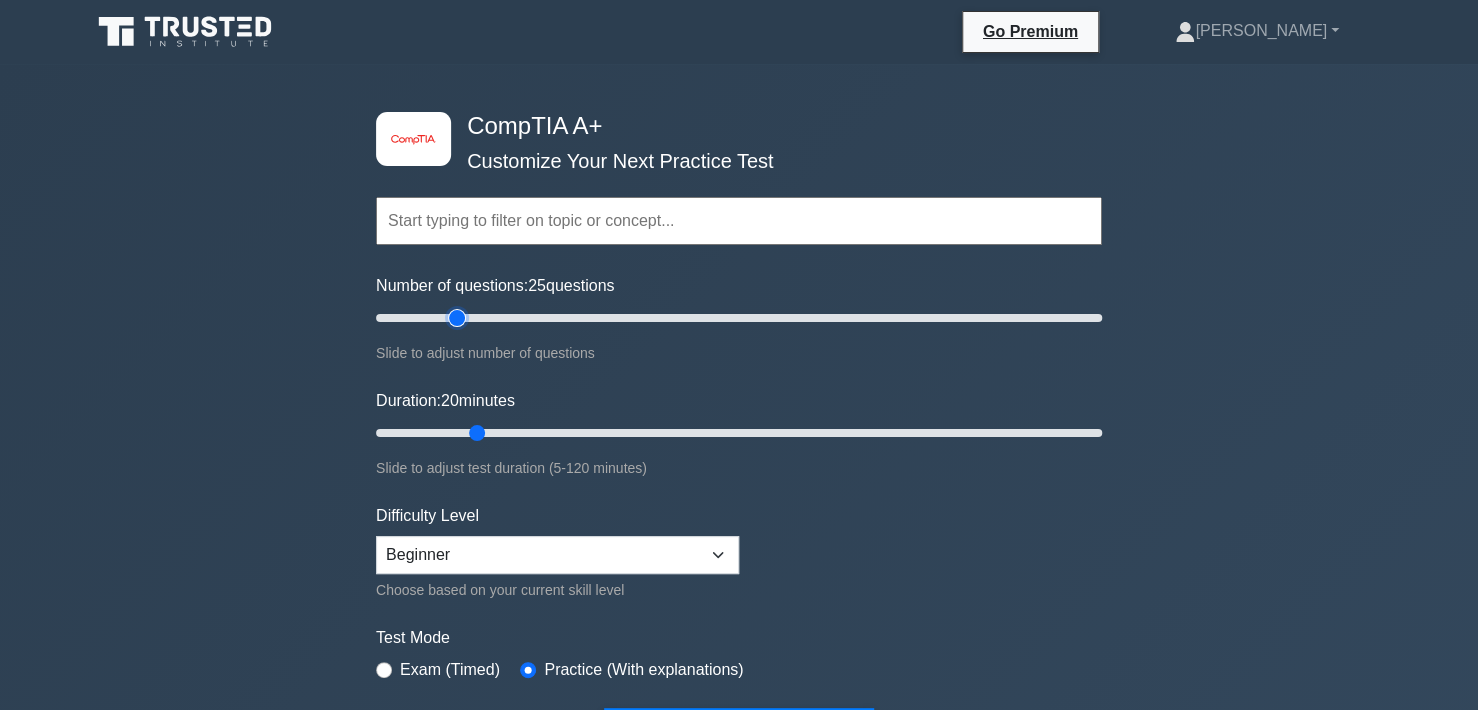 click on "Number of questions:  25  questions" at bounding box center (739, 318) 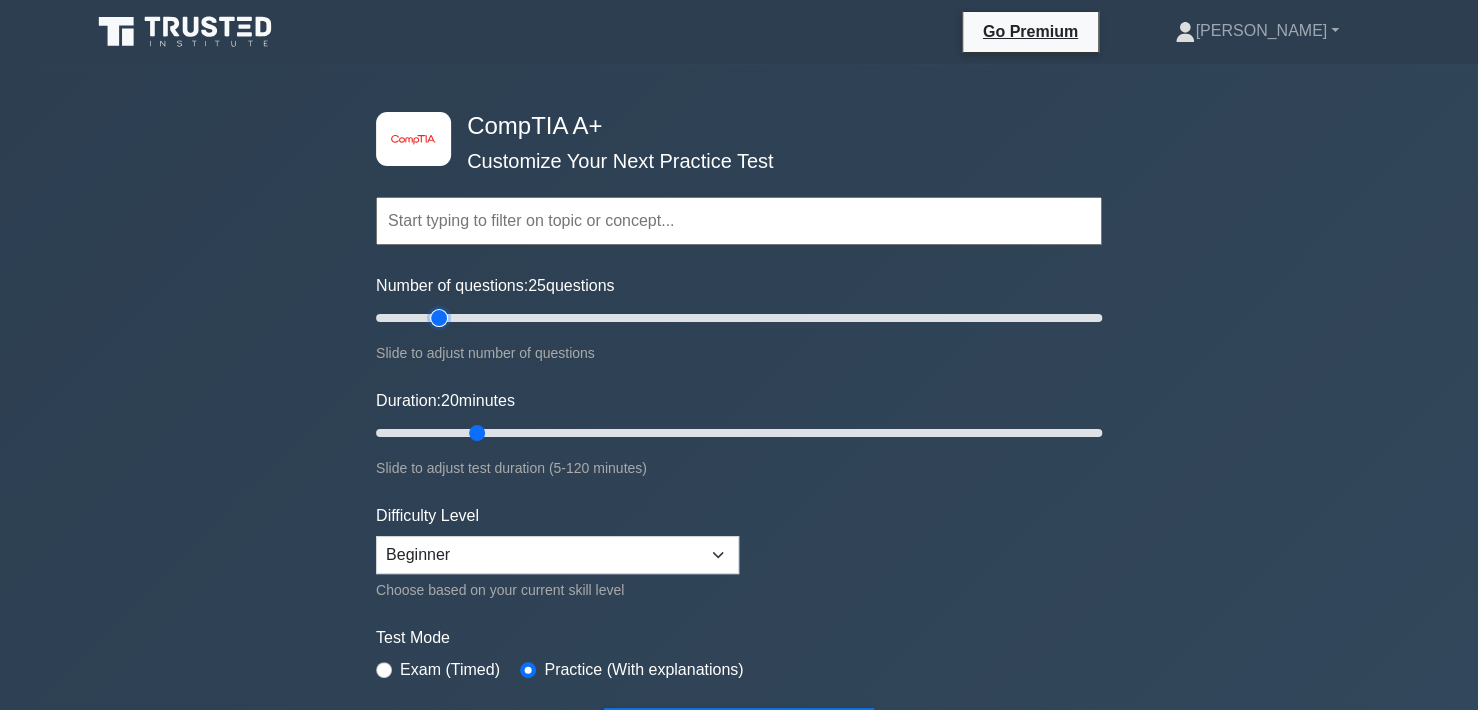 type on "20" 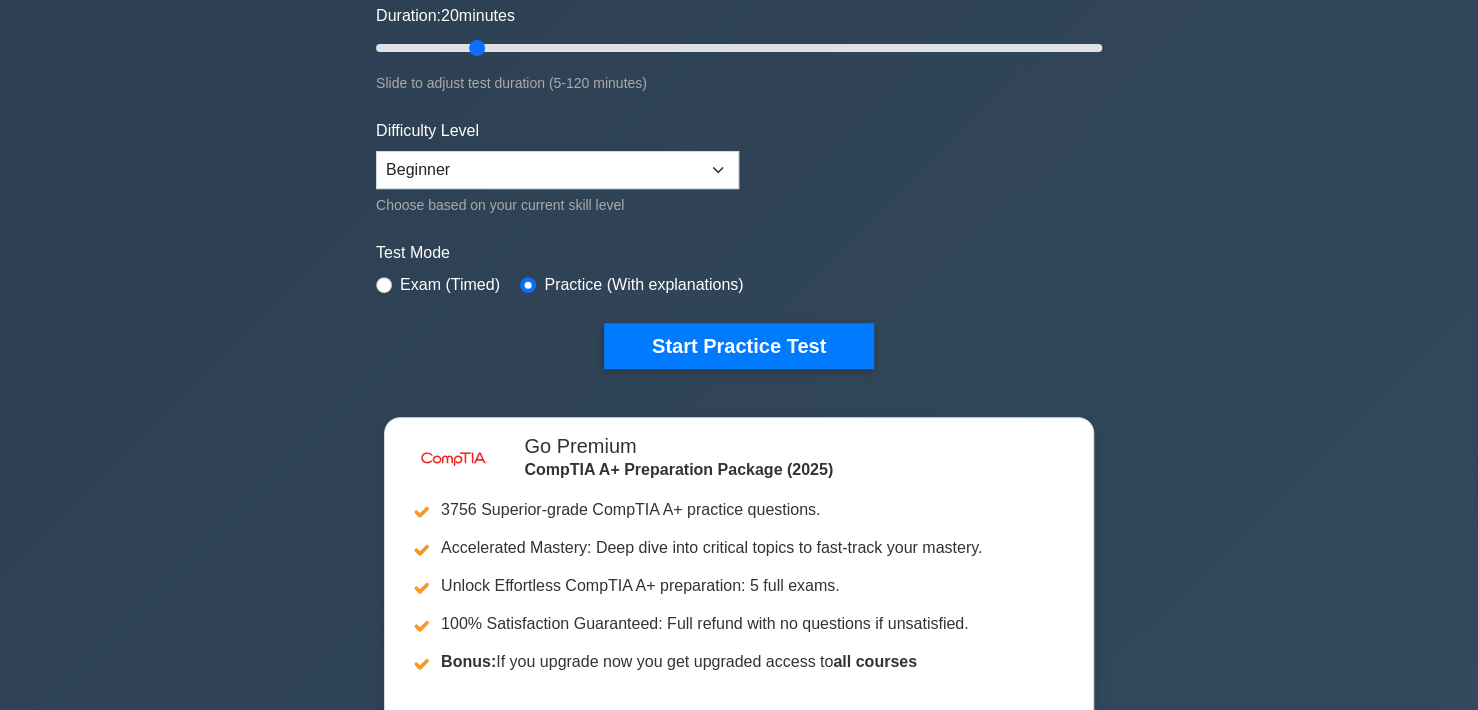 scroll, scrollTop: 400, scrollLeft: 0, axis: vertical 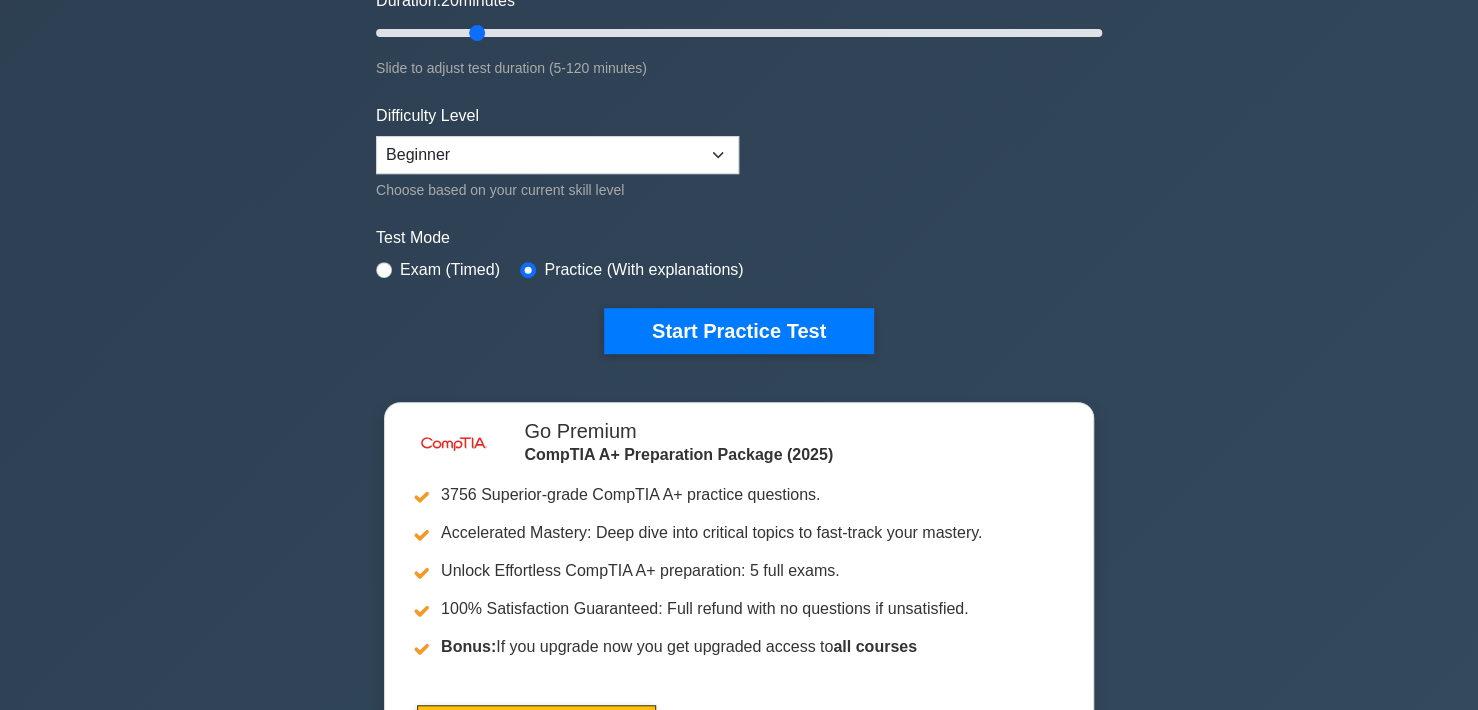 click on "Topics
Hardware
Operating Systems
Networking
Security
Troubleshooting
Mobile Devices
Virtualization and Cloud Computing
Hardware and Network Troubleshooting
Operational Procedures" at bounding box center (739, 45) 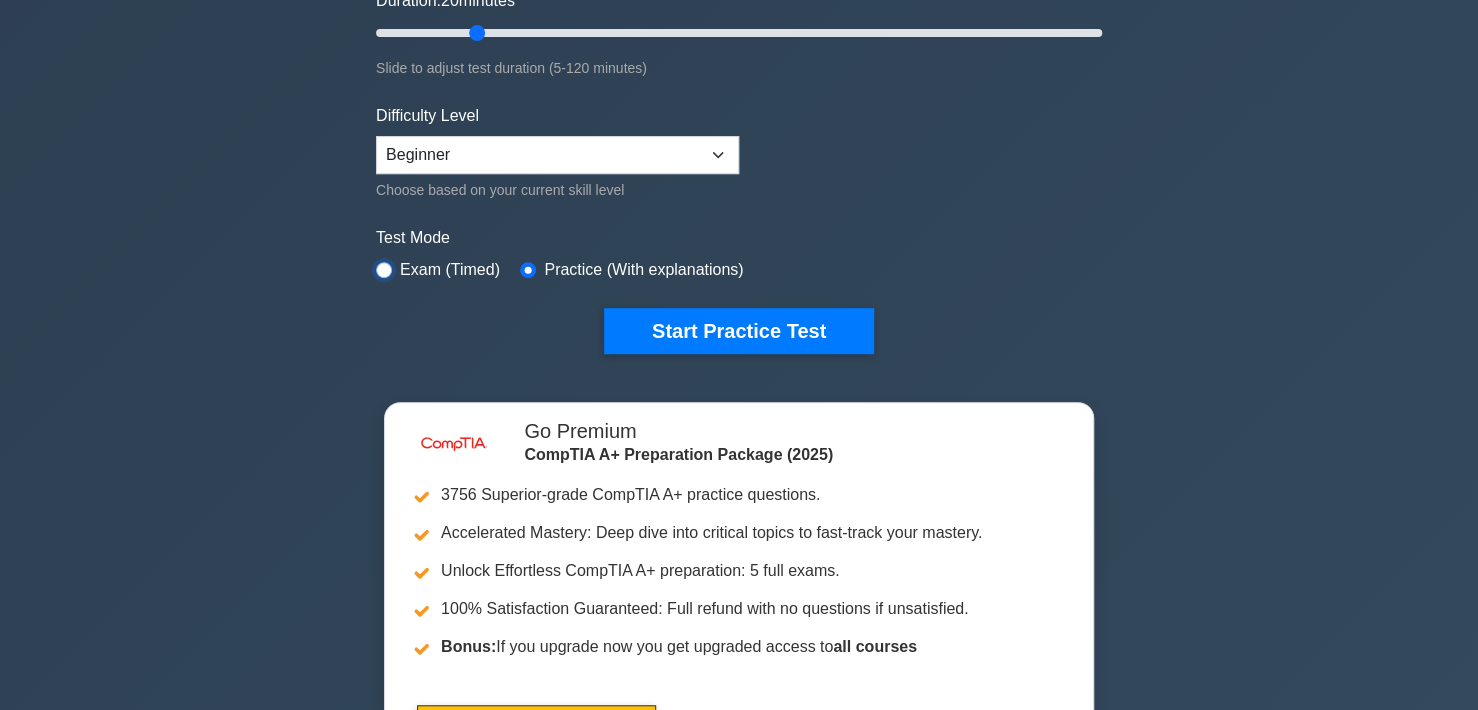 click at bounding box center [384, 270] 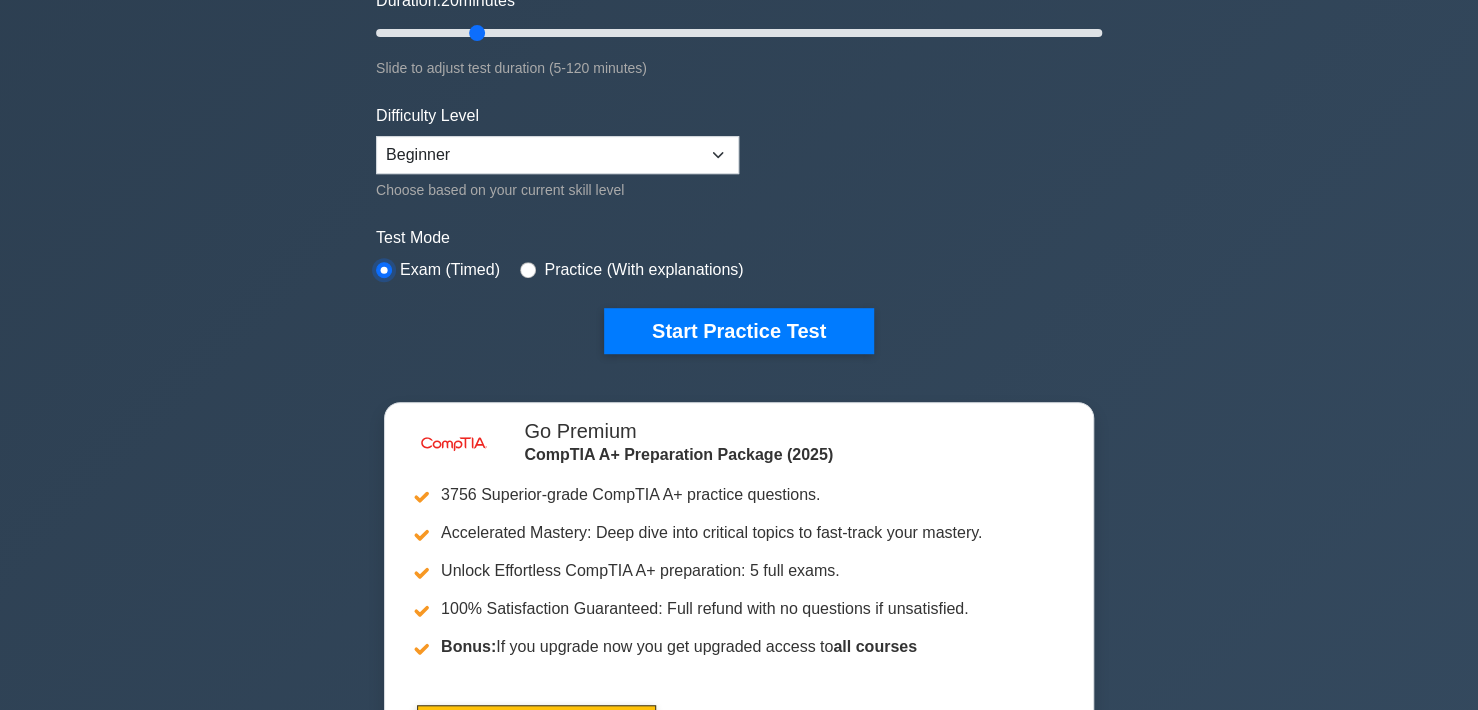 click at bounding box center [384, 270] 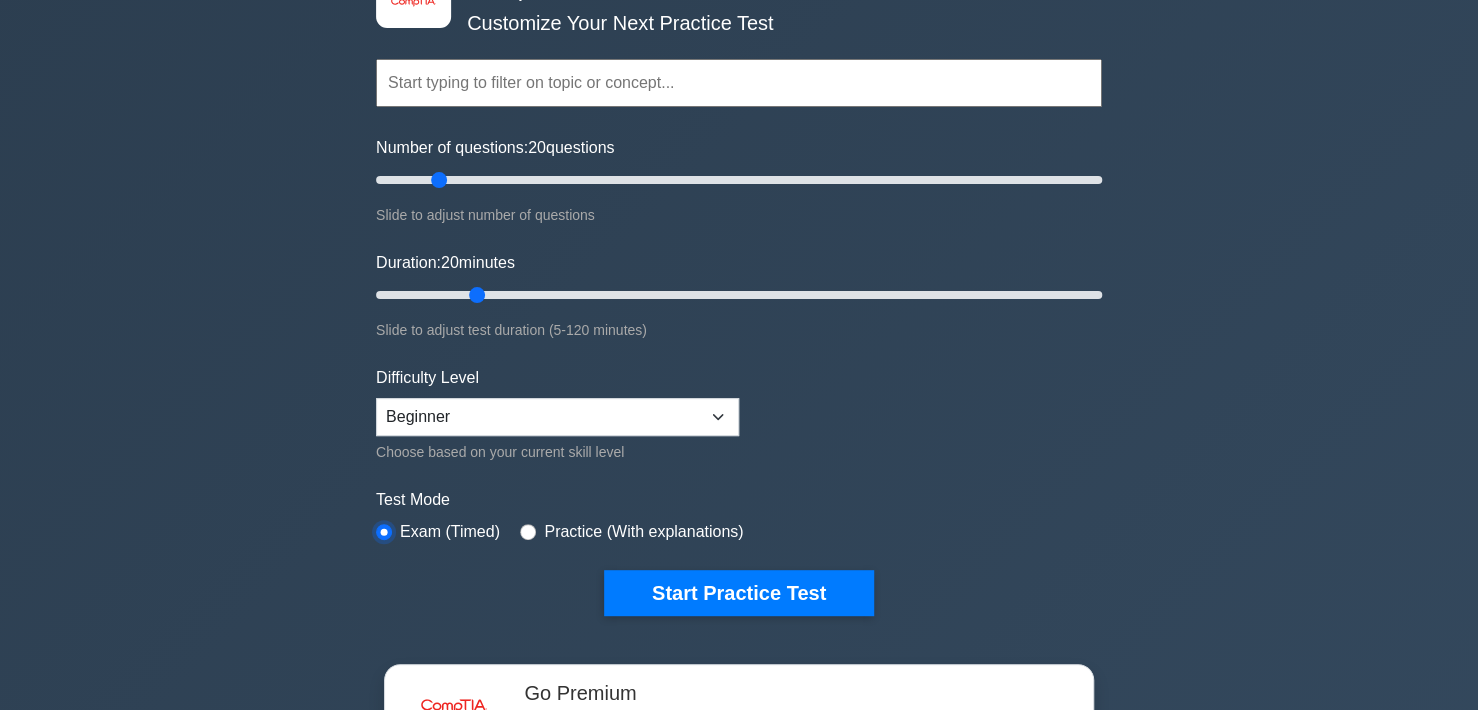 scroll, scrollTop: 200, scrollLeft: 0, axis: vertical 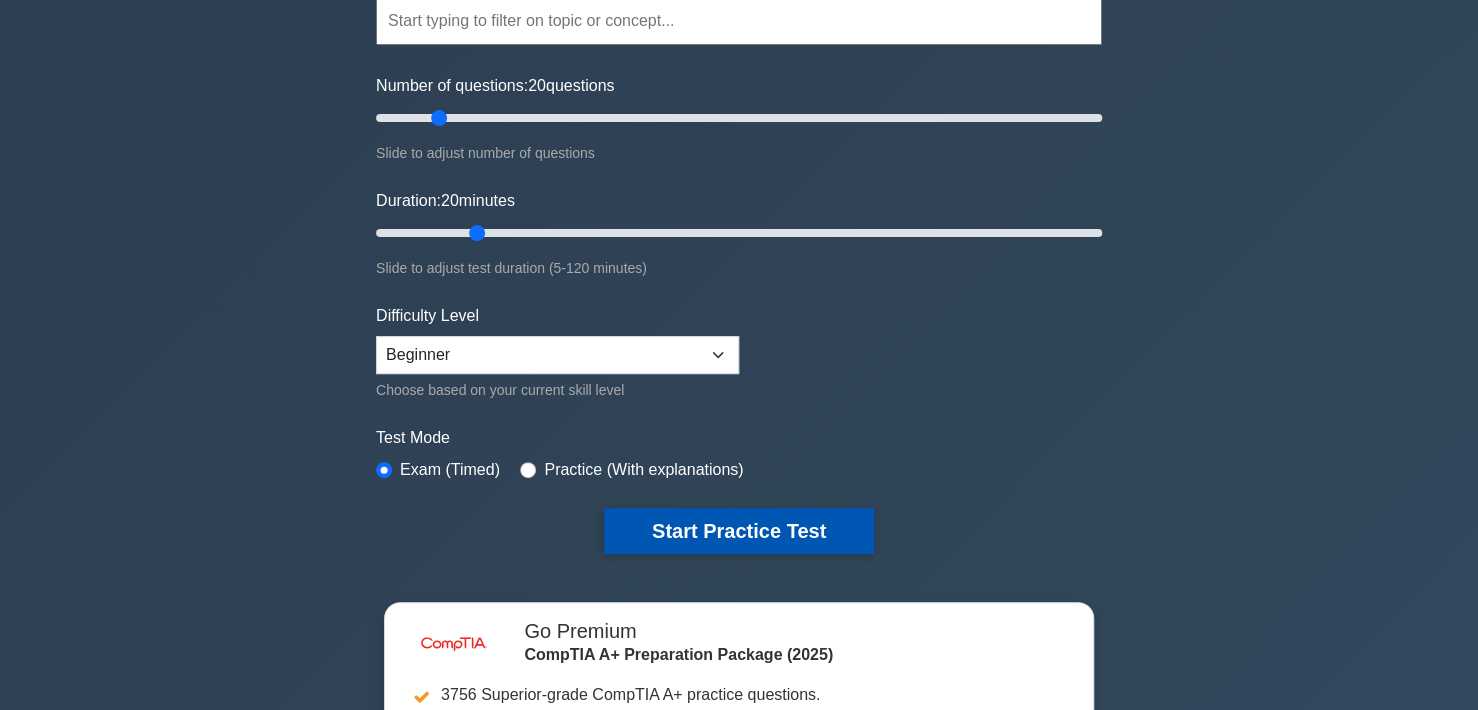 click on "Start Practice Test" at bounding box center (739, 531) 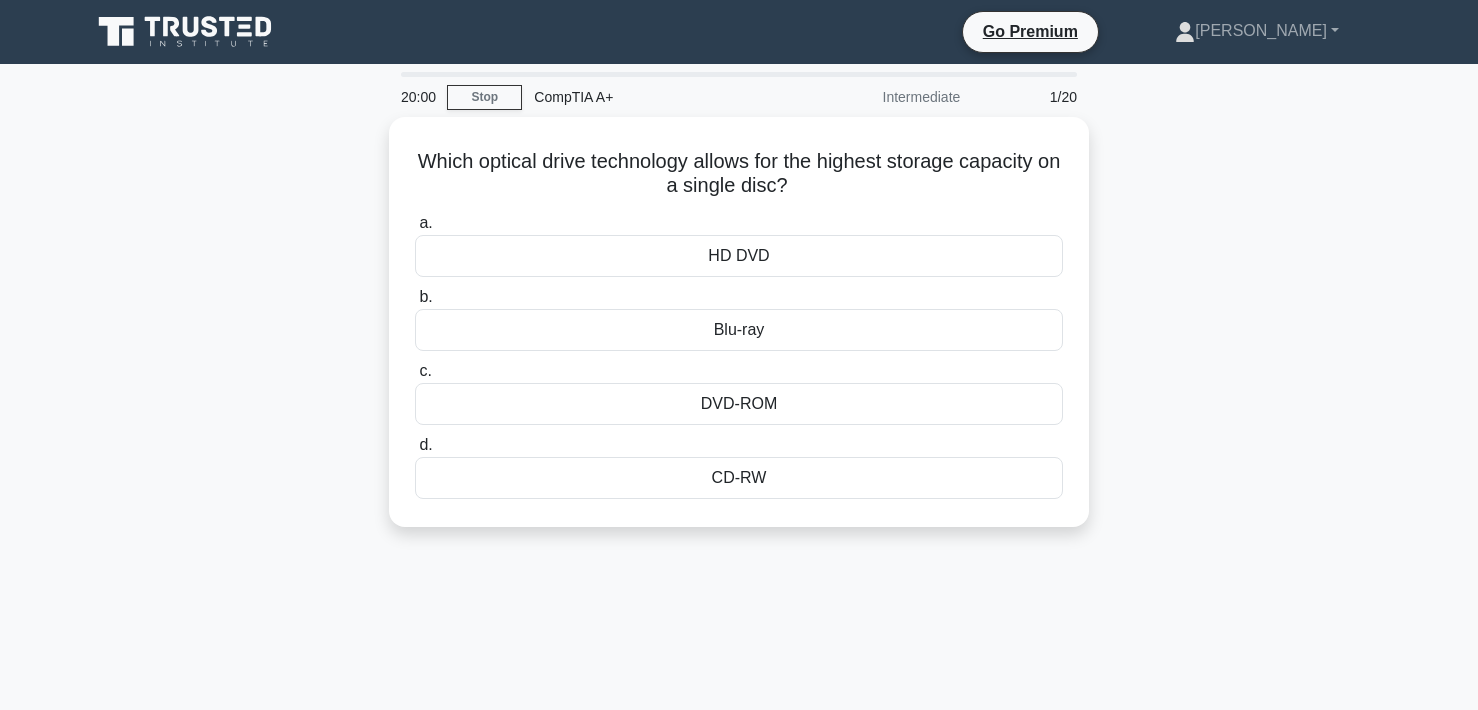 scroll, scrollTop: 0, scrollLeft: 0, axis: both 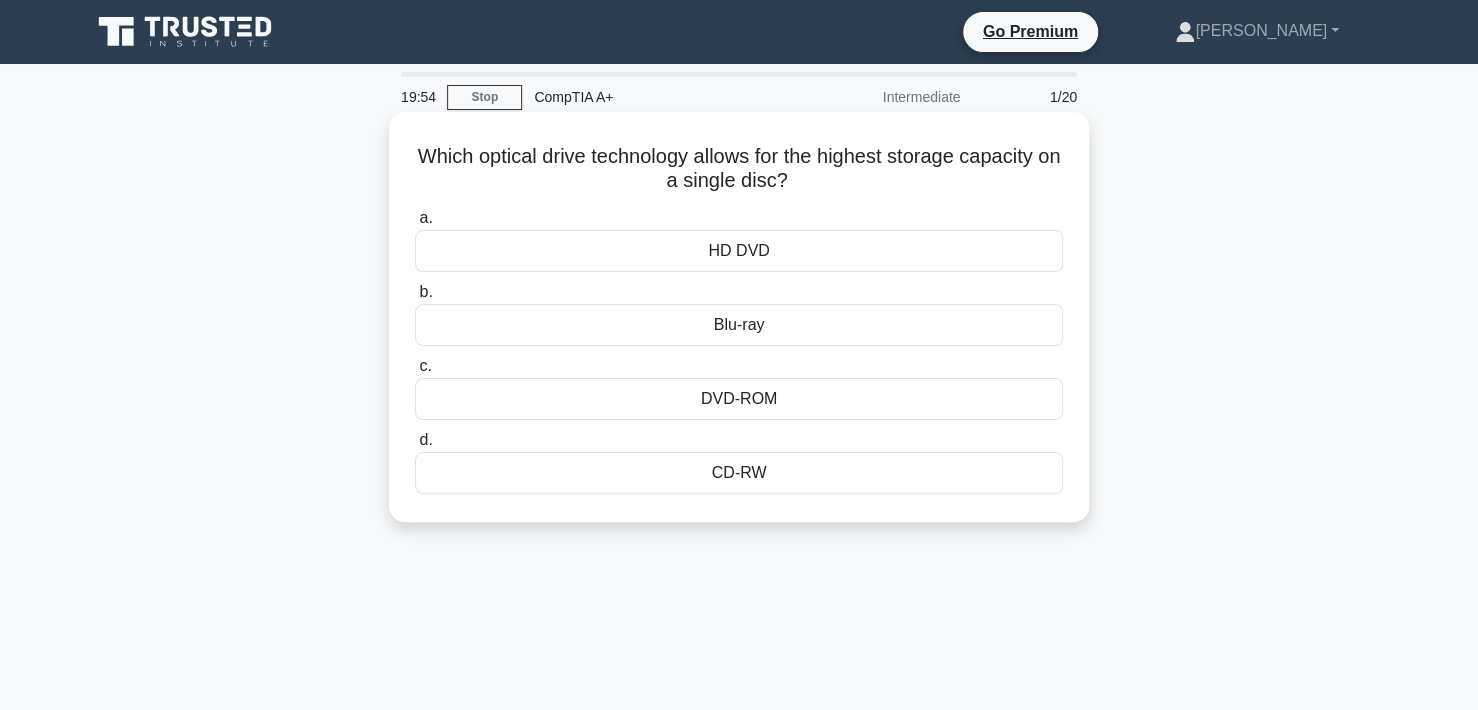 click on "Blu-ray" at bounding box center [739, 325] 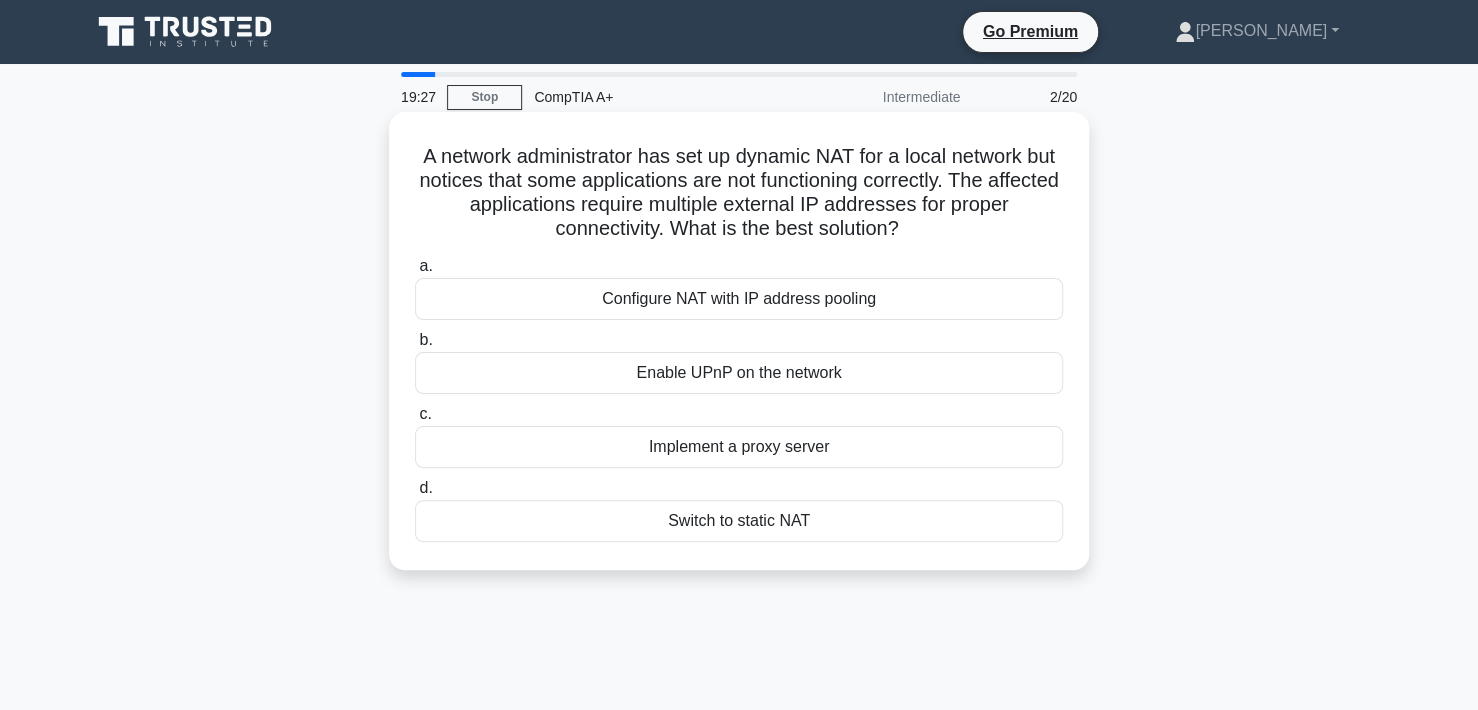 click on "Implement a proxy server" at bounding box center [739, 447] 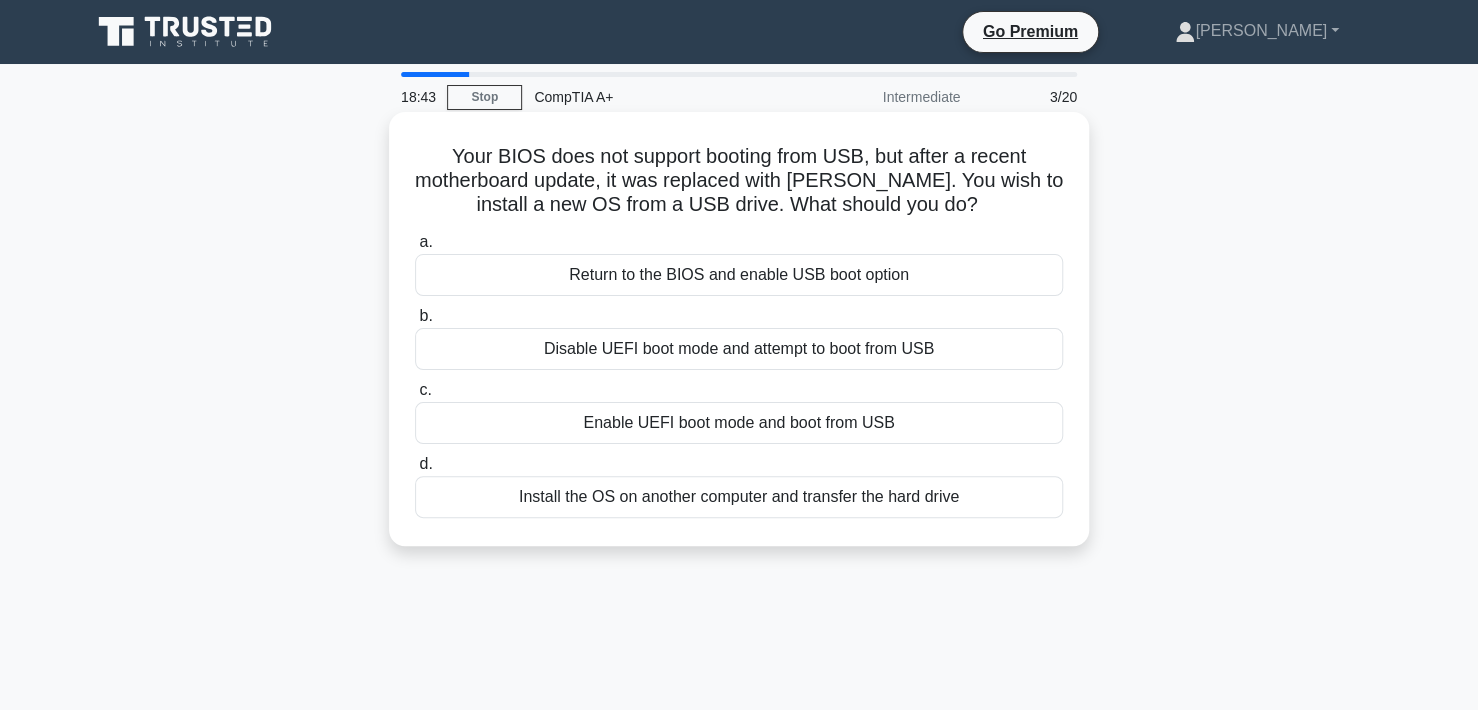 click on "Enable UEFI boot mode and boot from USB" at bounding box center [739, 423] 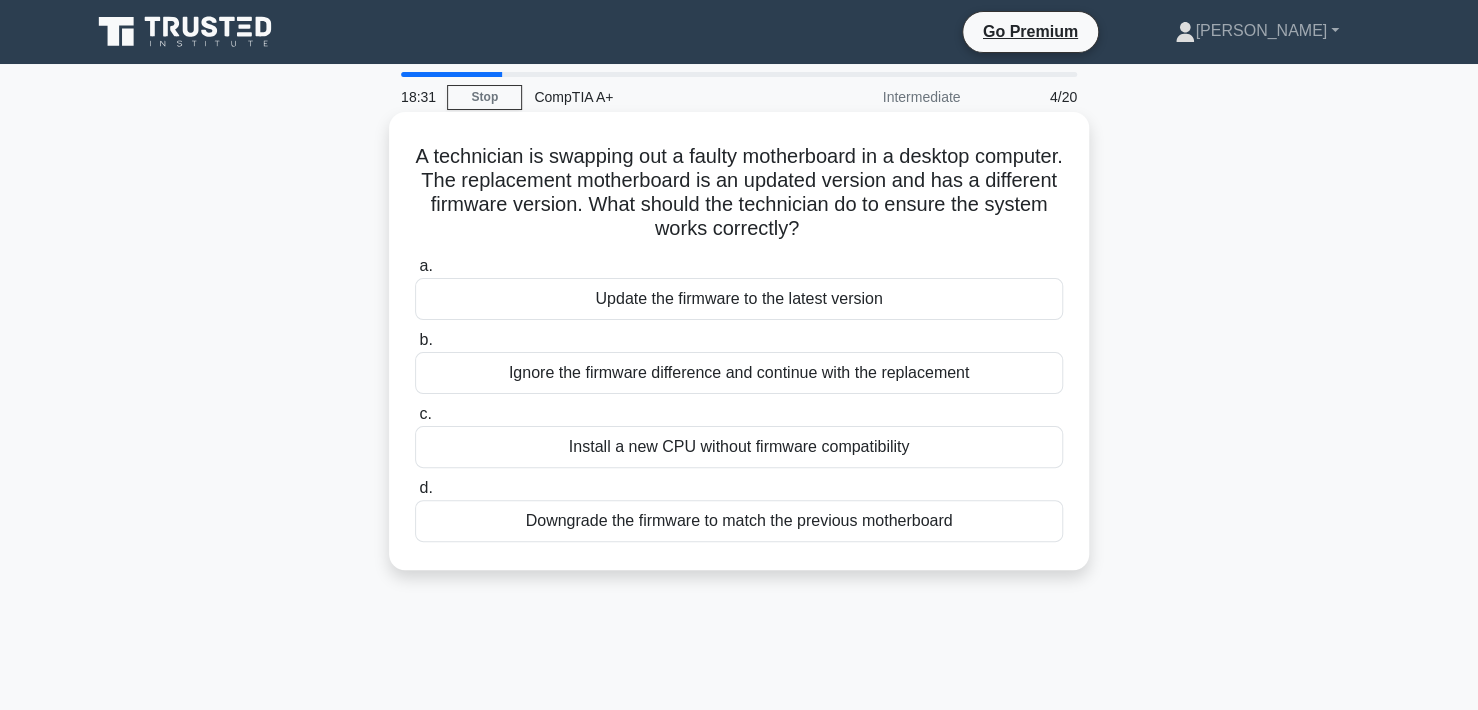 click on "Update the firmware to the latest version" at bounding box center (739, 299) 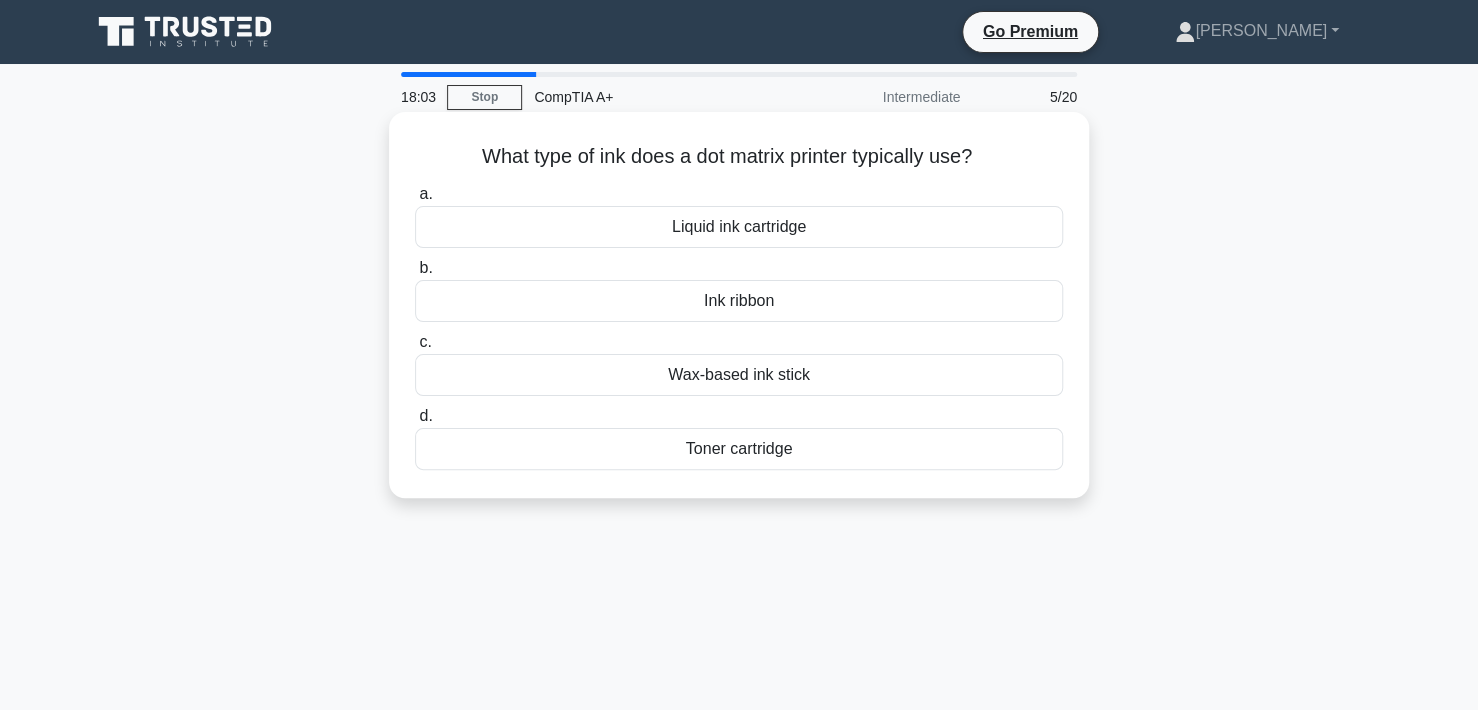 click on "Wax-based ink stick" at bounding box center [739, 375] 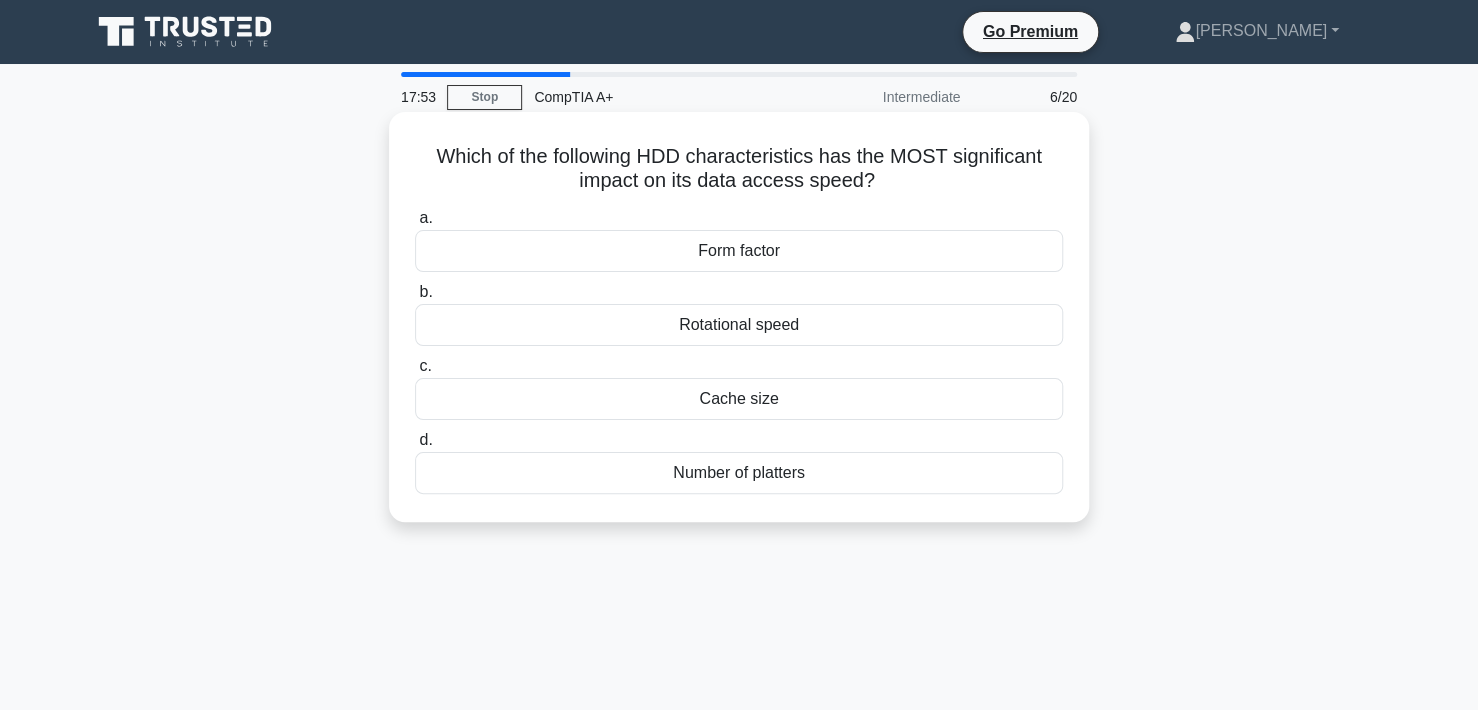 click on "Rotational speed" at bounding box center [739, 325] 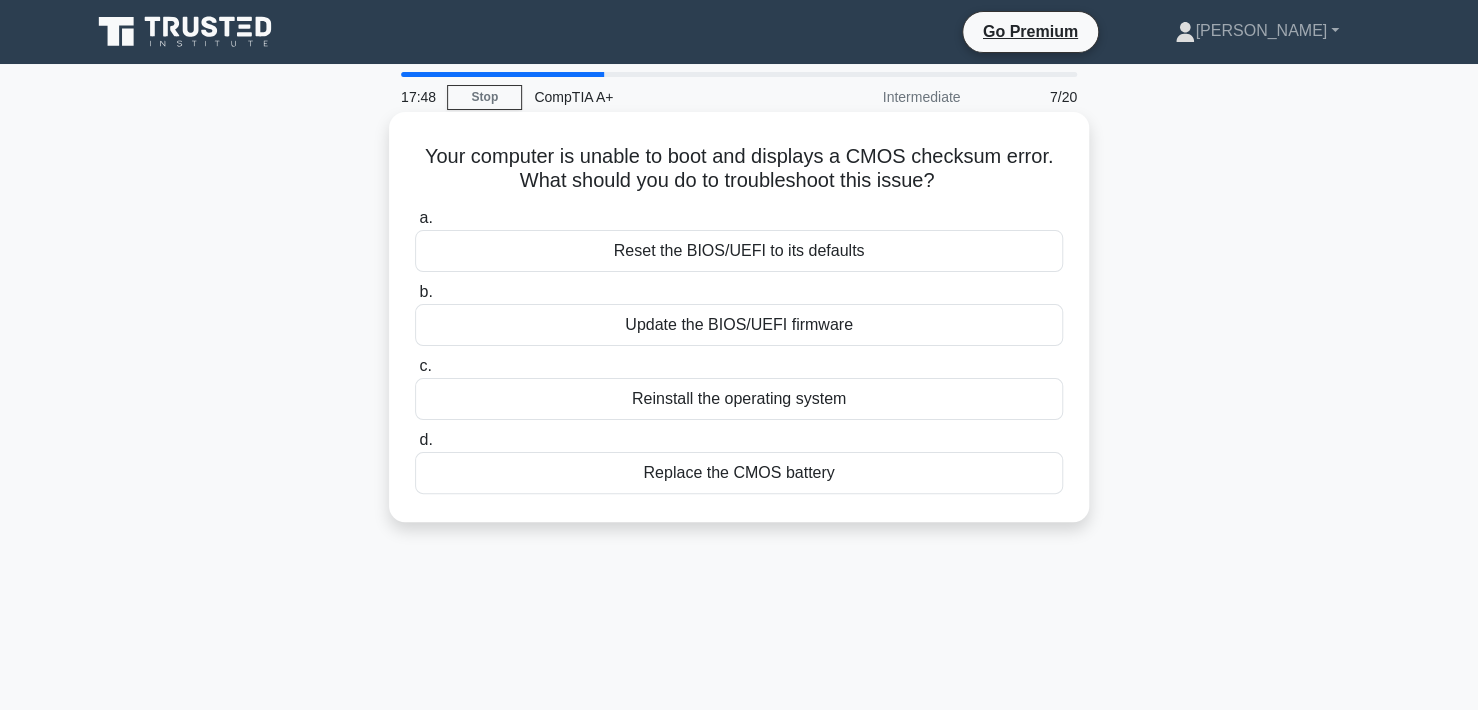click on "Replace the CMOS battery" at bounding box center [739, 473] 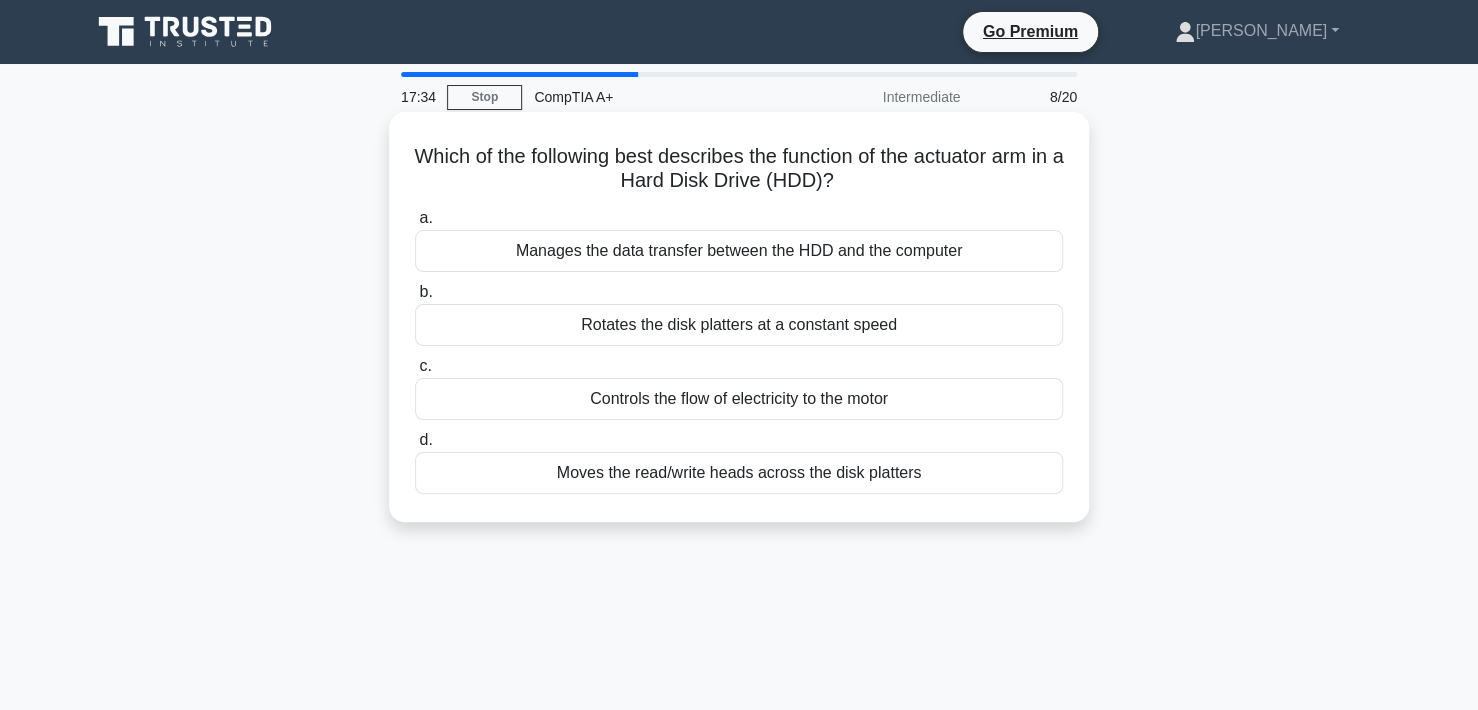 click on "Moves the read/write heads across the disk platters" at bounding box center [739, 473] 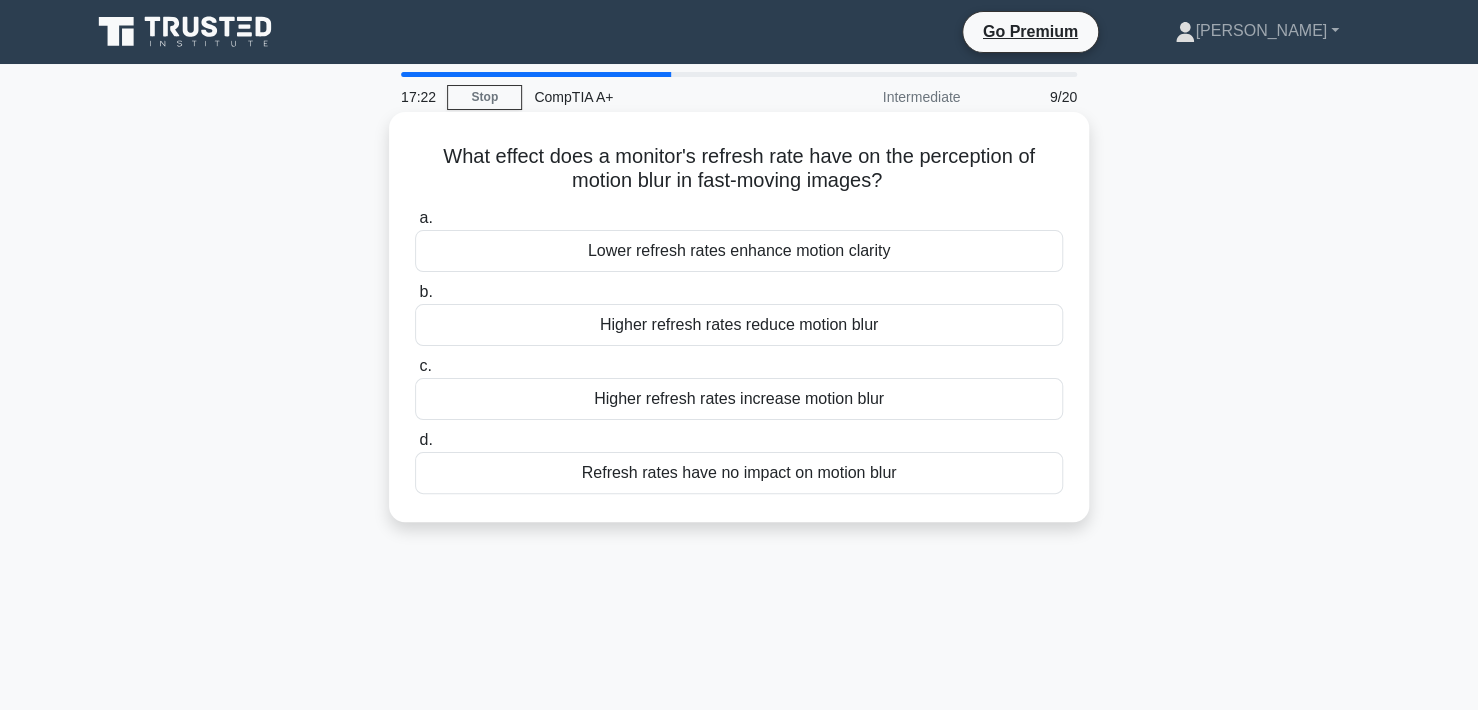 click on "Higher refresh rates increase motion blur" at bounding box center [739, 399] 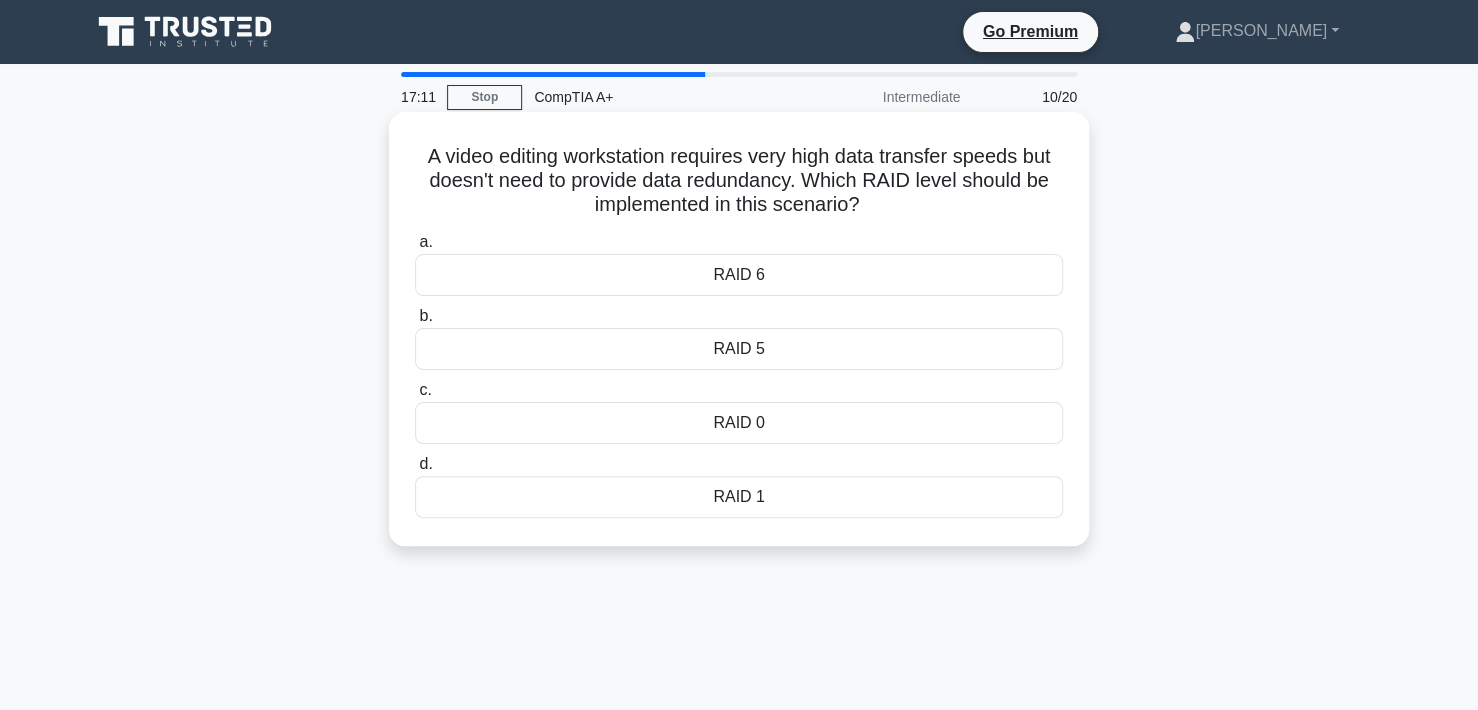 click on "RAID 5" at bounding box center (739, 349) 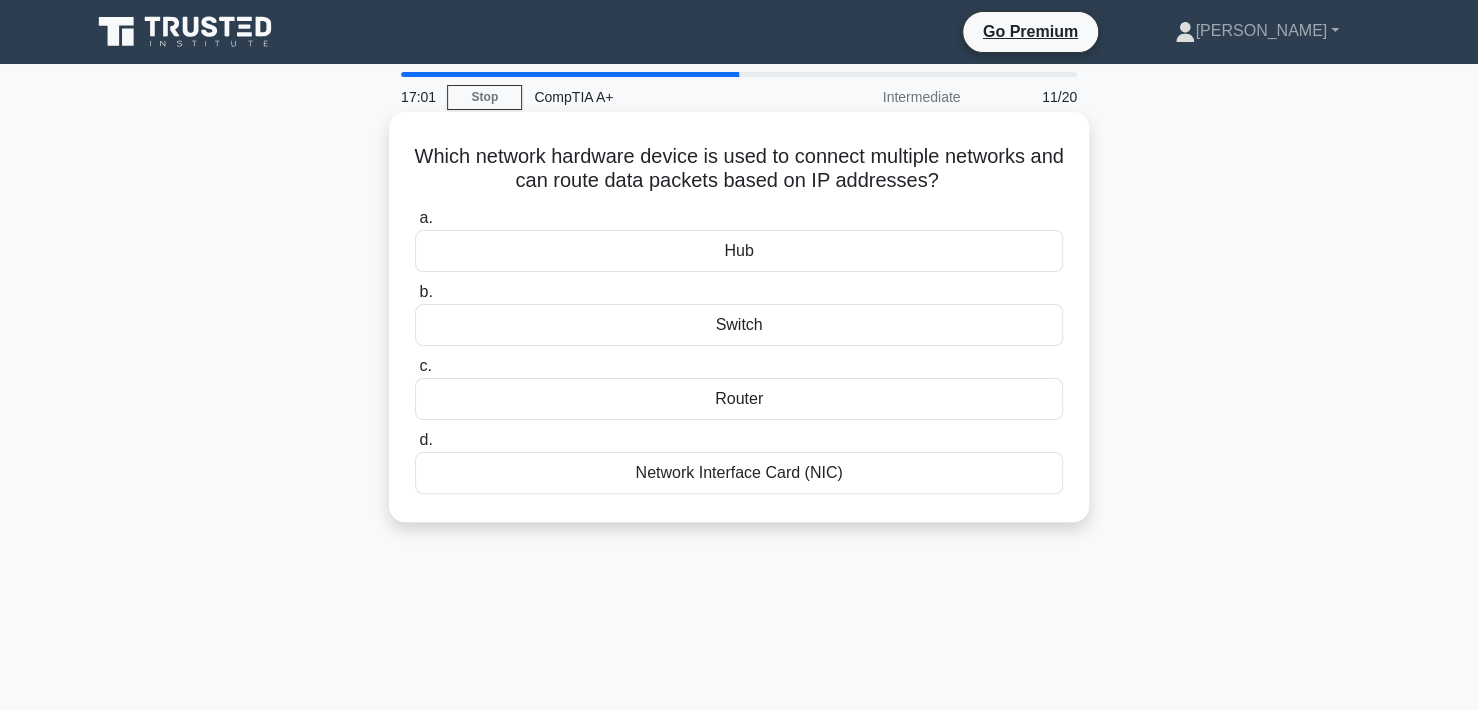 click on "Router" at bounding box center (739, 399) 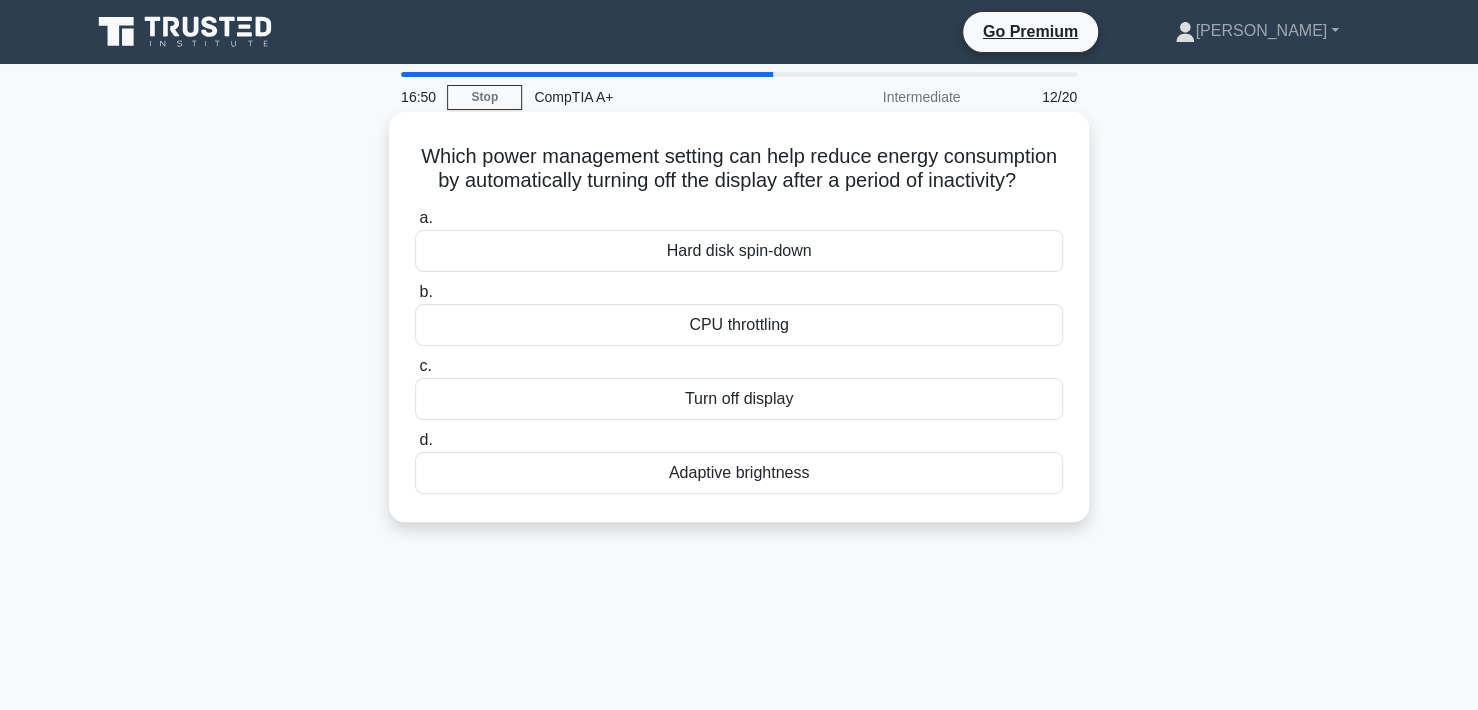click on "Turn off display" at bounding box center [739, 399] 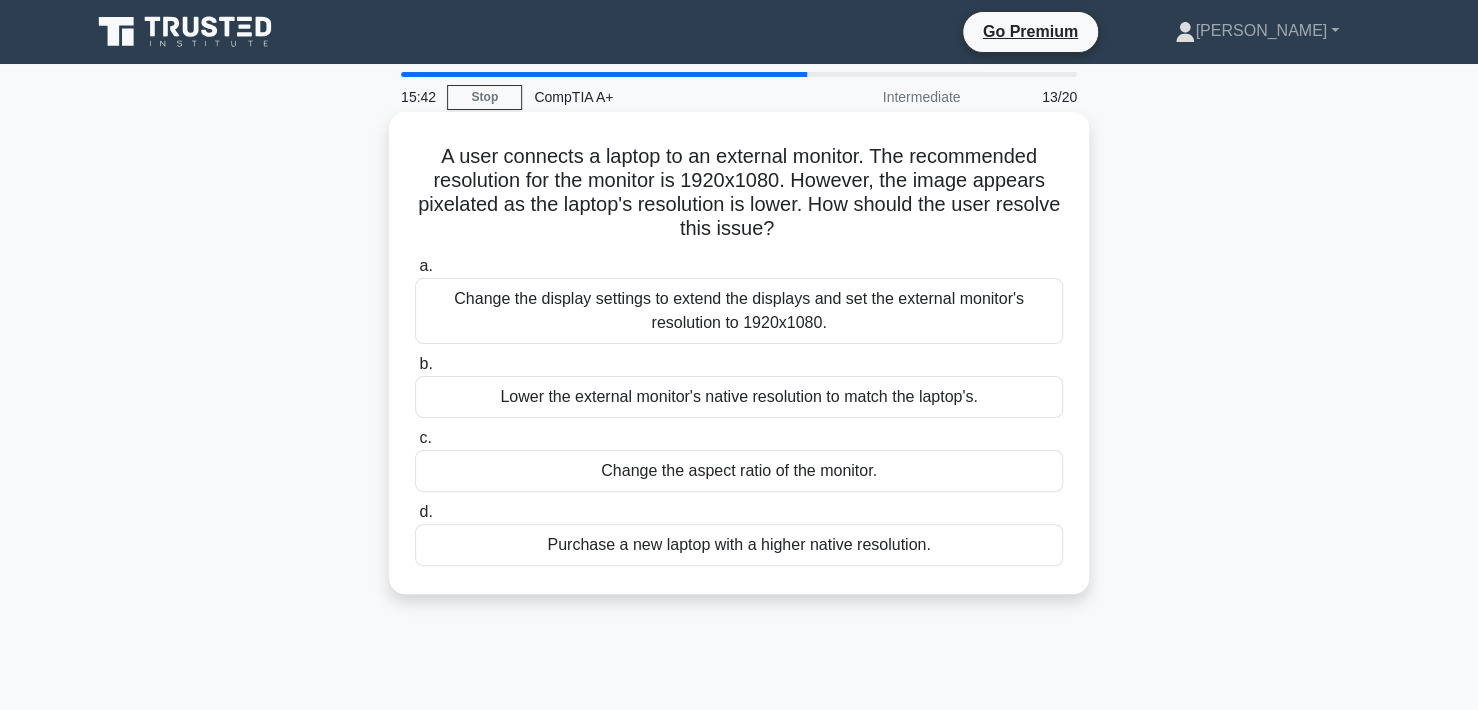 click on "Change the aspect ratio of the monitor." at bounding box center [739, 471] 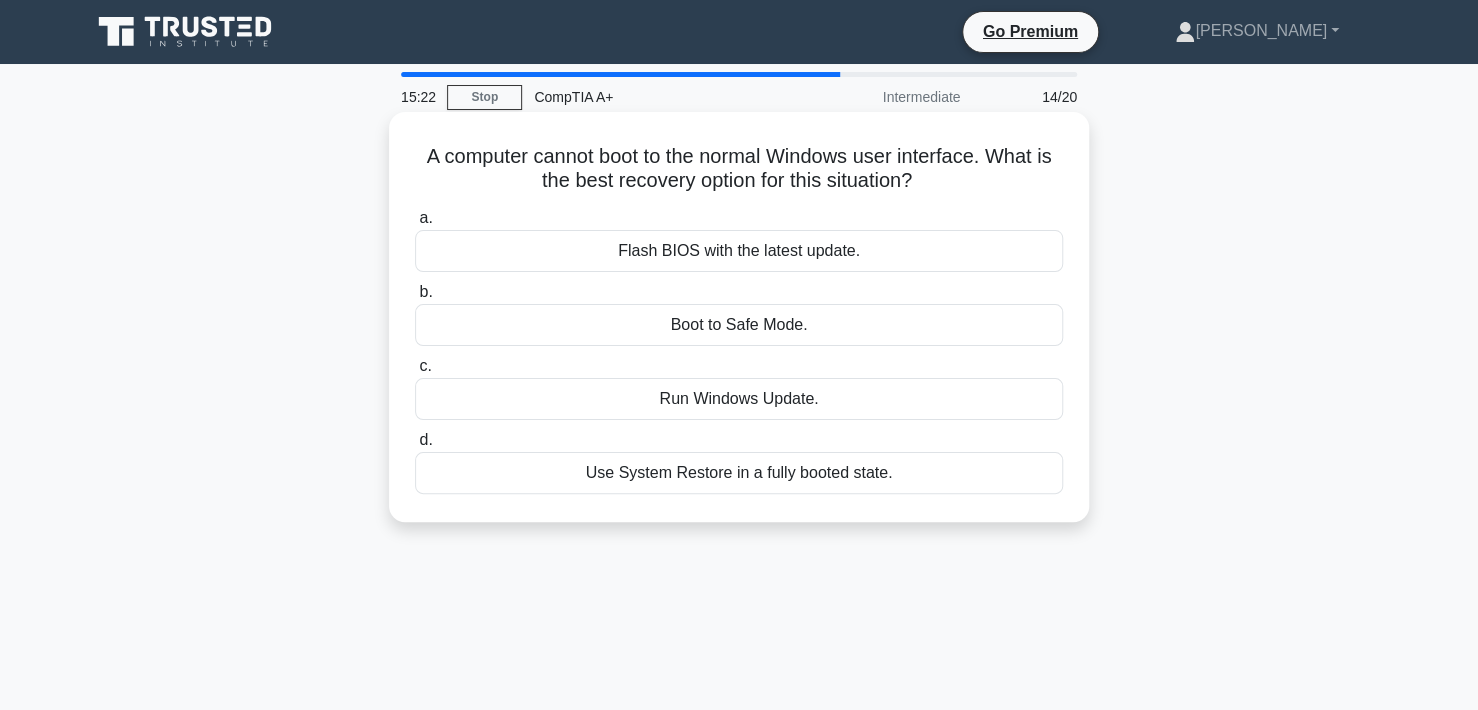 click on "Boot to Safe Mode." at bounding box center (739, 325) 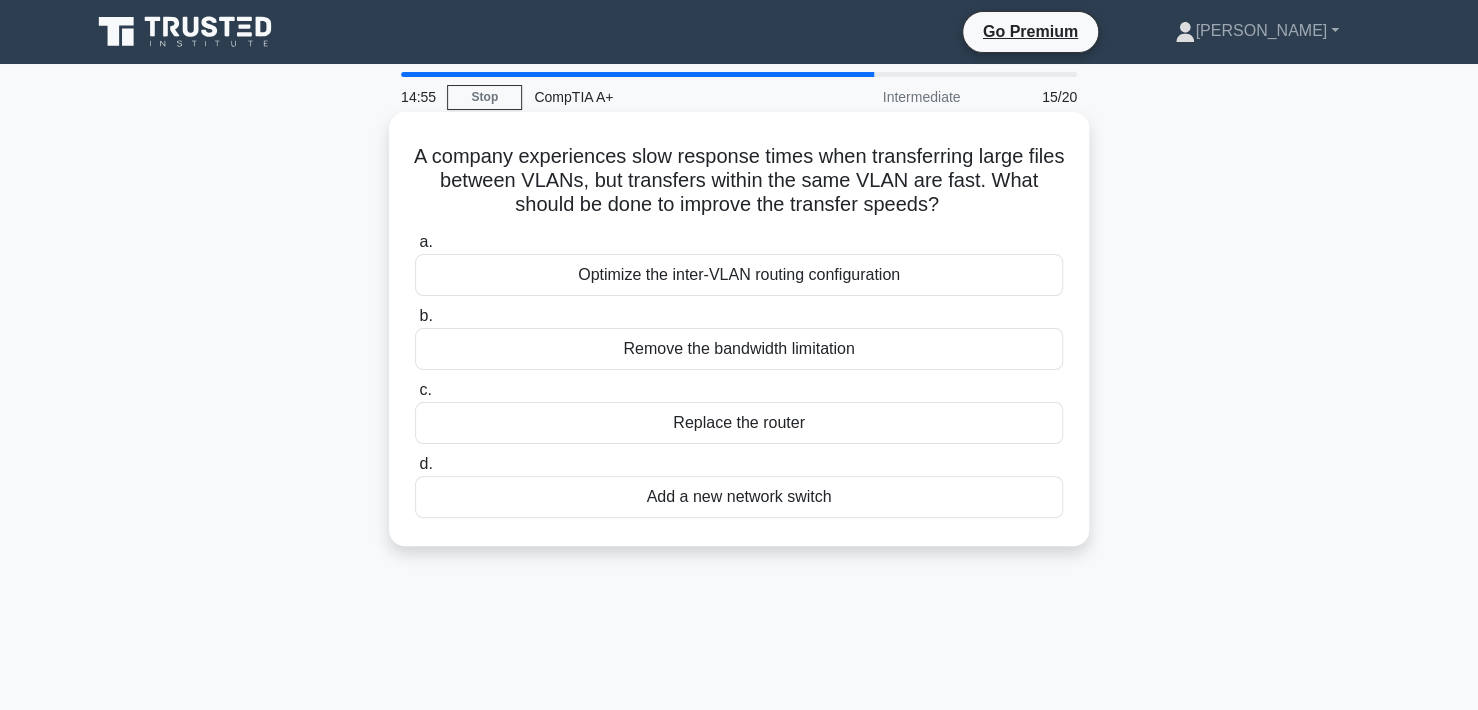 click on "Remove the bandwidth limitation" at bounding box center (739, 349) 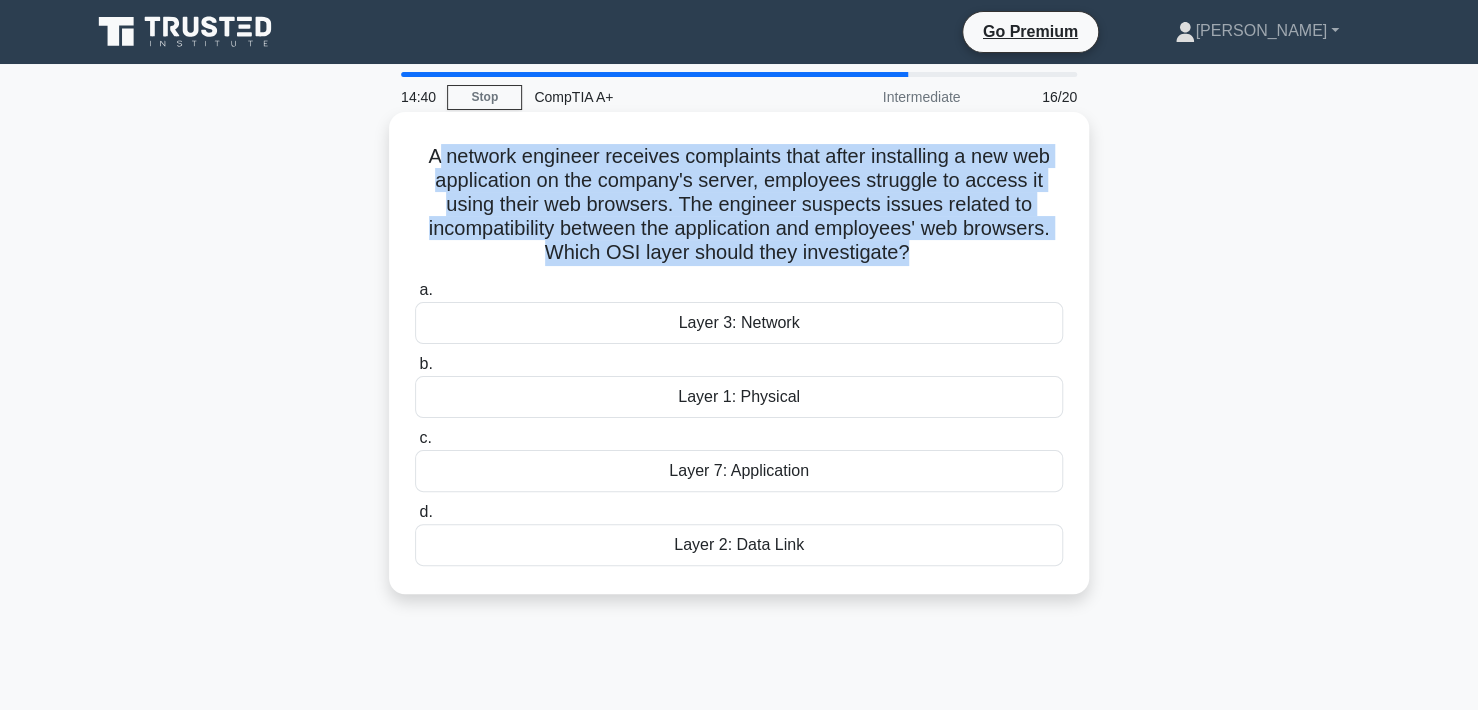 drag, startPoint x: 433, startPoint y: 162, endPoint x: 910, endPoint y: 266, distance: 488.2059 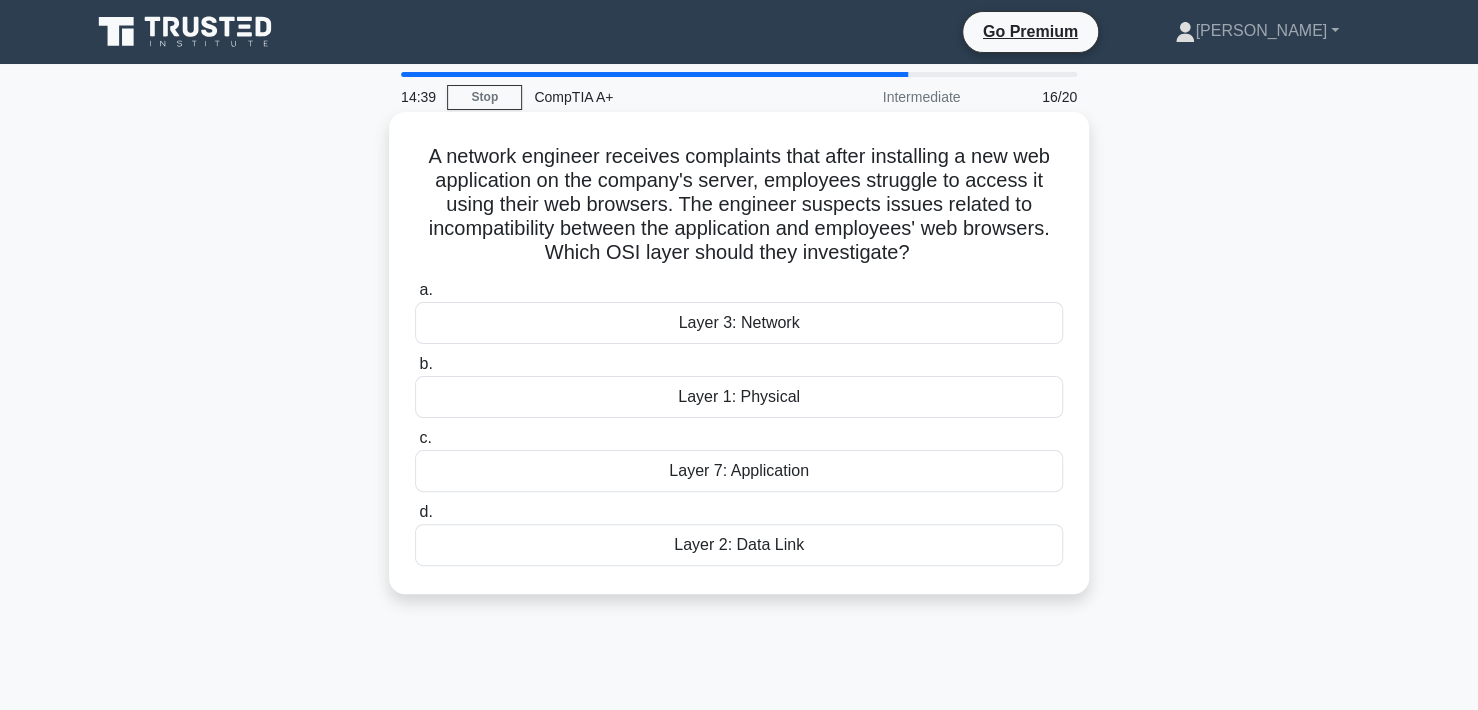 click on "a.
Layer 3: Network
b.
Layer 1: Physical
c. d." at bounding box center [739, 422] 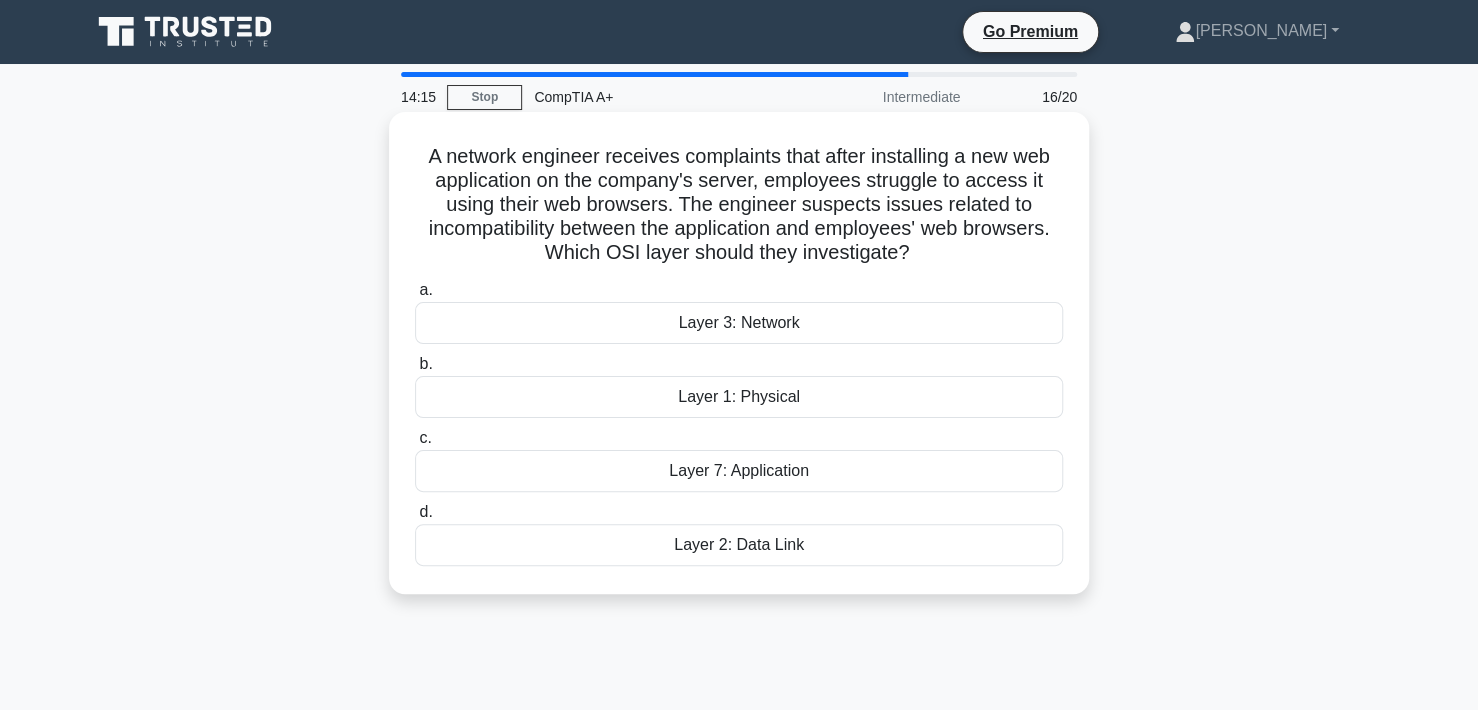 click on "Layer 7: Application" at bounding box center [739, 471] 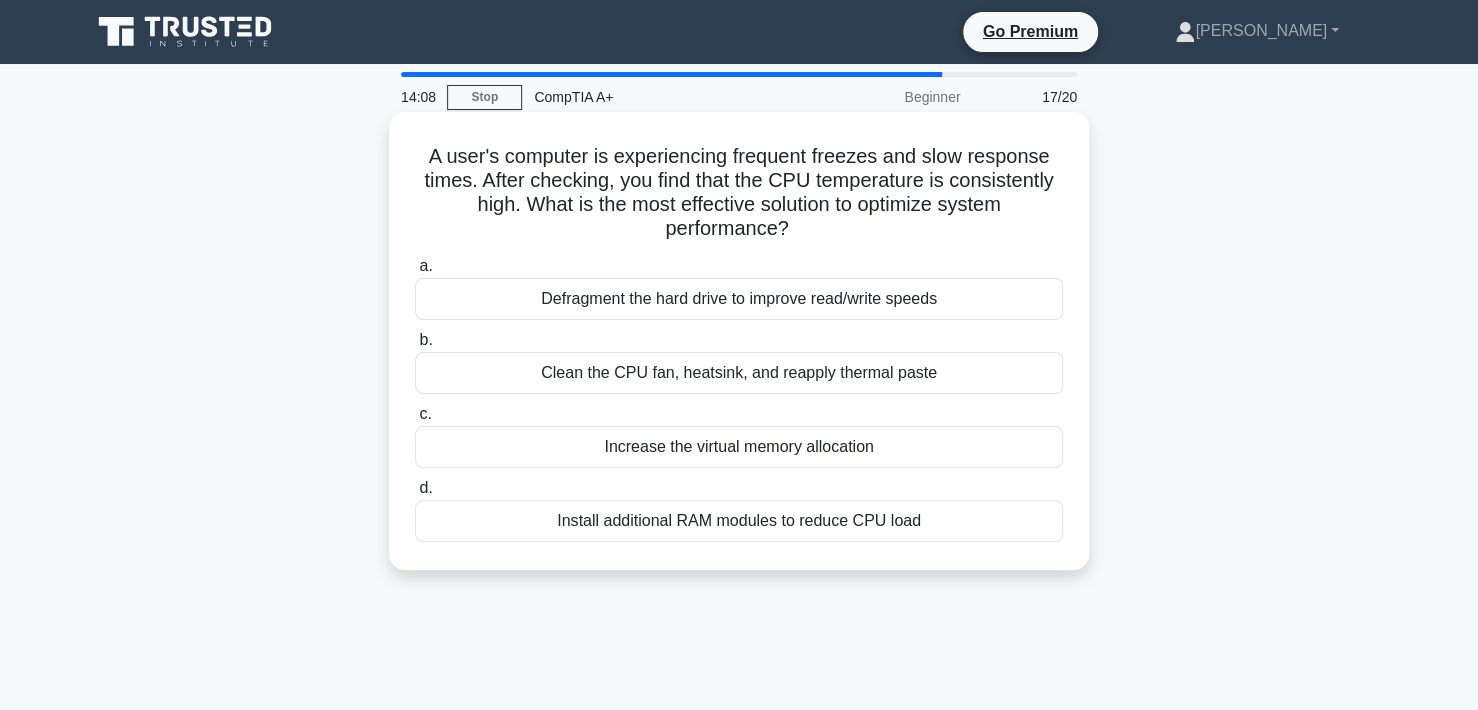 click on "Clean the CPU fan, heatsink, and reapply thermal paste" at bounding box center (739, 373) 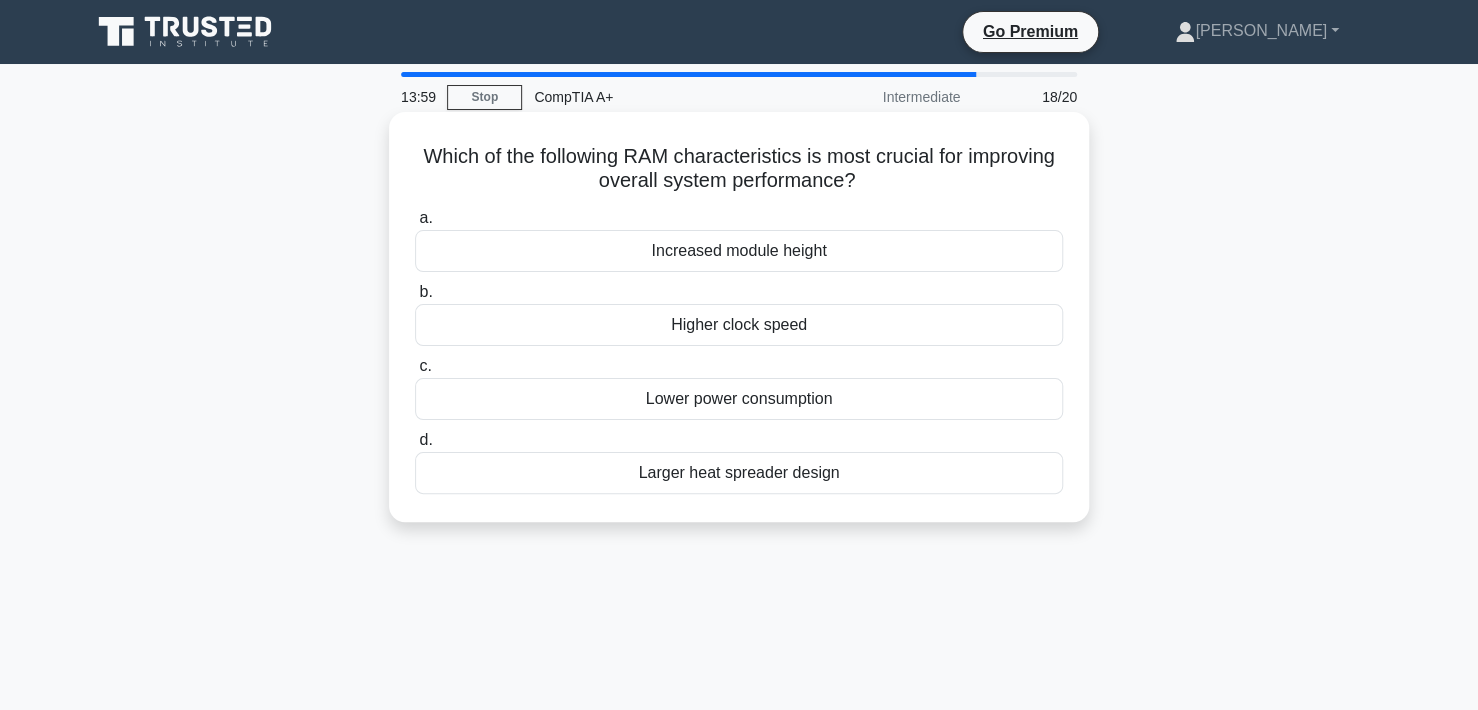 click on "Higher clock speed" at bounding box center [739, 325] 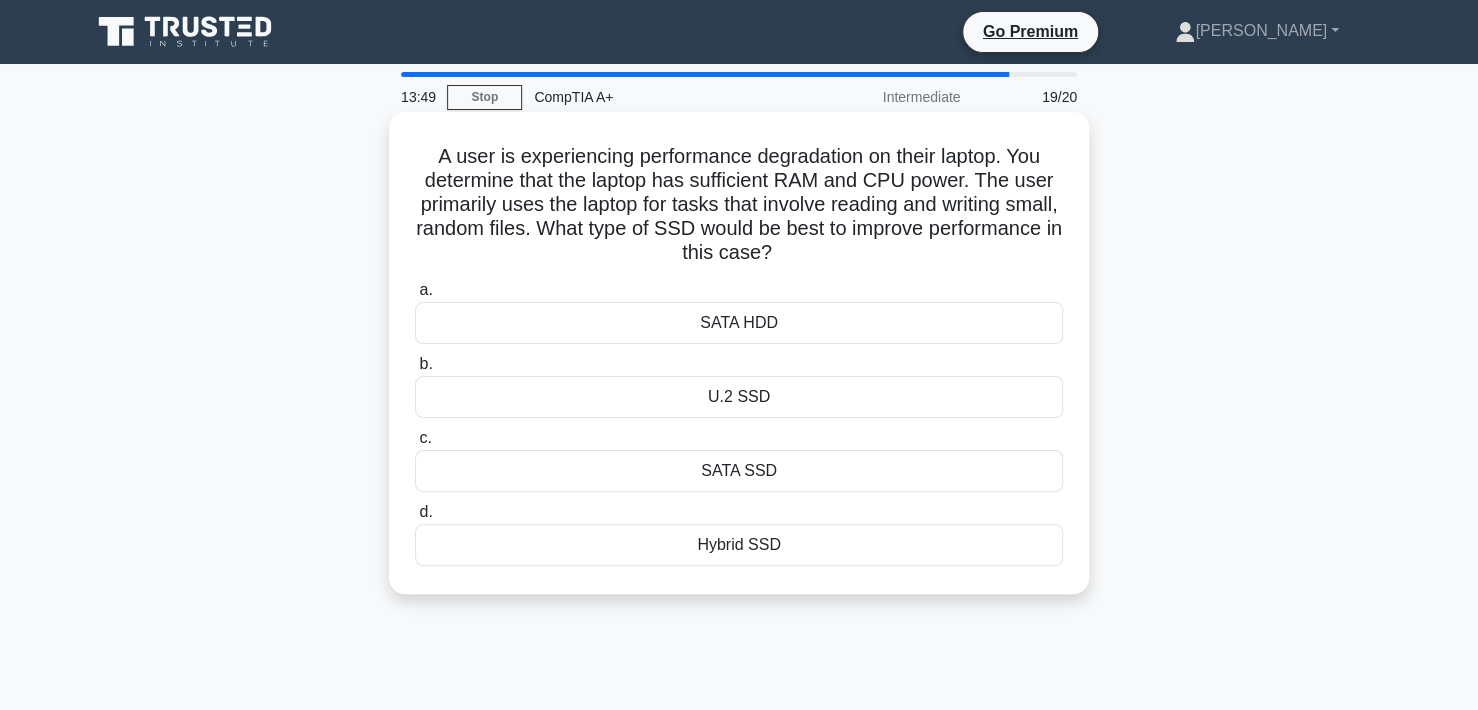 click on "U.2 SSD" at bounding box center (739, 397) 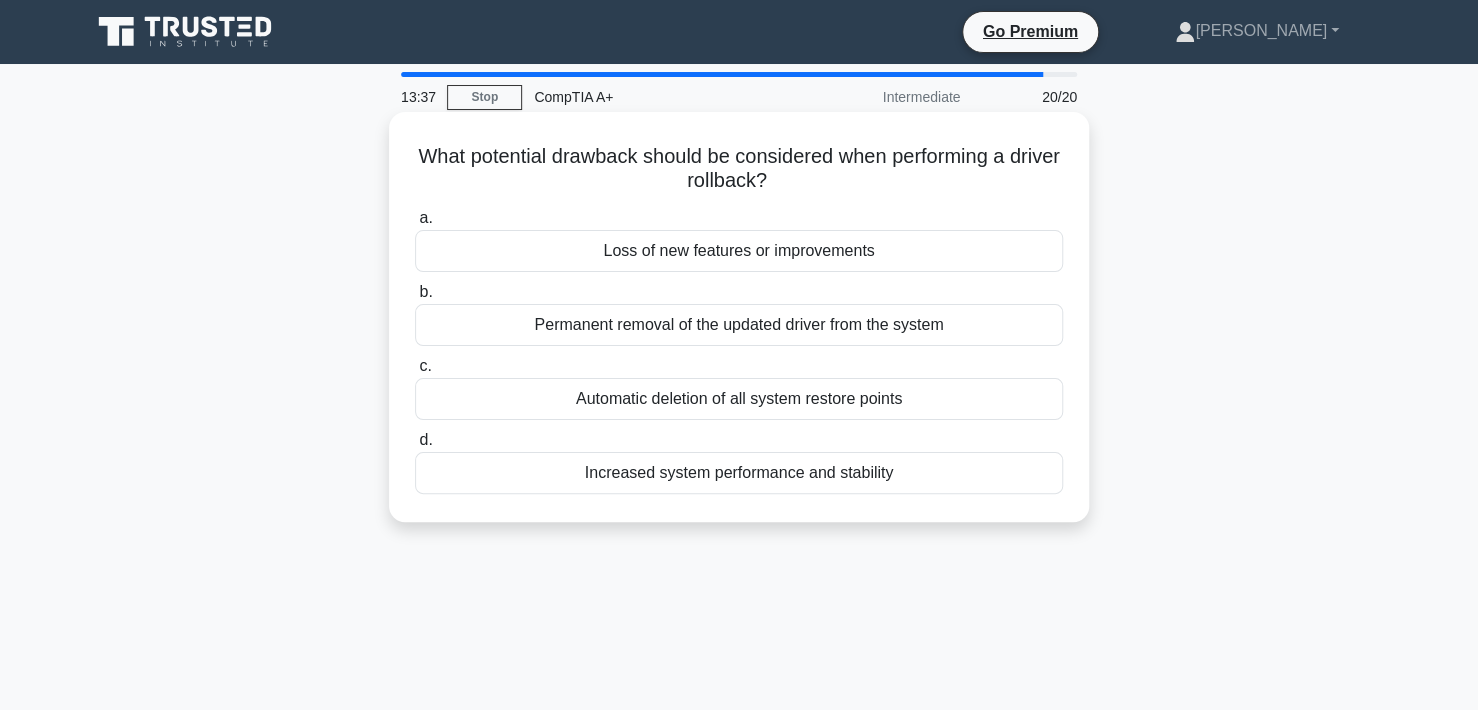 click on "Loss of new features or improvements" at bounding box center [739, 251] 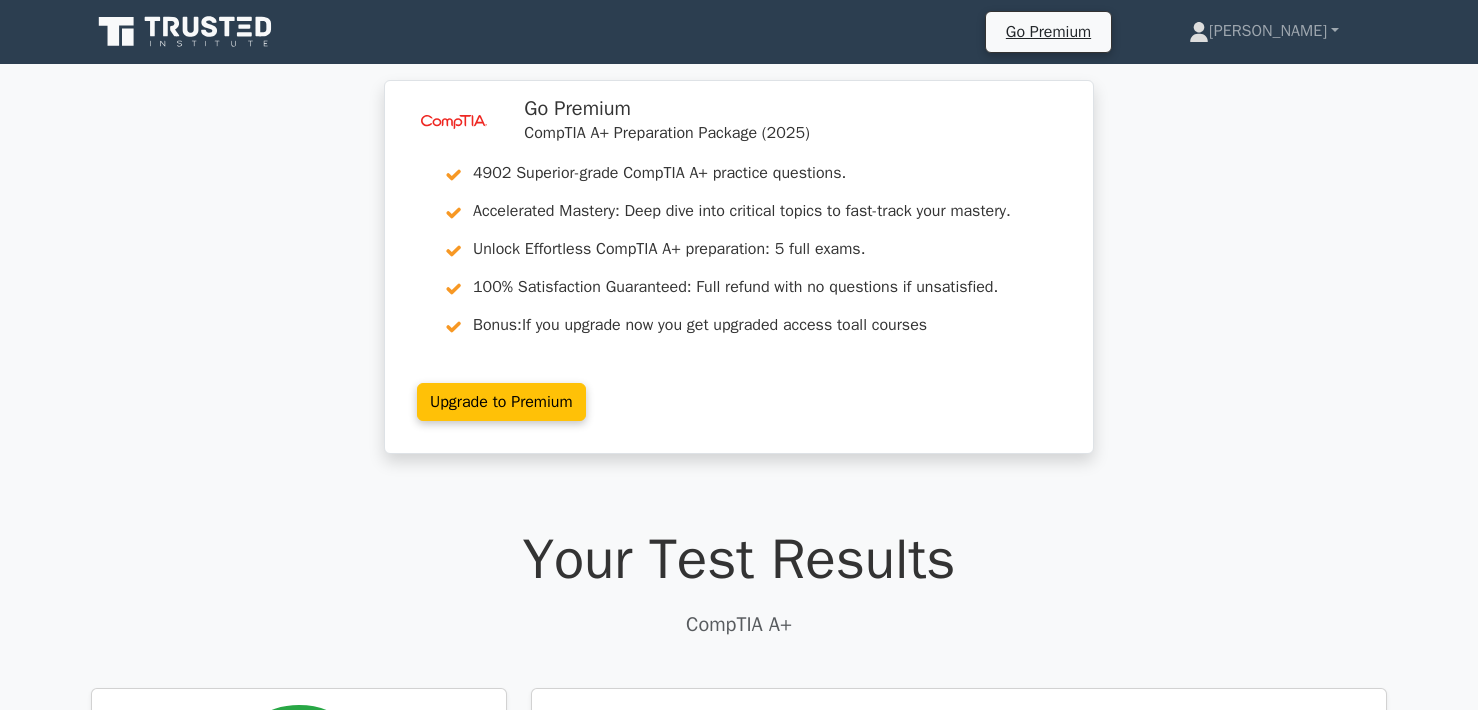scroll, scrollTop: 400, scrollLeft: 0, axis: vertical 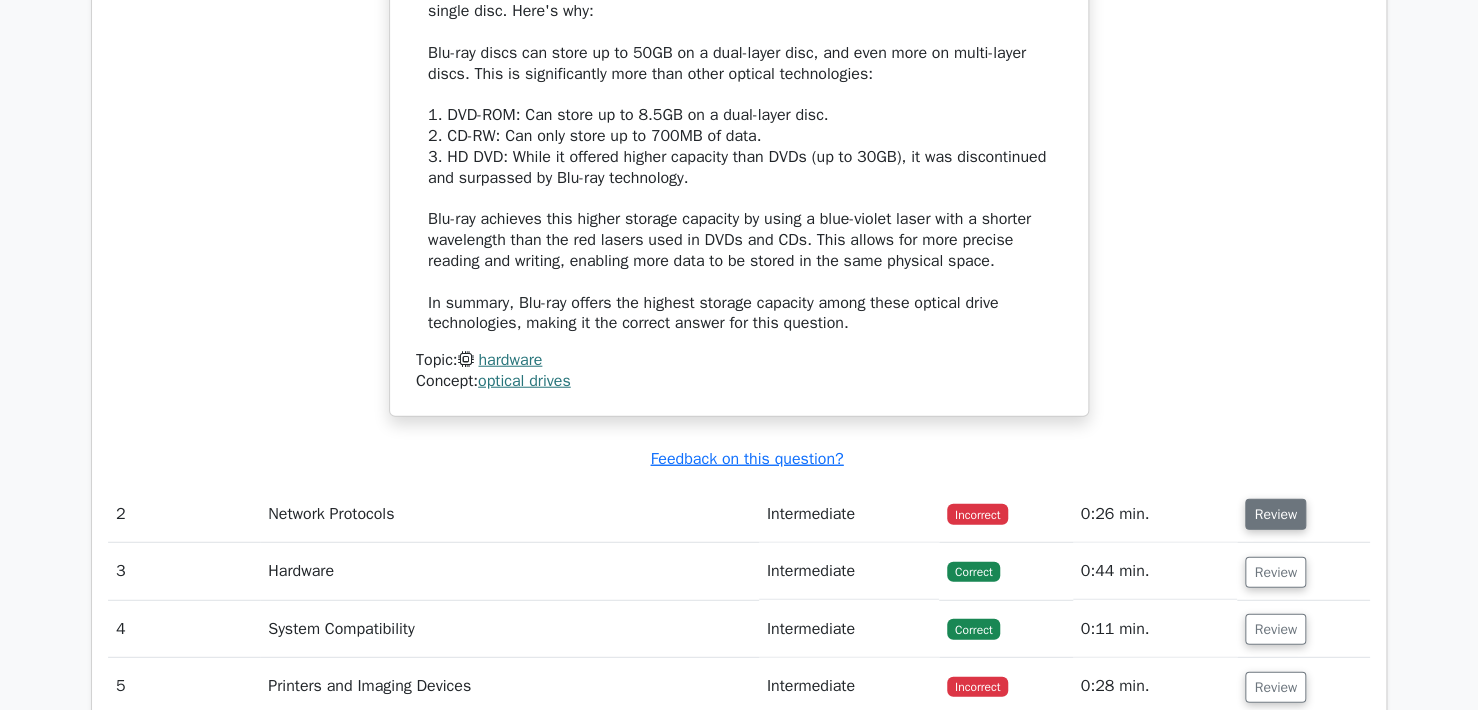 click on "Review" at bounding box center [1275, 514] 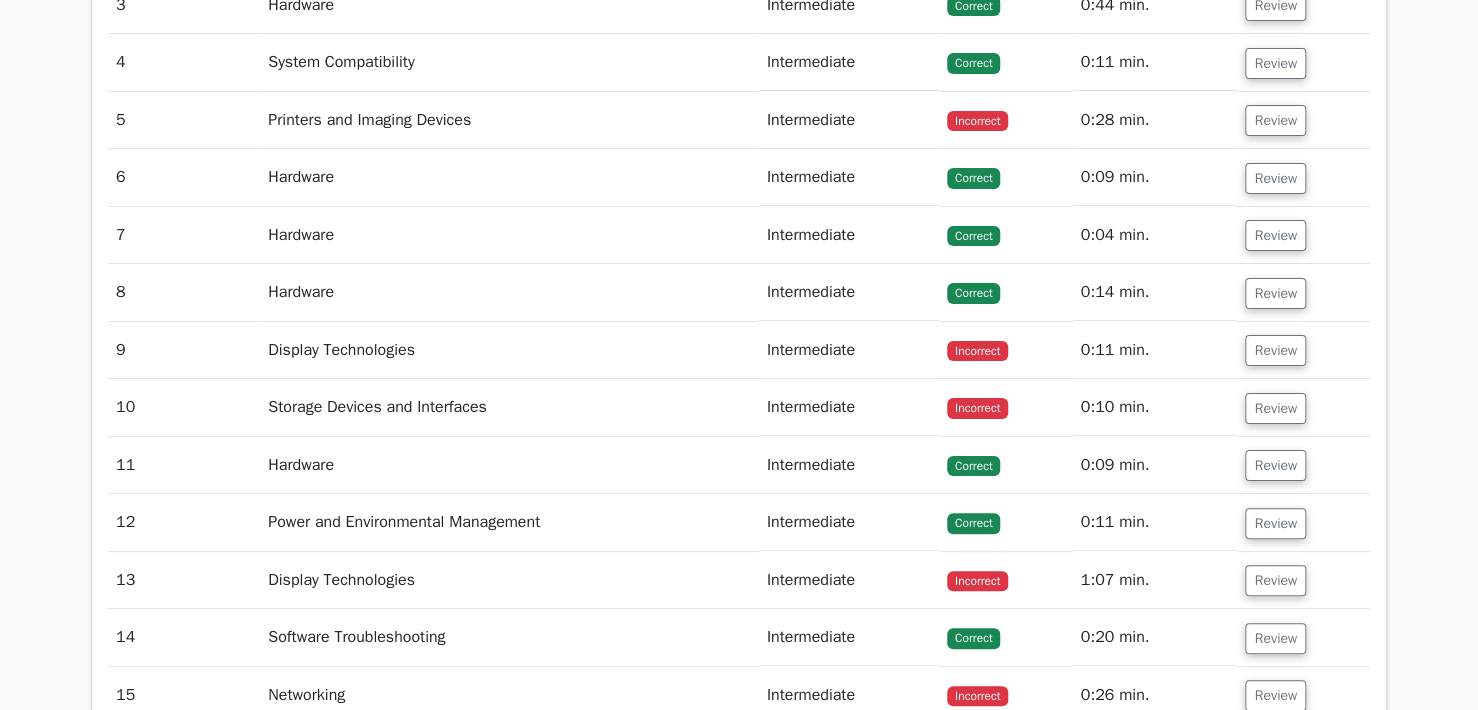 scroll, scrollTop: 3700, scrollLeft: 0, axis: vertical 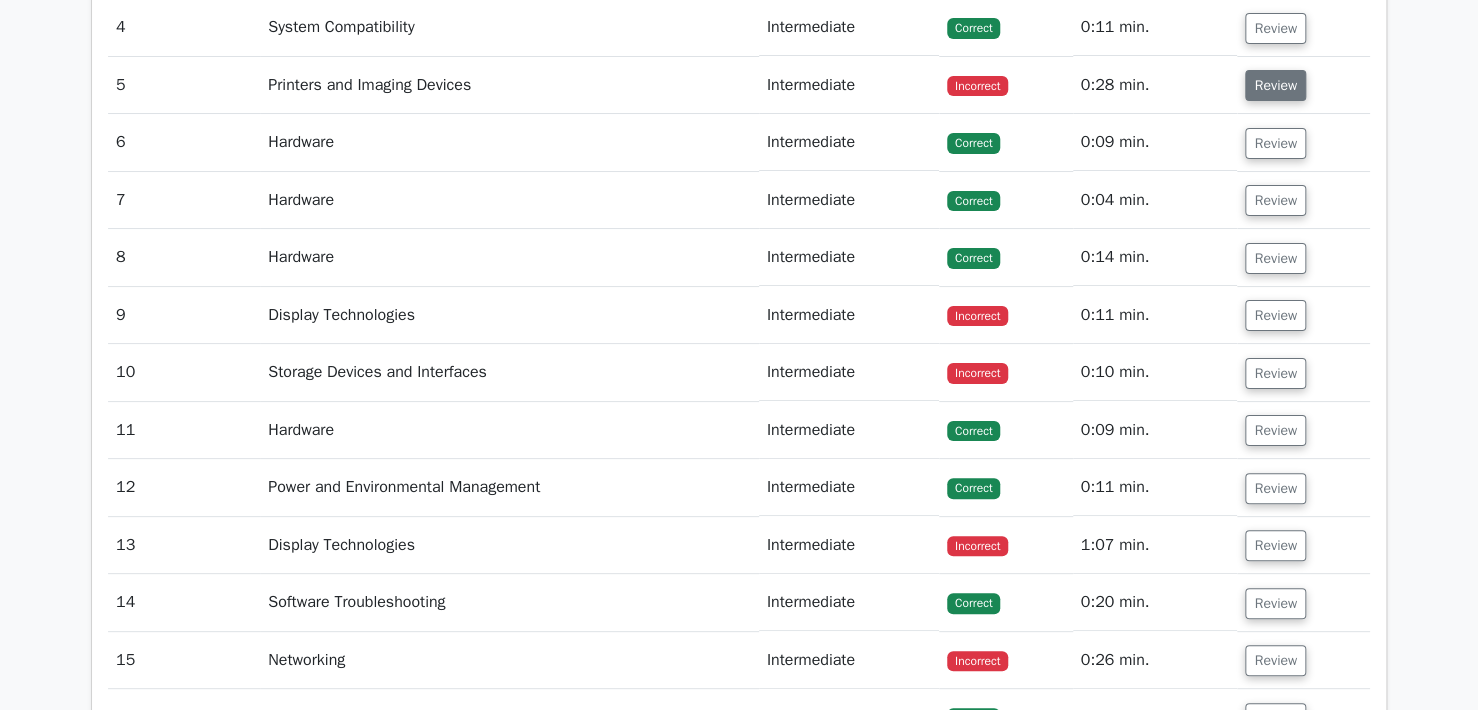 click on "Review" at bounding box center [1275, 85] 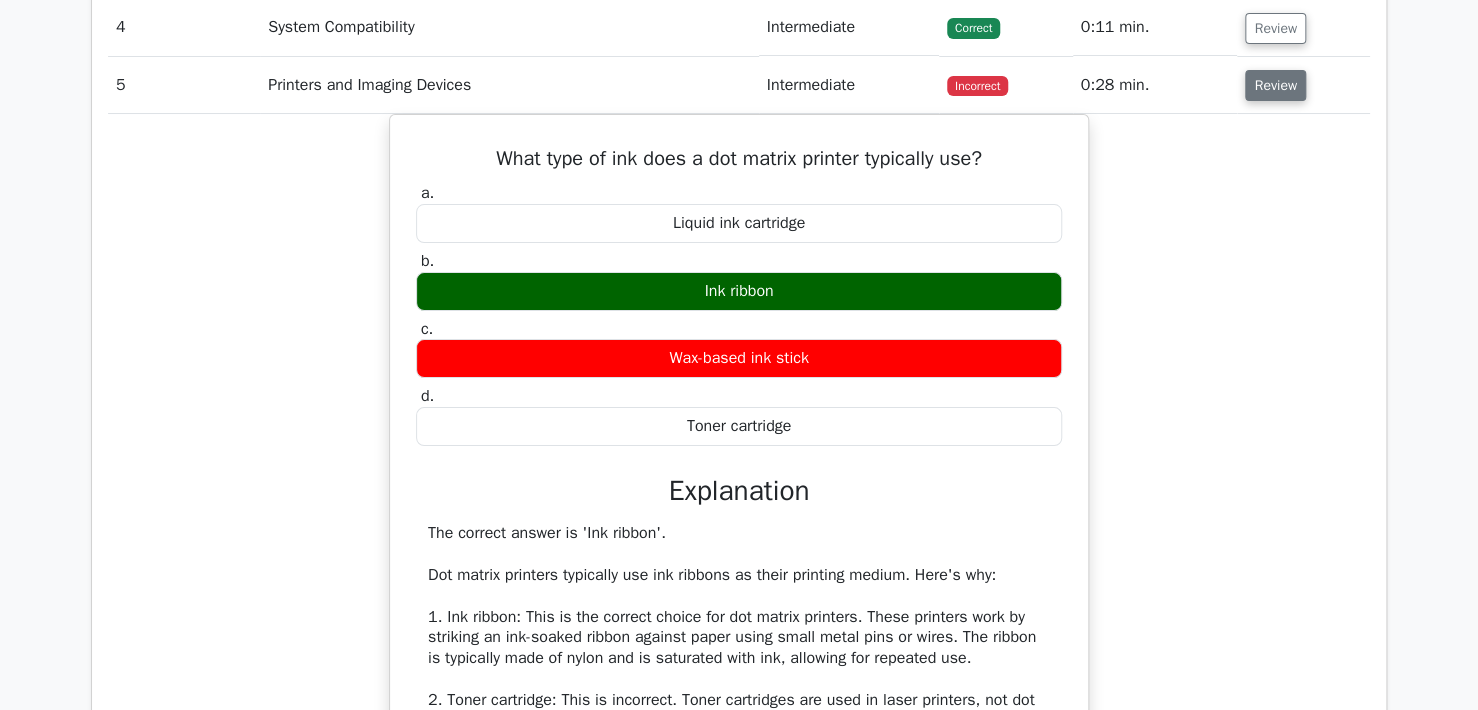 click on "Review" at bounding box center [1275, 85] 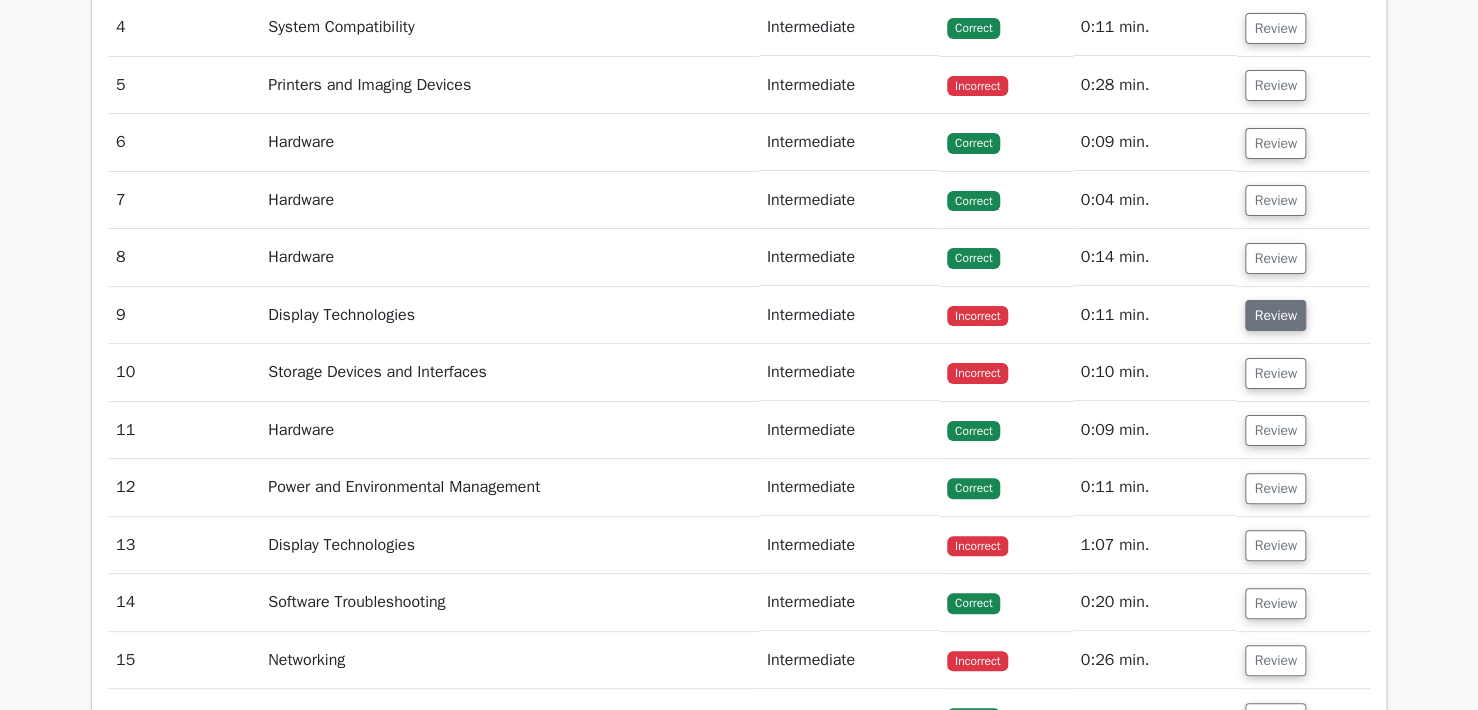 click on "Review" at bounding box center (1275, 315) 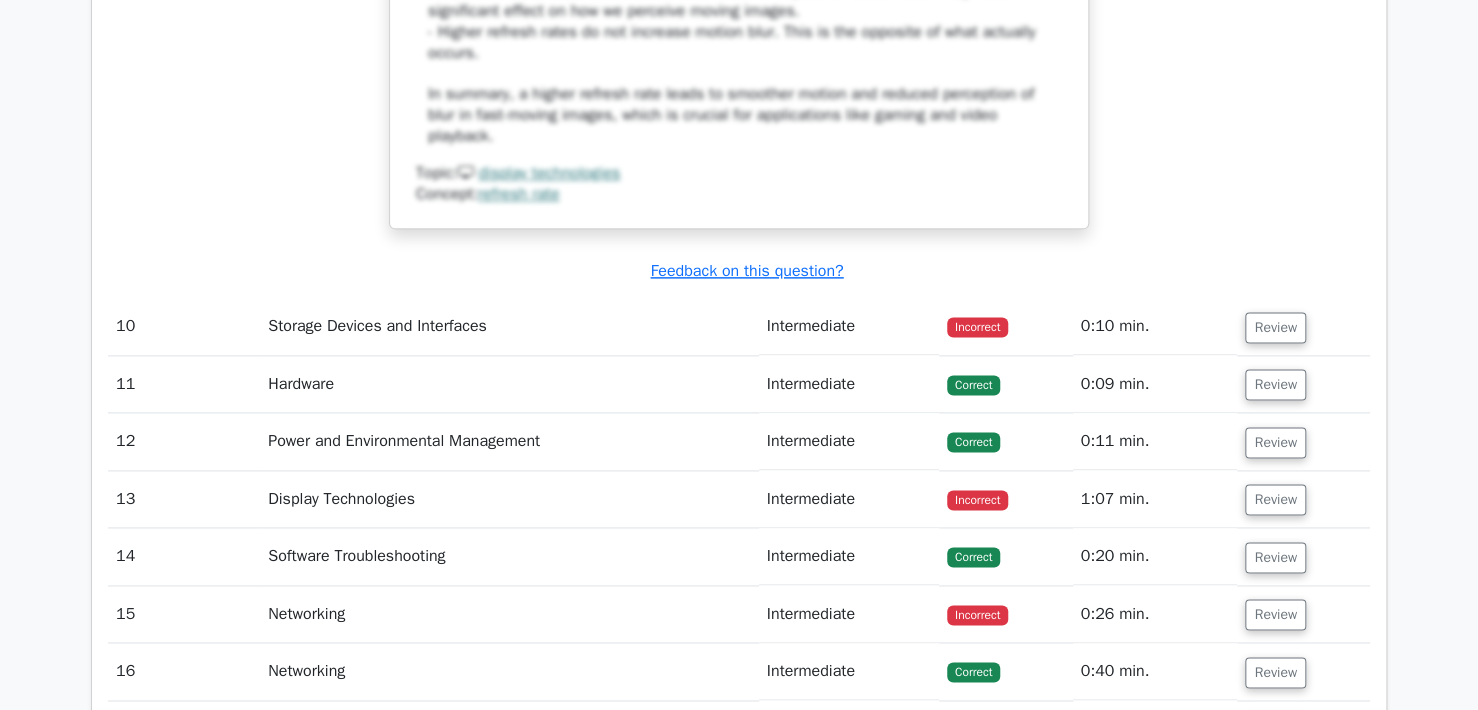 scroll, scrollTop: 4900, scrollLeft: 0, axis: vertical 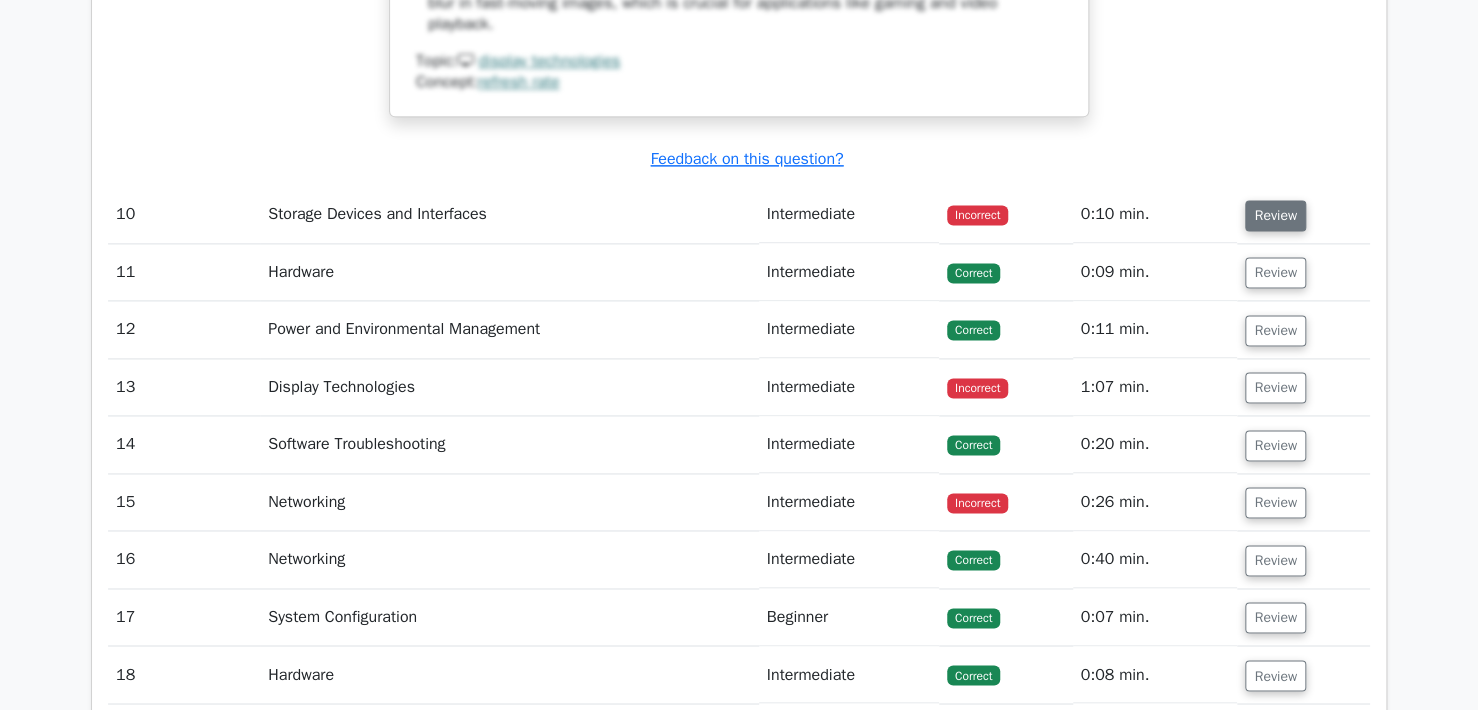click on "Review" at bounding box center (1275, 215) 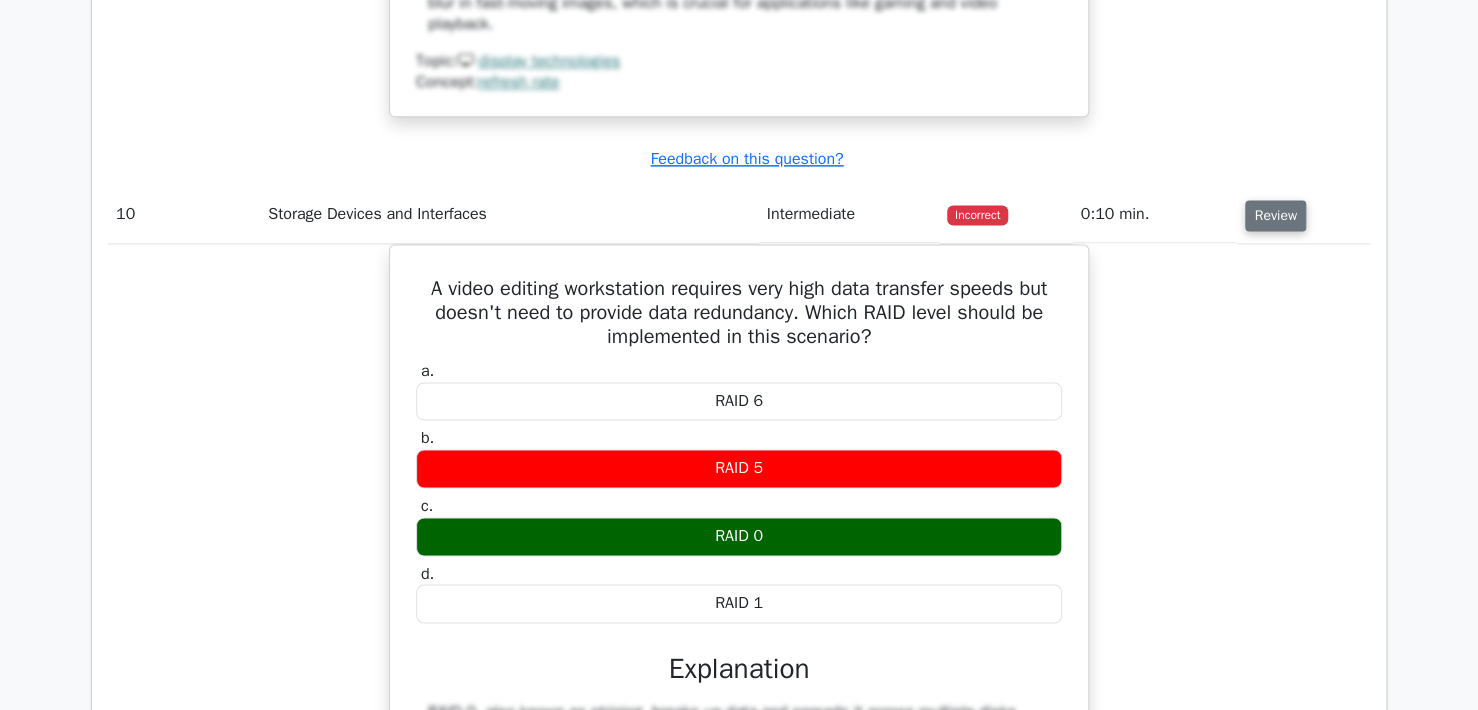 click on "Review" at bounding box center [1275, 215] 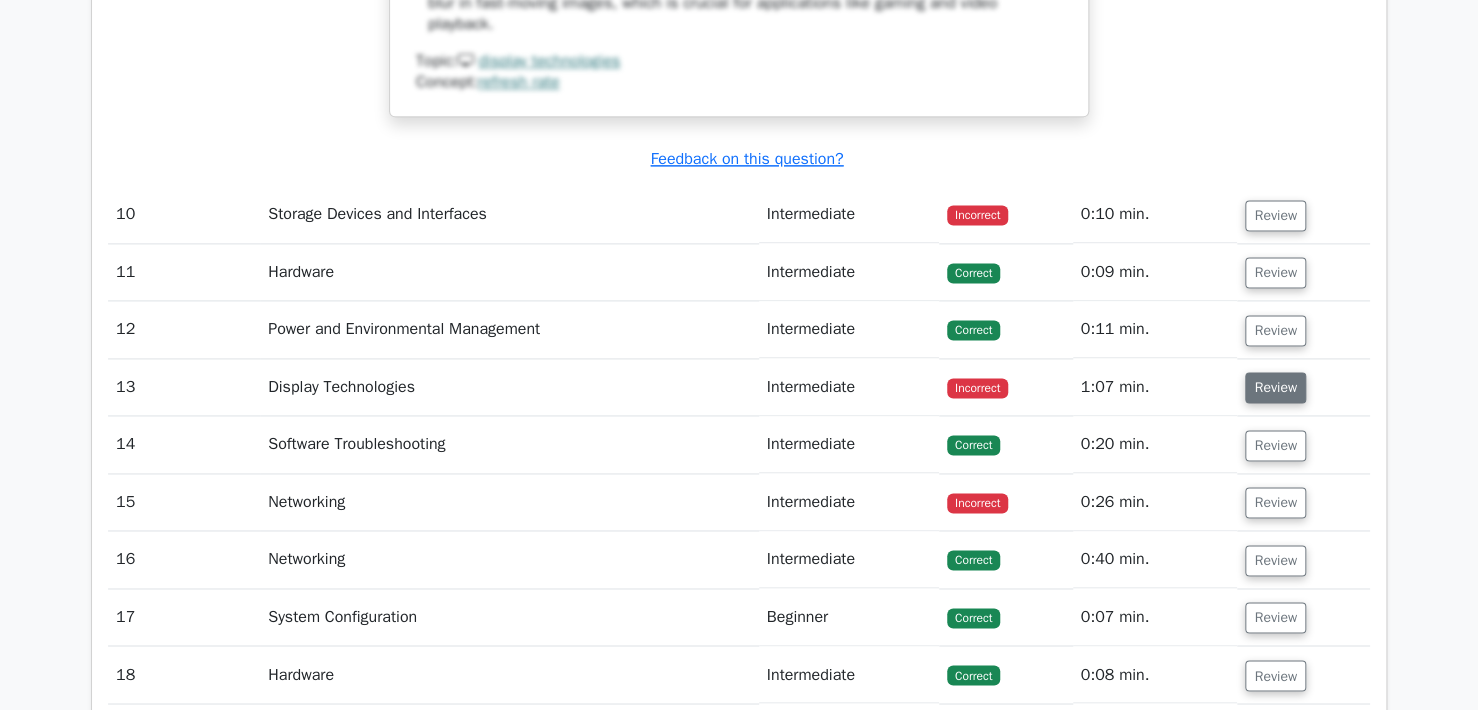 click on "Review" at bounding box center (1275, 387) 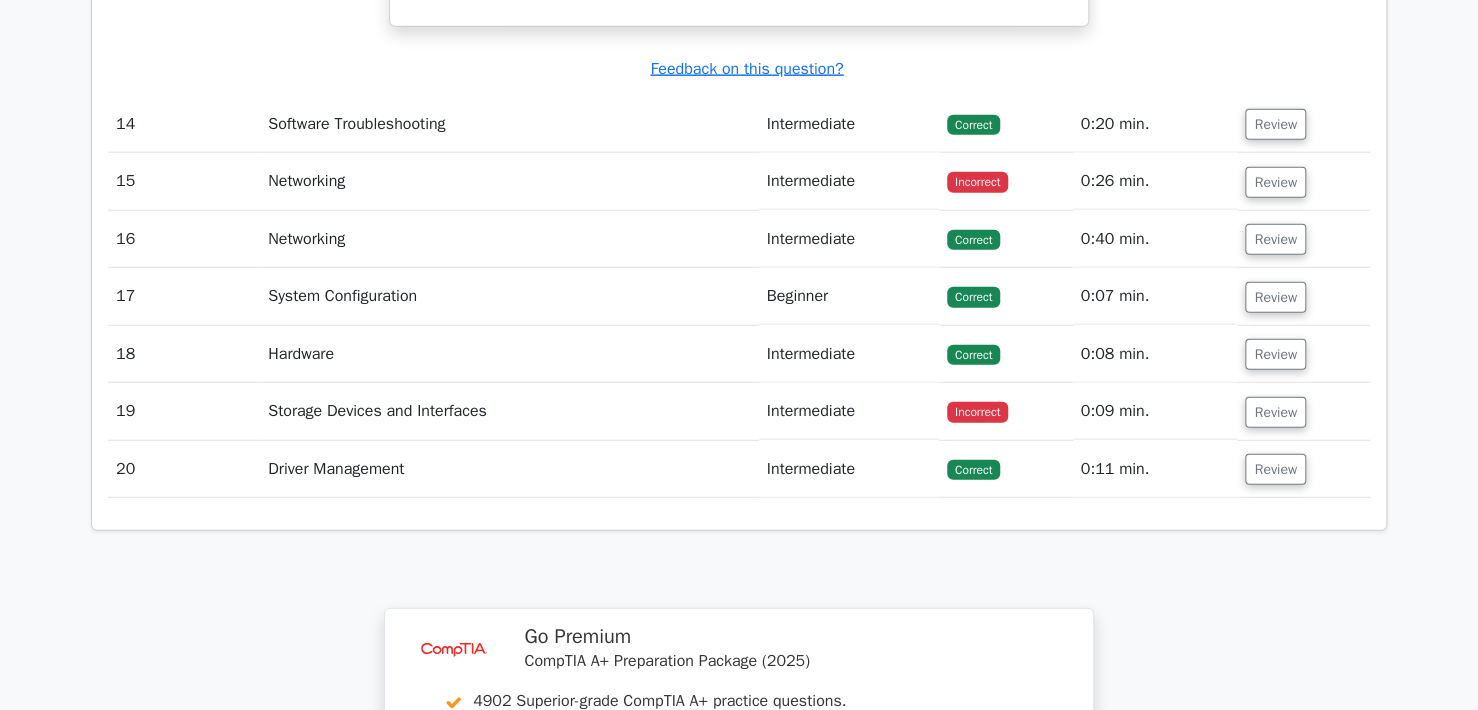 scroll, scrollTop: 6100, scrollLeft: 0, axis: vertical 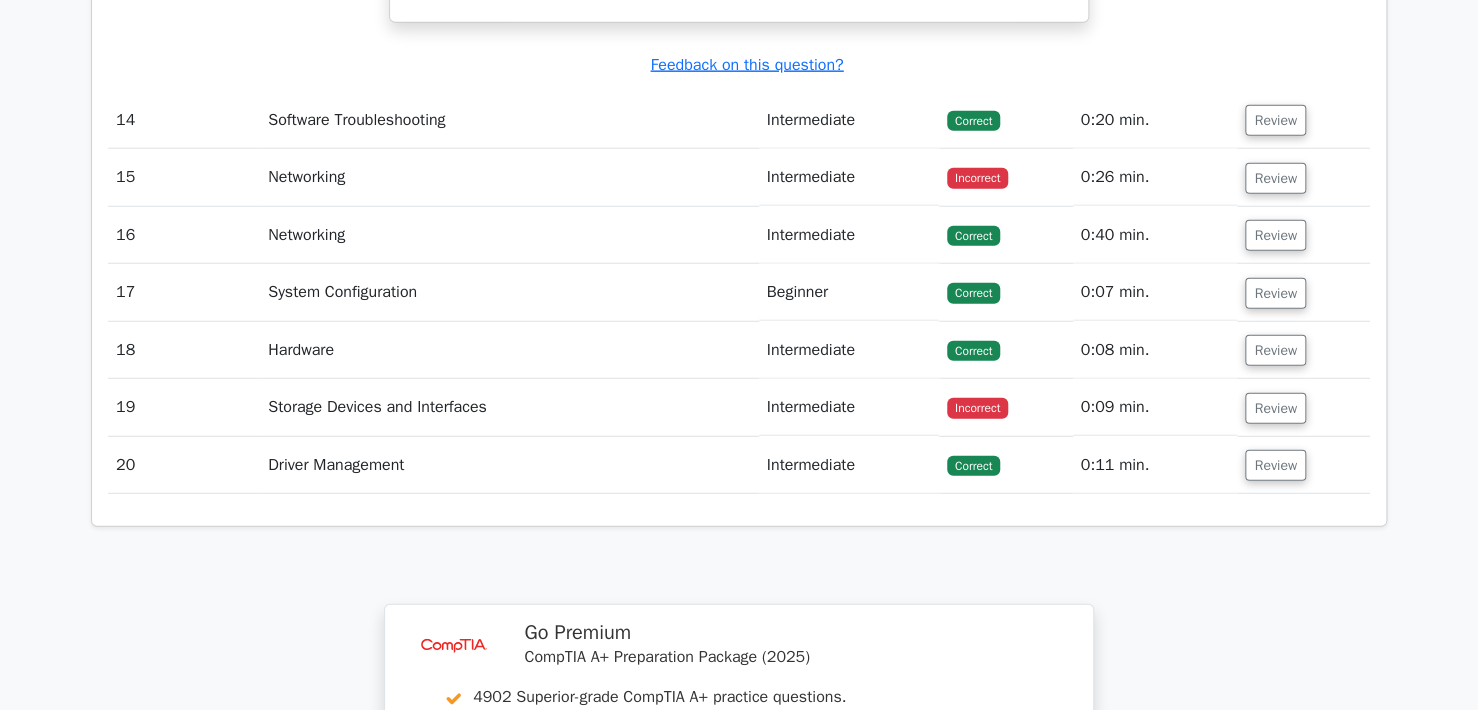 click on "Review" at bounding box center [1303, 177] 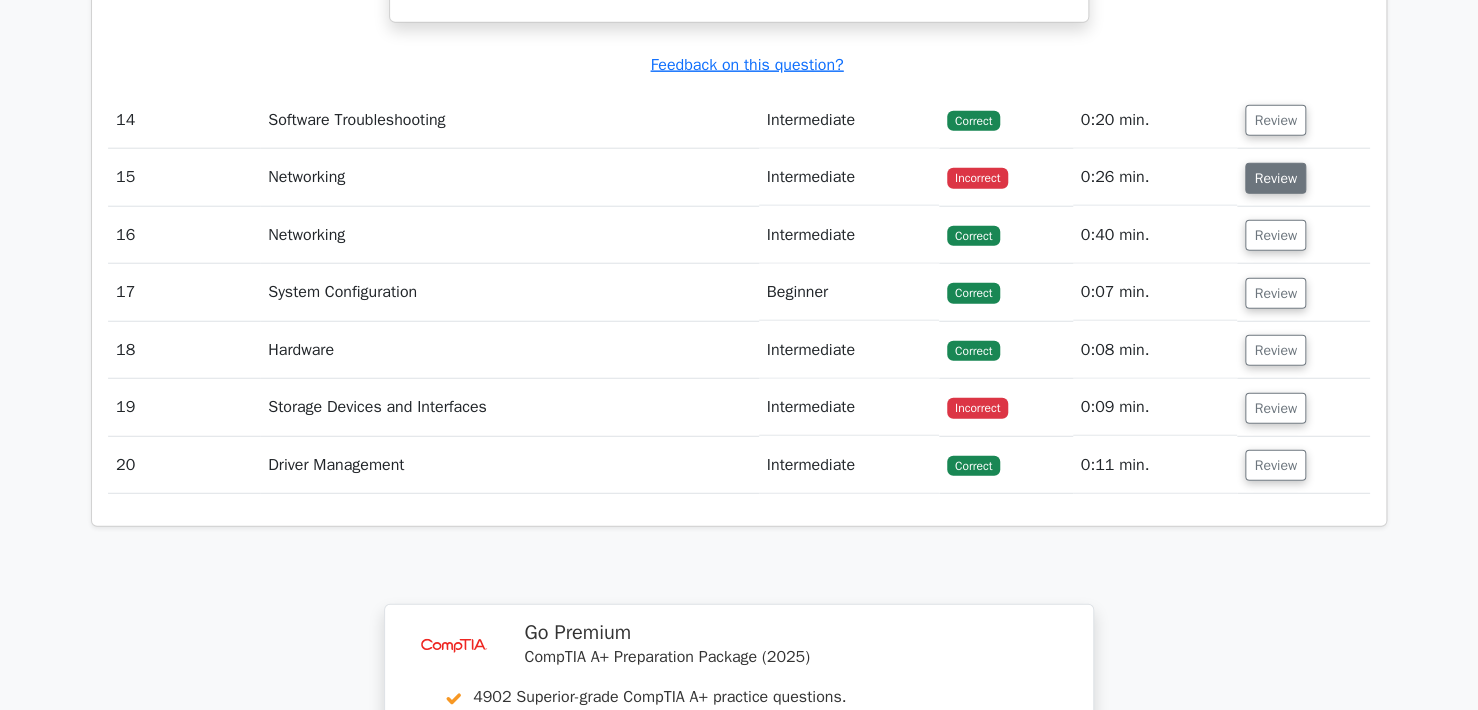 click on "Review" at bounding box center (1275, 178) 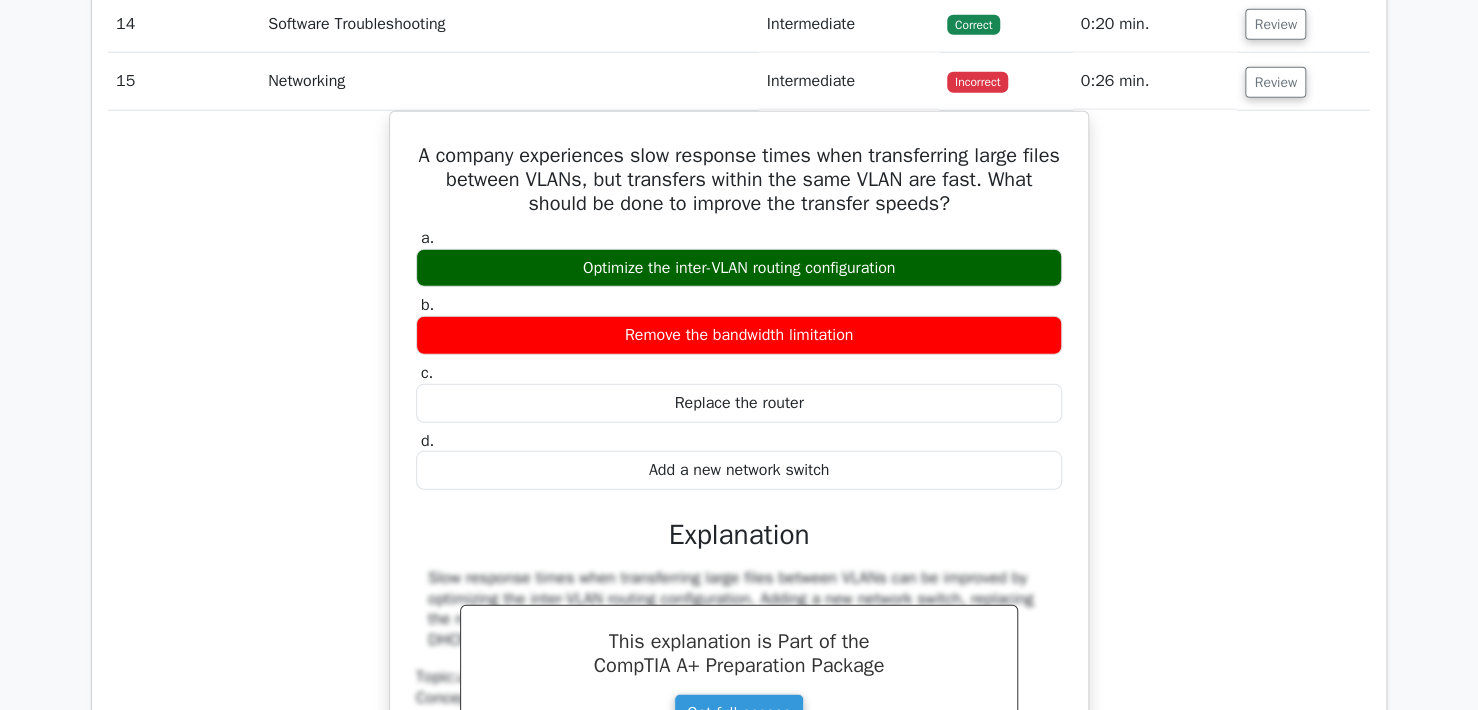scroll, scrollTop: 6800, scrollLeft: 0, axis: vertical 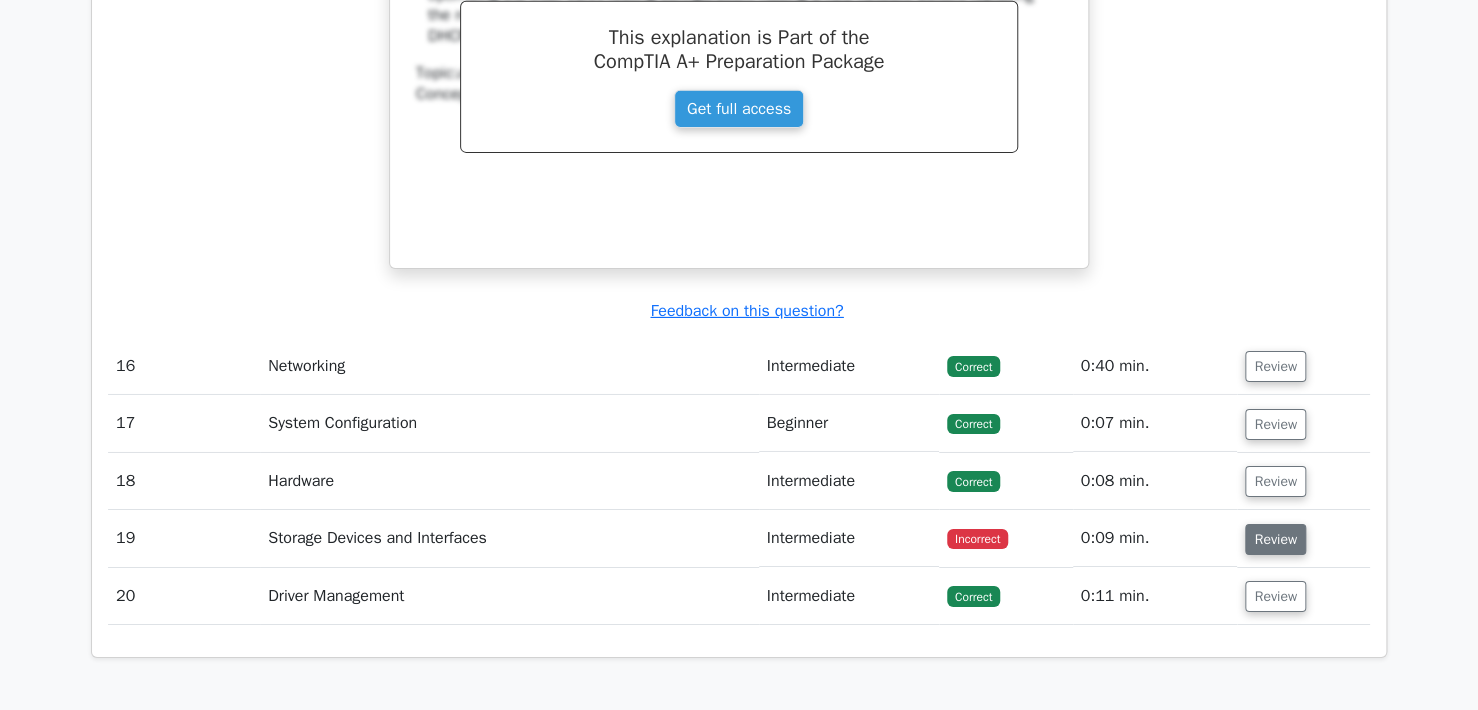 click on "Review" at bounding box center (1275, 539) 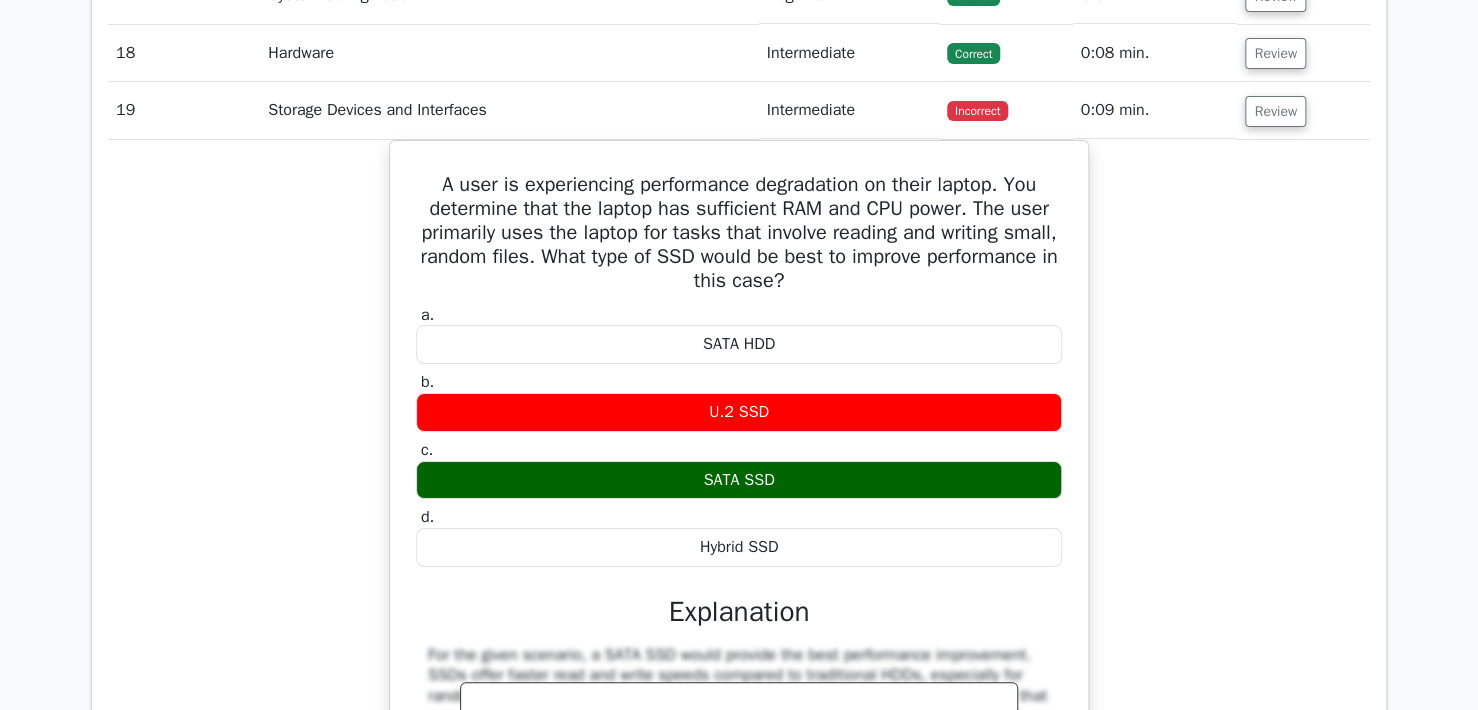 scroll, scrollTop: 7200, scrollLeft: 0, axis: vertical 